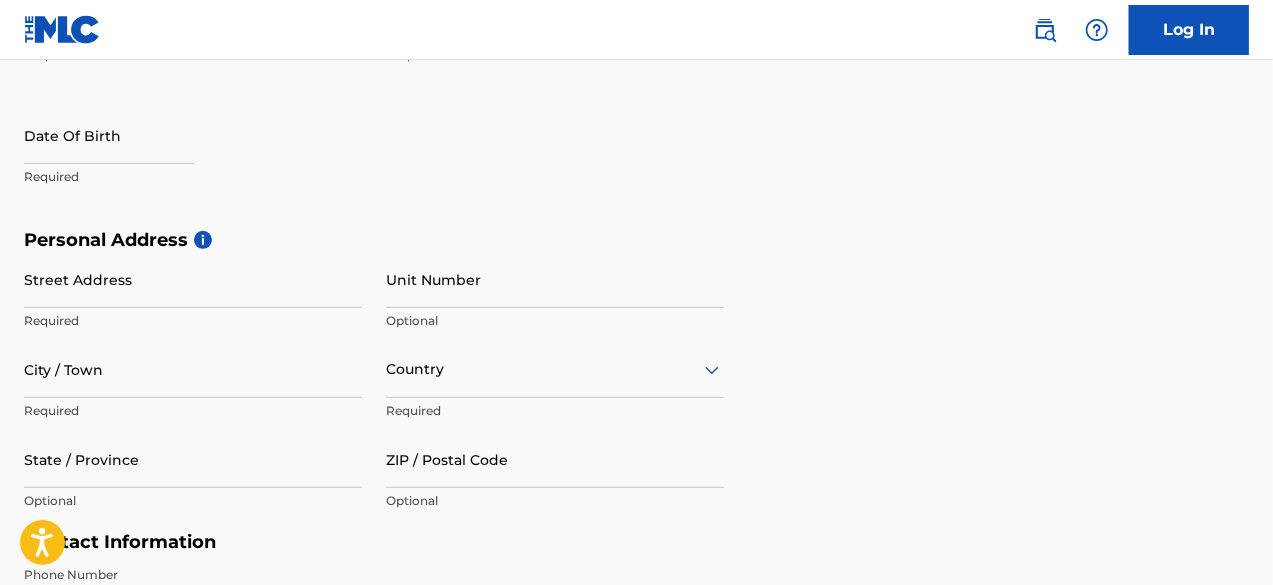 scroll, scrollTop: 0, scrollLeft: 0, axis: both 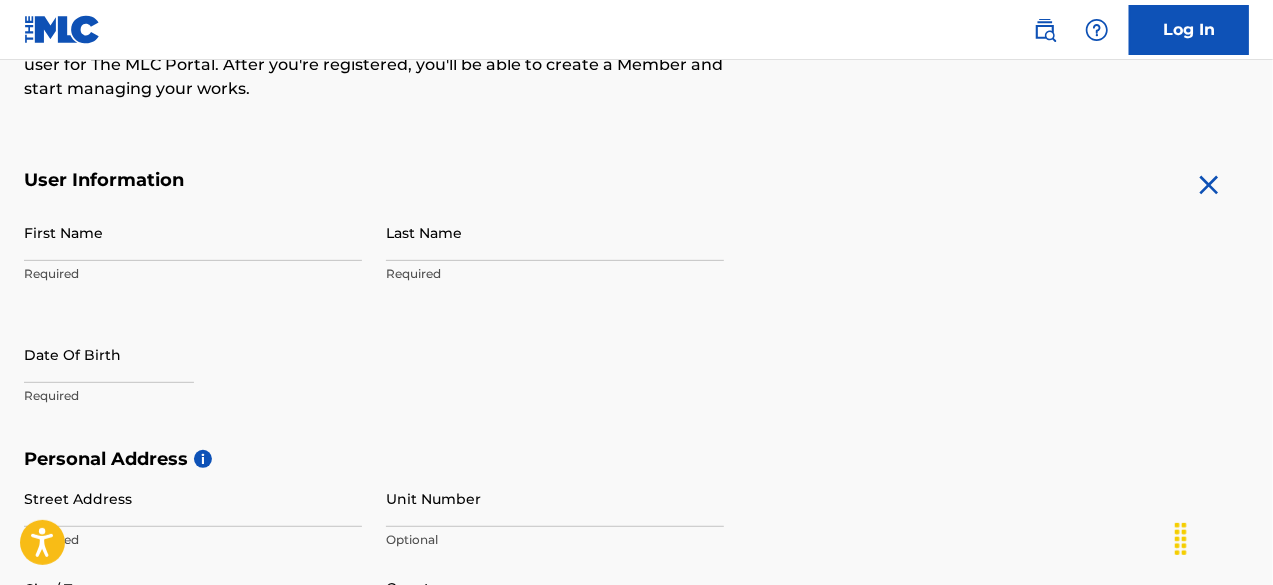 click on "Required" at bounding box center [193, 274] 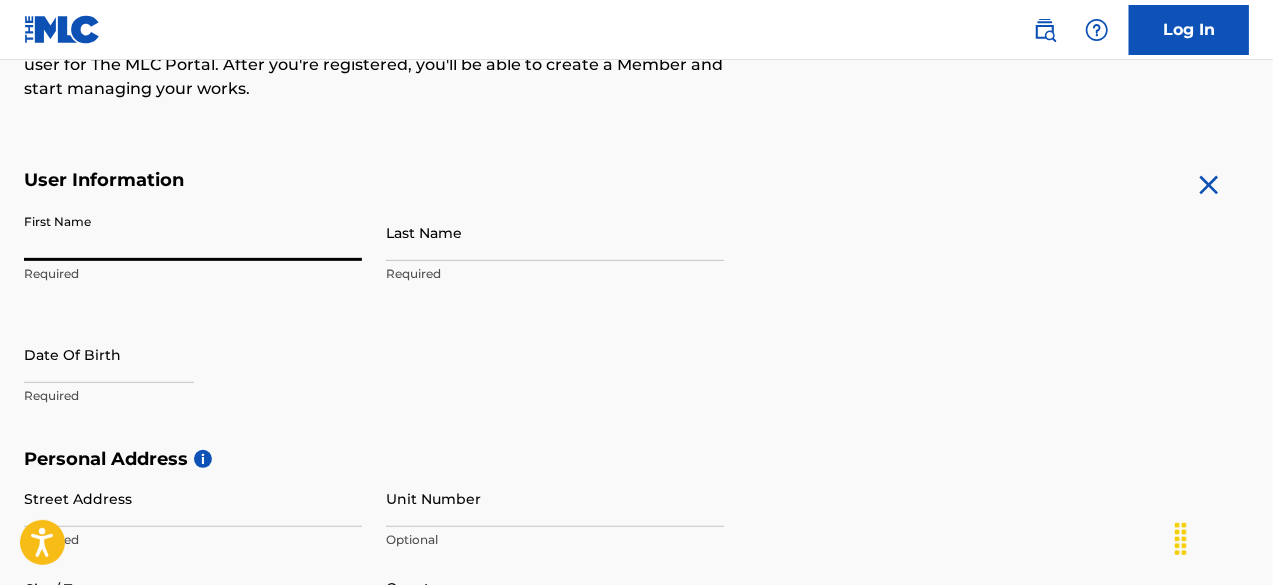 type on "[FIRST]" 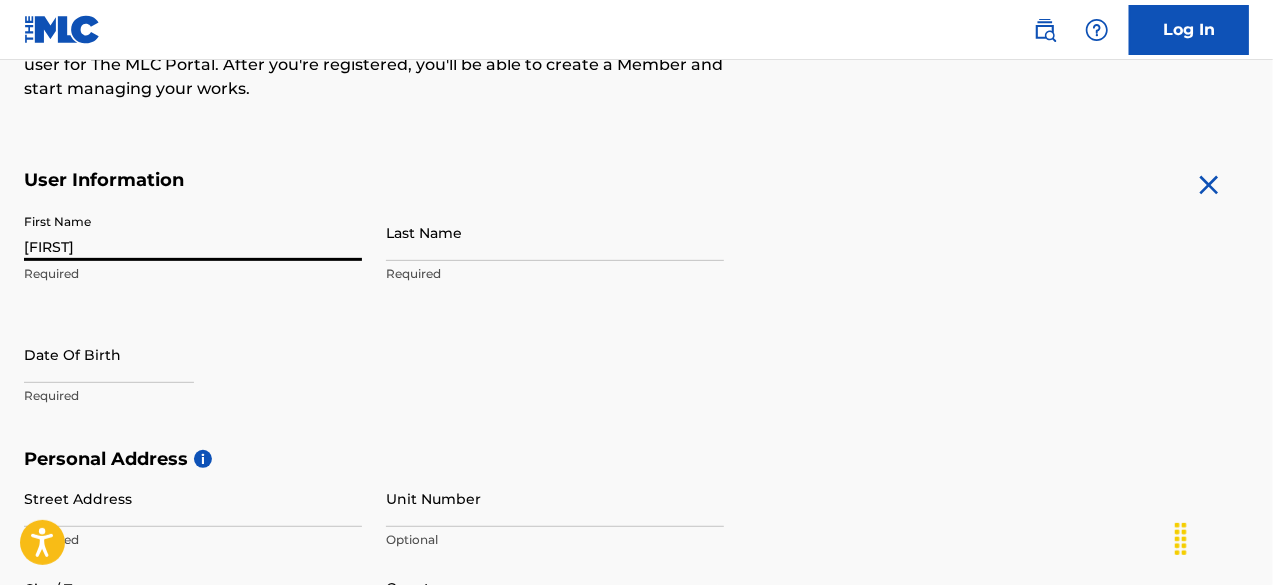 type on "[LAST]" 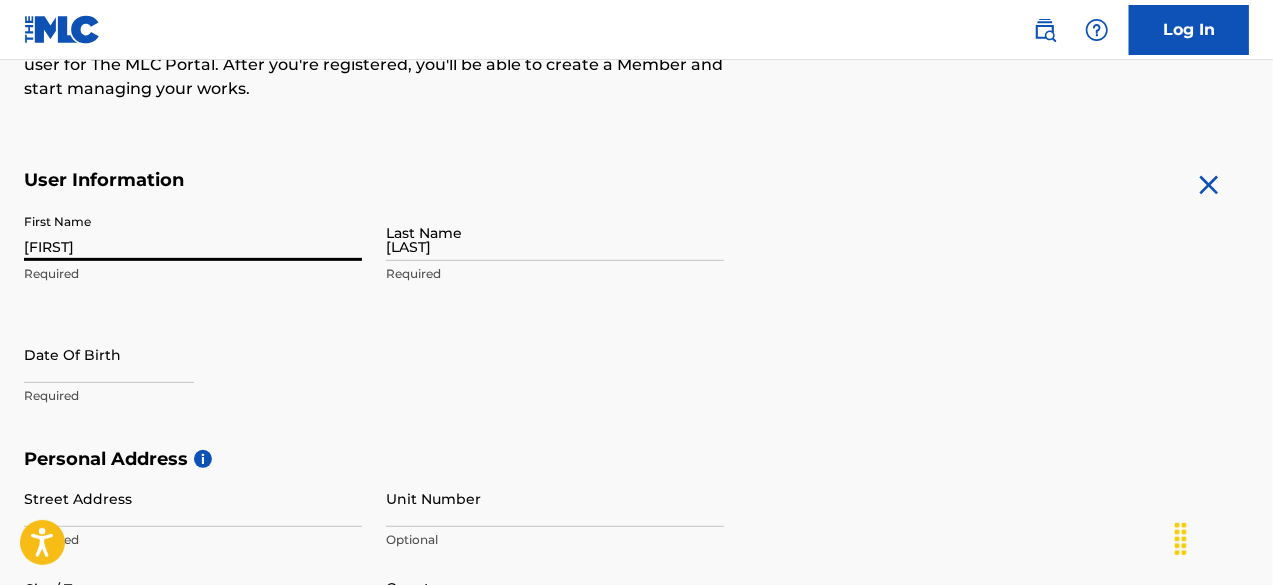 type on "[NUMBER] [STREET] [APT]" 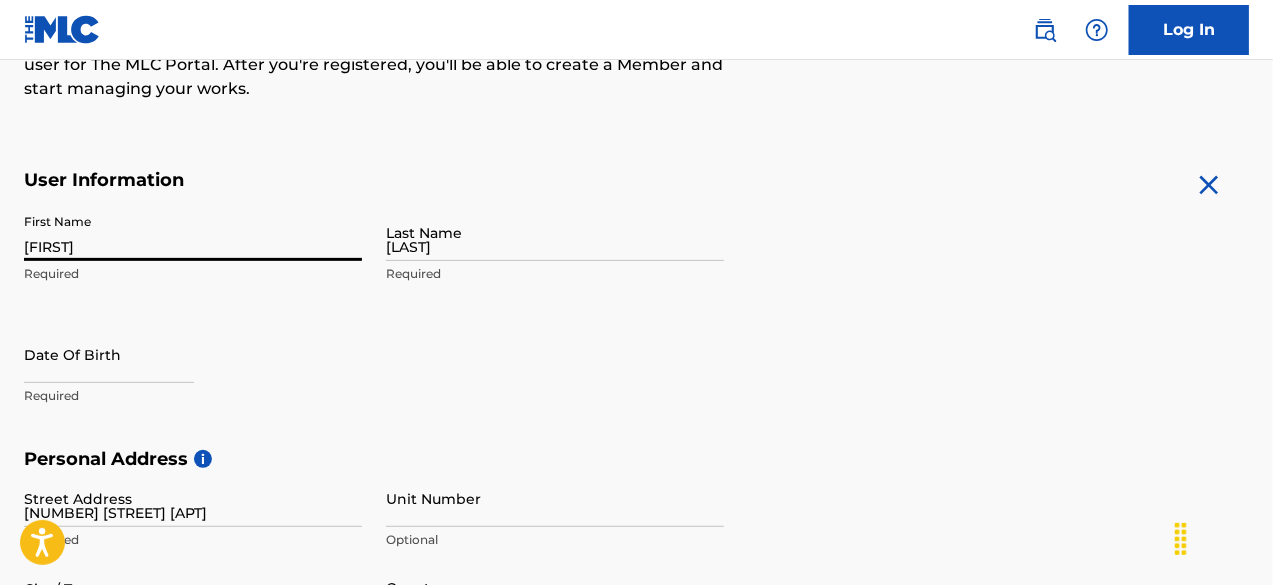 type on "Houston" 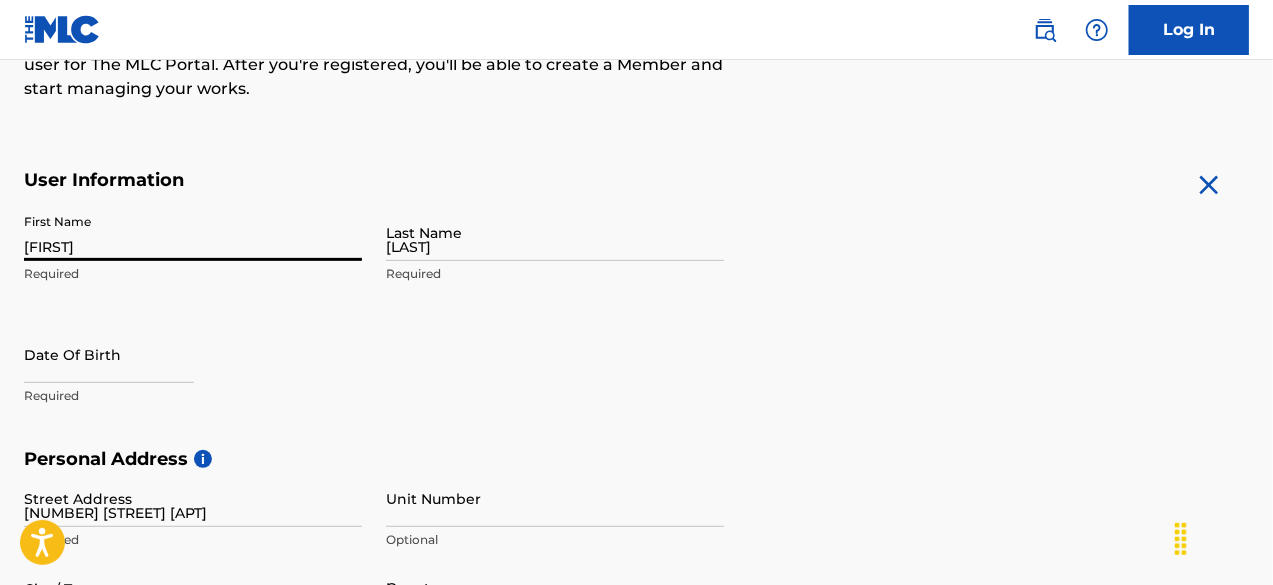 type on "TX" 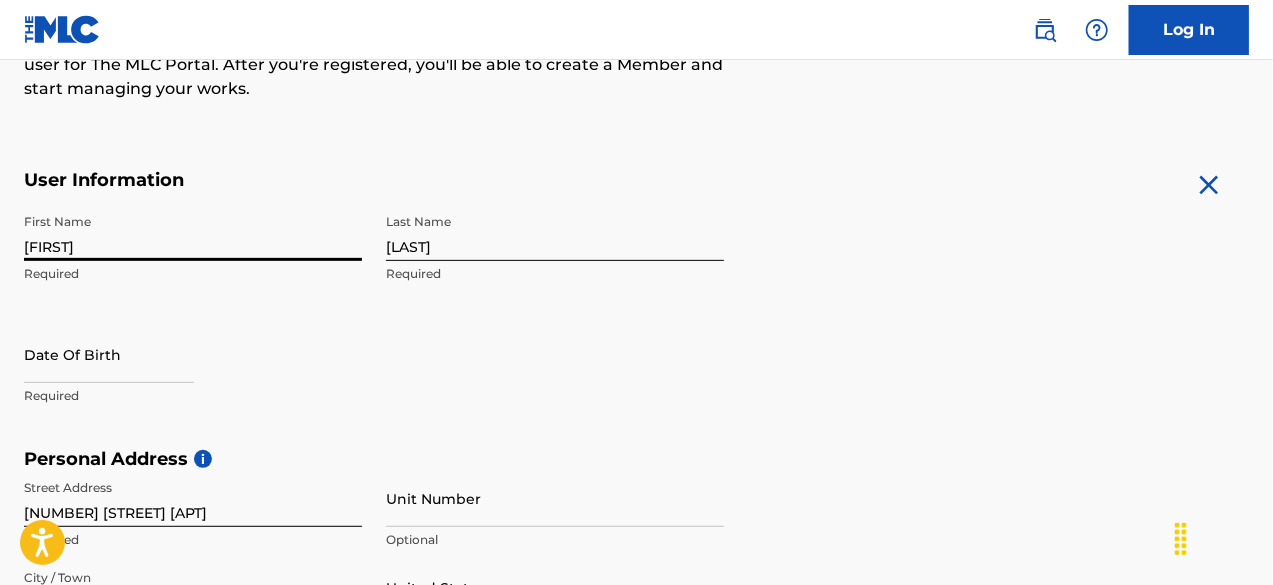 scroll, scrollTop: 850, scrollLeft: 0, axis: vertical 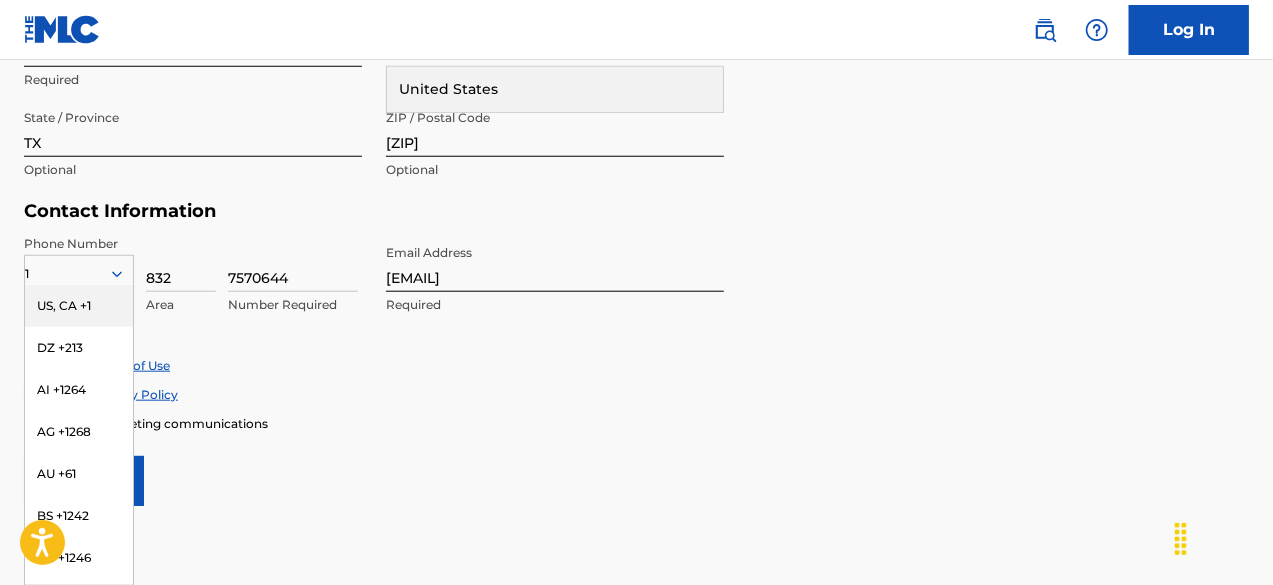 click on "User Information First Name [FIRST] Required Last Name [LAST] Required Date Of Birth Required Personal Address i Street Address [NUMBER] [STREET] [APT] Required Unit Number Optional City / Town [CITY] Required United States United States Required State / Province [STATE] Optional ZIP / Postal Code [ZIP] Optional Contact Information Phone Number 1 US, CA +1 DZ +213 AI +1264 AG +1268 AU +61 BS +1242 BB +1246 BZ +501 BM +1441 BO +591 KY +1345 DM +1767 DO +1809 ER +291 ET +251 GA +241 GD +1473 IN +91 JM +1876 JP +81 LV +371 LB +961 LR +231 LY +218 MG +261 FM +691 ME, RS +381 MS +1664 MA, EH +212 NL +31 PE +51 PT +351 KN +1869 LC +1758 VC +1784 SN +221 SK +421 CH +41 TT +1868 TN +216 TC +1649 AE +971 VG +1284 WF +681 Country Required 832 Area 7570644 Number Required Email Address [EMAIL] Required Accept Terms of Use Accept Privacy Policy Enroll in marketing communications Sign up" at bounding box center (636, 62) 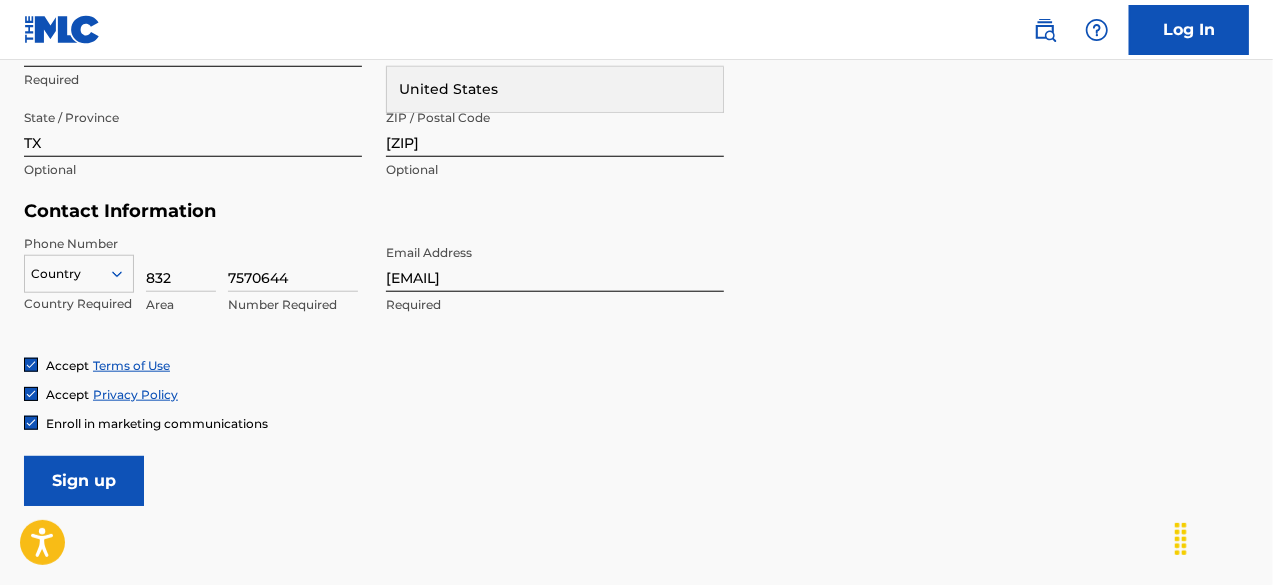 click 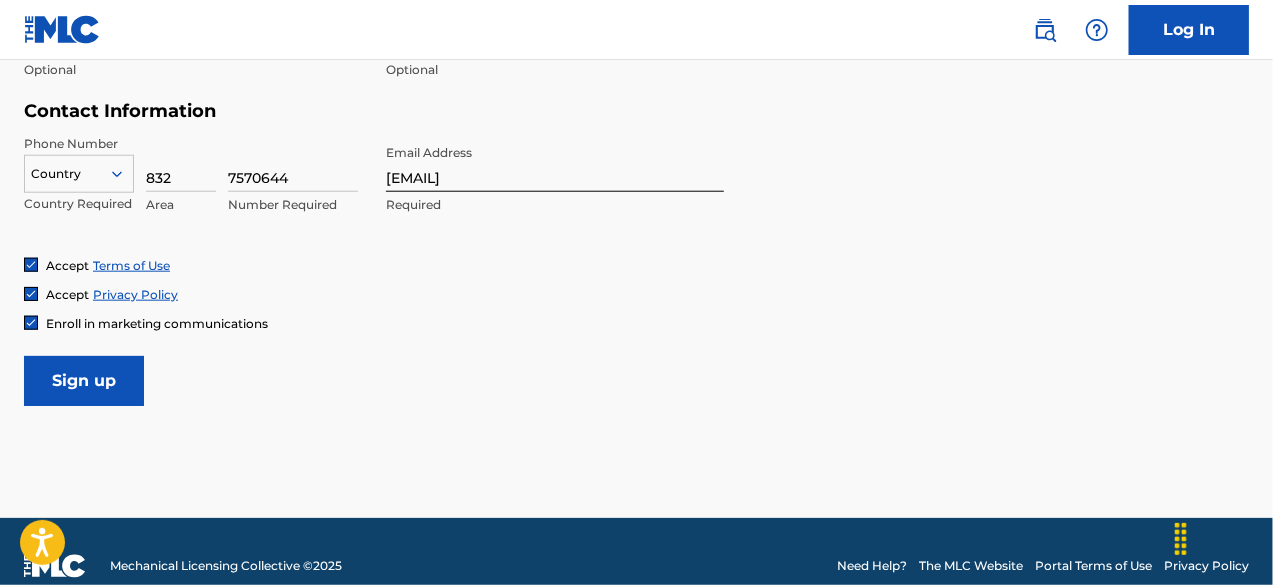 click 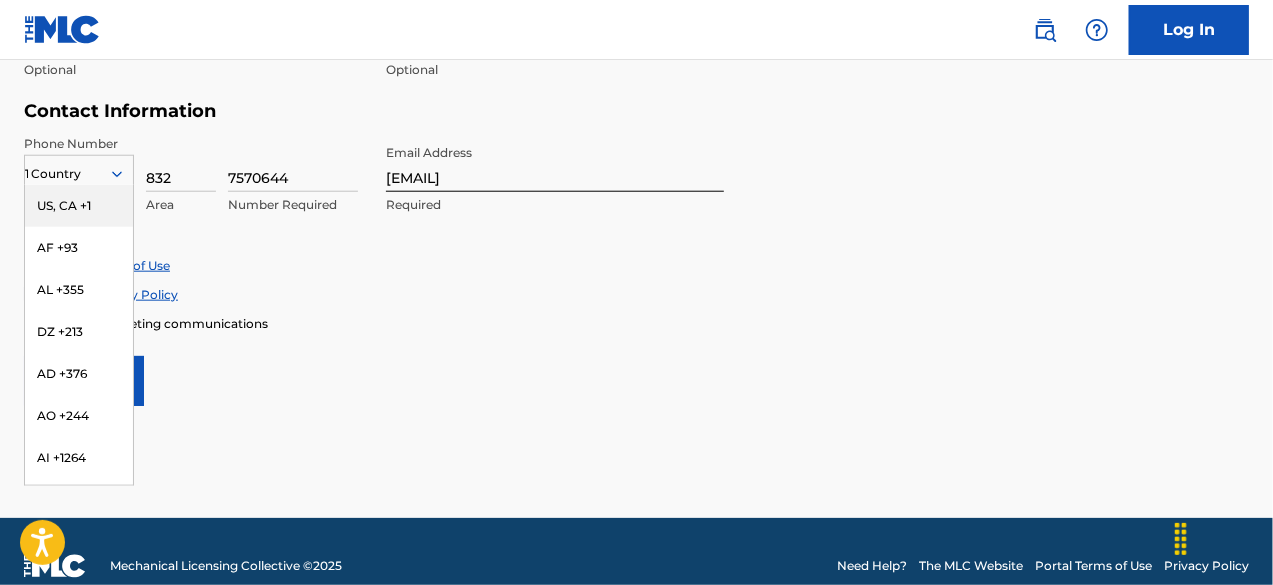 click on "US, CA +1" at bounding box center (79, 206) 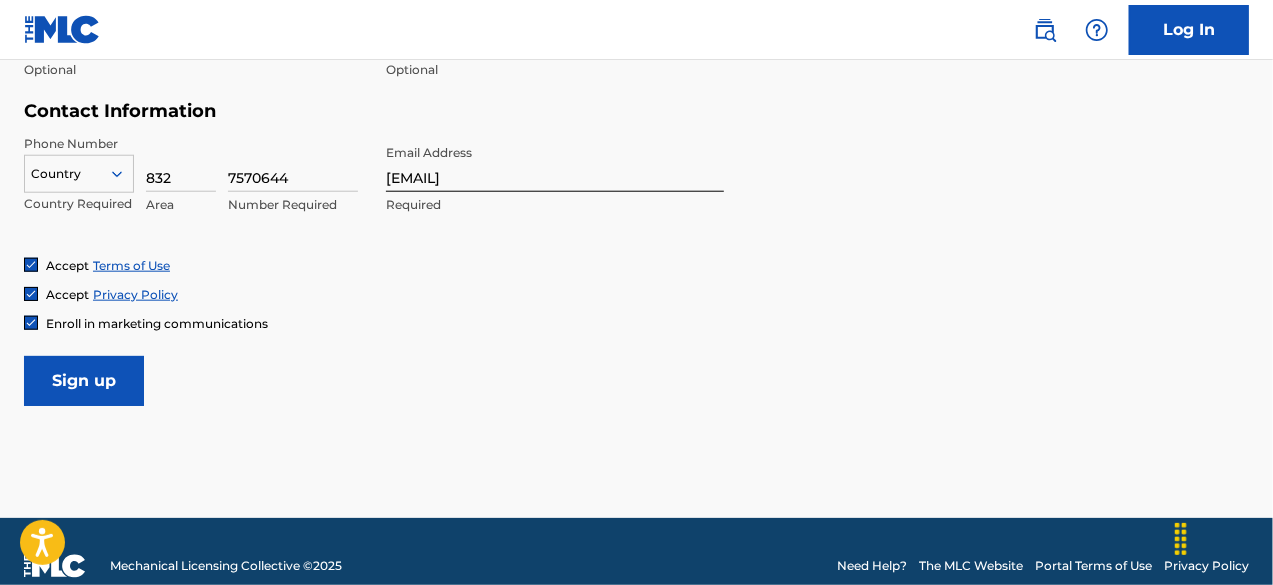 click 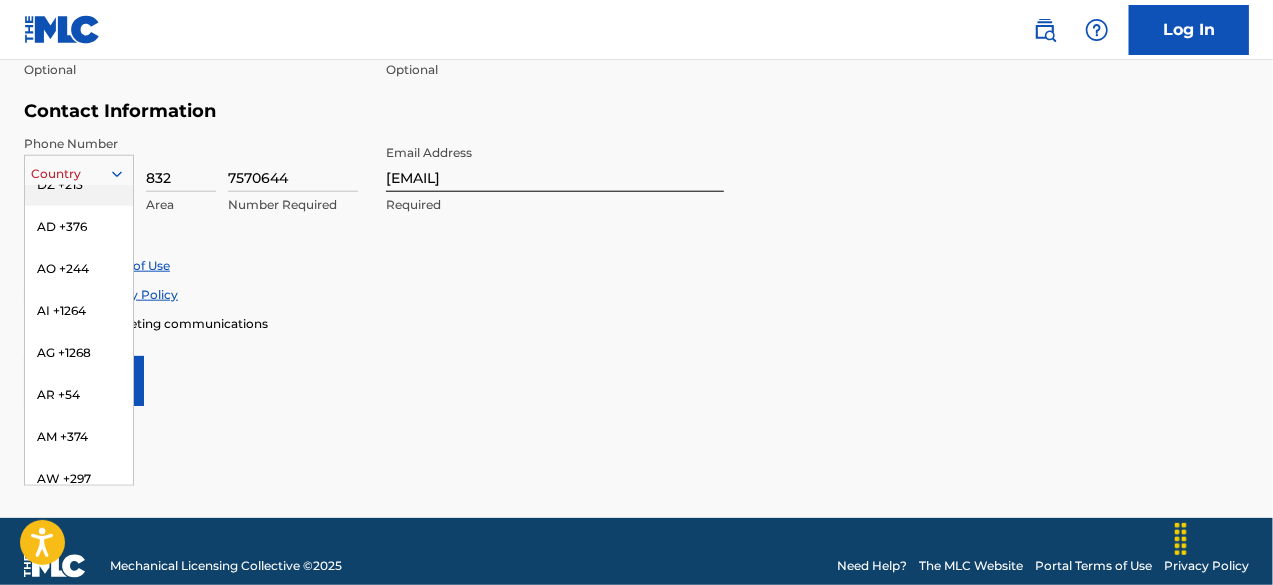 scroll, scrollTop: 0, scrollLeft: 0, axis: both 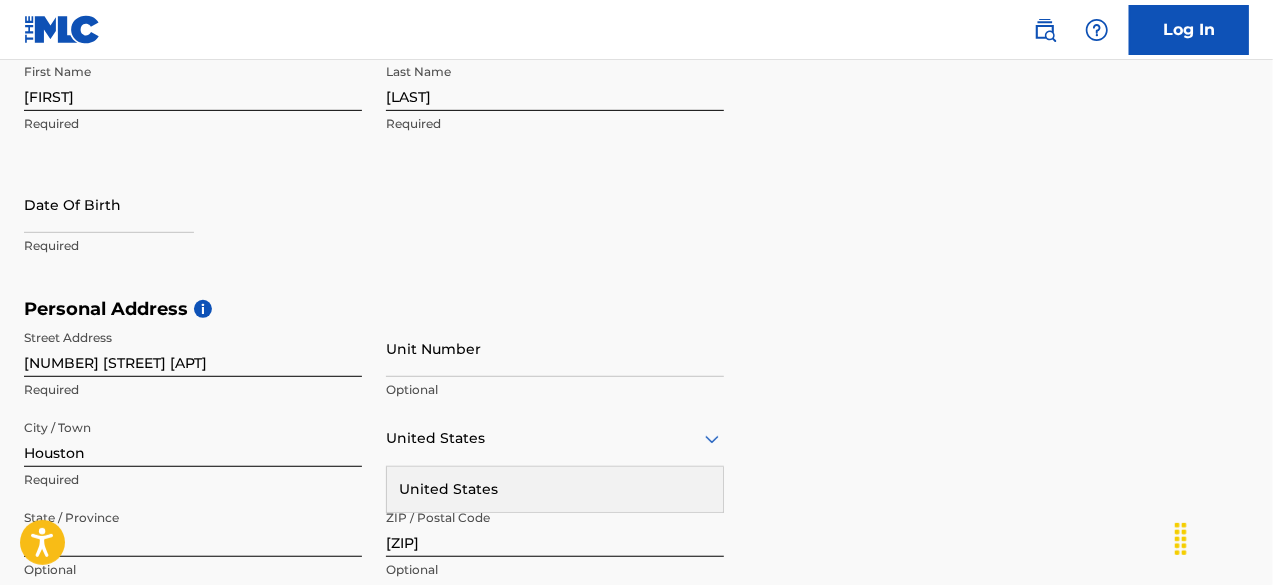 click on "User Information First Name [FIRST] Required Last Name [LAST] Required Date Of Birth Required Personal Address i Street Address [NUMBER] [STREET] [APT] Required Unit Number Optional City / Town [CITY] Required United States United States Required State / Province [STATE] Optional ZIP / Postal Code [ZIP] Optional Contact Information Phone Number 216 results available. Use Up and Down to choose options, press Enter to select the currently focused option, press Escape to exit the menu, press Tab to select the option and exit the menu. Country US, CA +1 AF +93 AL +355 DZ +213 AD +376 AO +244 AI +1264 AG +1268 AR +54 AM +374 AW +297 AU +61 AT +43 AZ +994 BS +1242 BH +973 BD +880 BB +1246 BY +375 BE +32 BZ +501 BJ +229 BM +1441 BT +975 BO +591 BA +387 BW +267 BR +55 BN +673 BG +359 BF +226 BI +257 KH +855 CM +237 CV +238 KY +1345 CF +236 TD +235 CL +56 CN +86 CO +57 KM +269 CG, CD +242 CK +682 CR +506 CI +225 HR +385 CU +53 CY +357 CZ +420 DK +45 DJ +253 DM +1767 DO +1809 EC +593 EG +20 SV +503 GQ +240 ER +291 832" at bounding box center [636, 462] 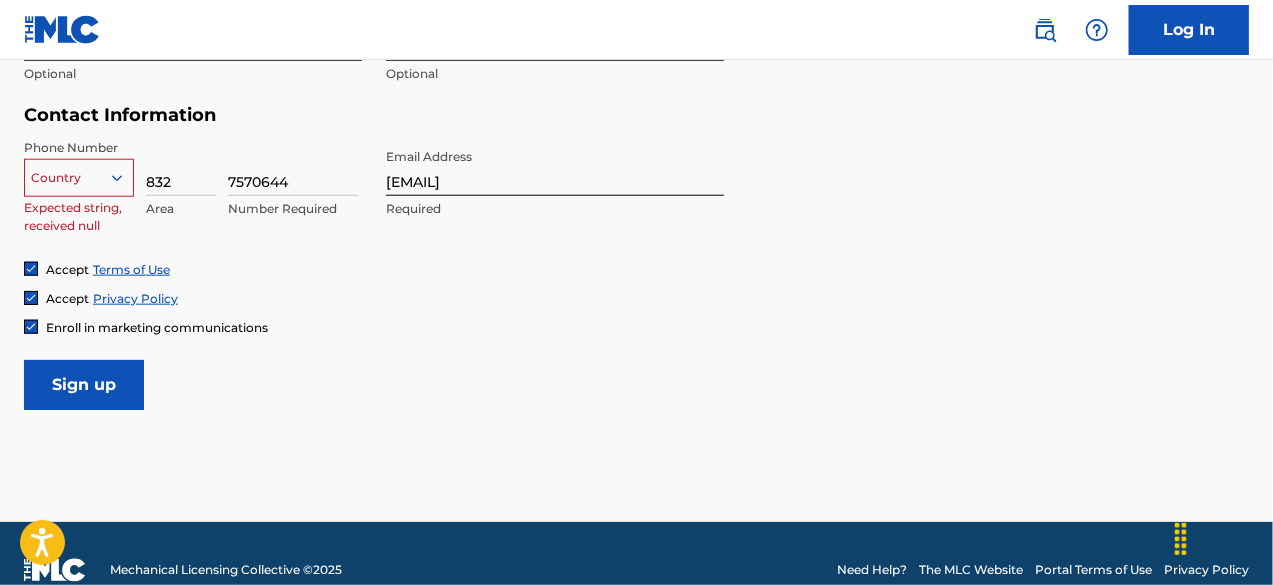 scroll, scrollTop: 950, scrollLeft: 0, axis: vertical 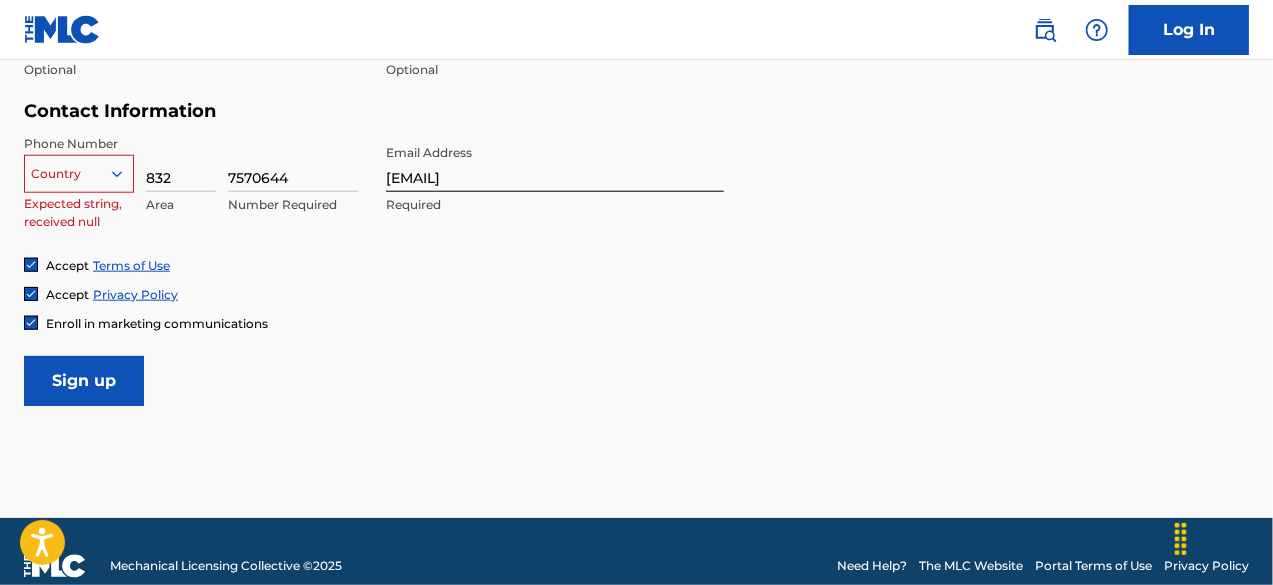 click 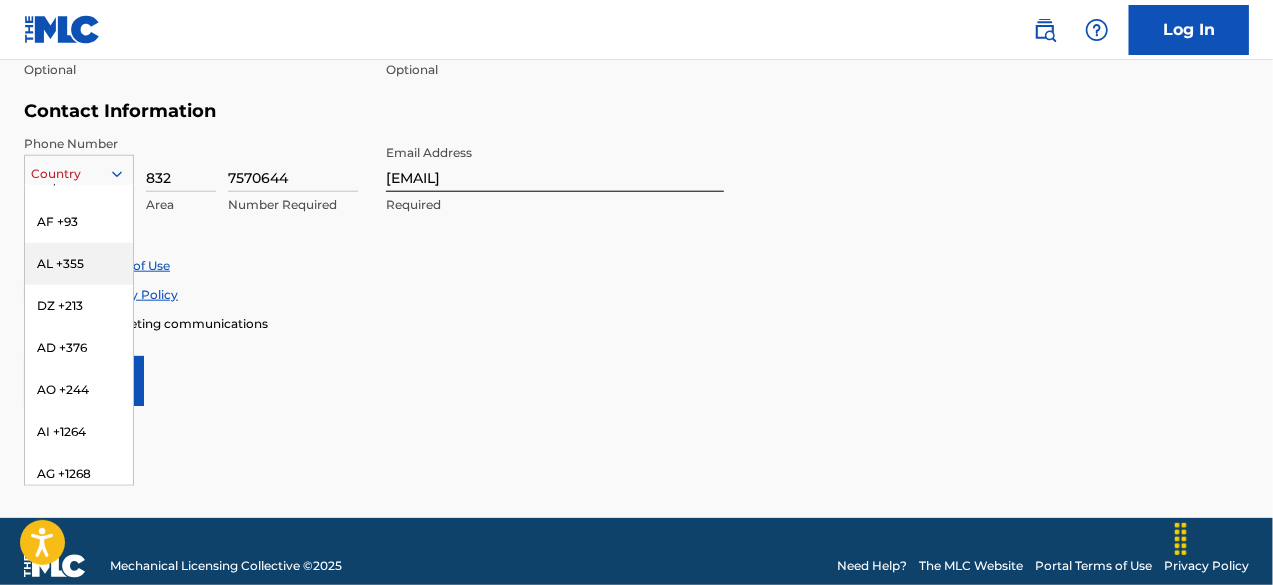 scroll, scrollTop: 0, scrollLeft: 0, axis: both 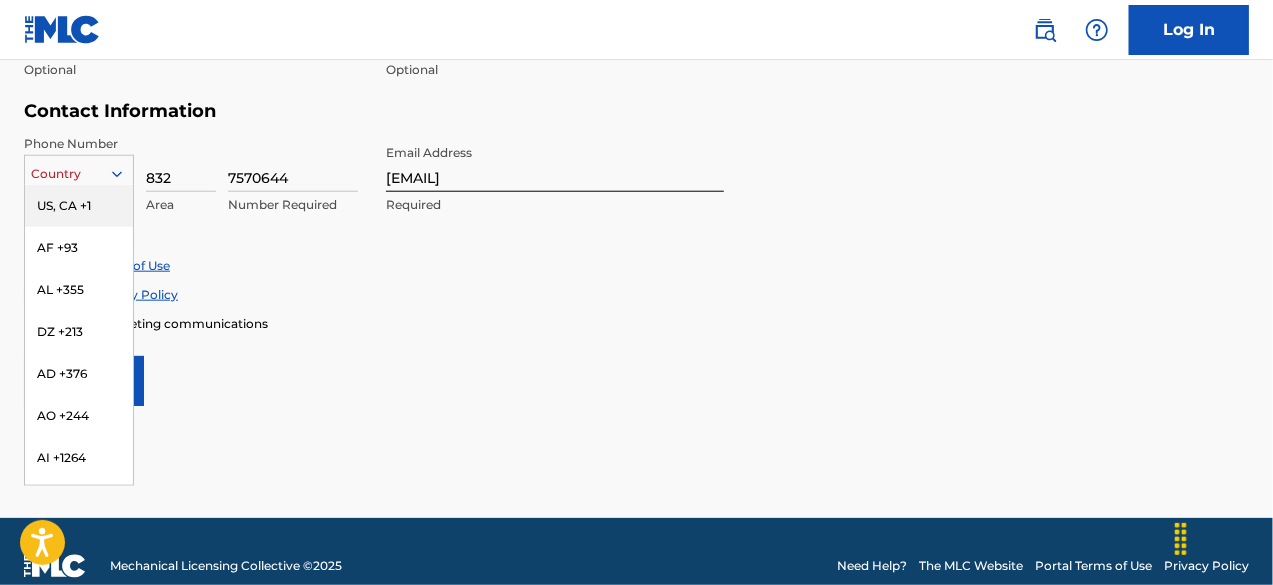 click on "US, CA +1" at bounding box center [79, 206] 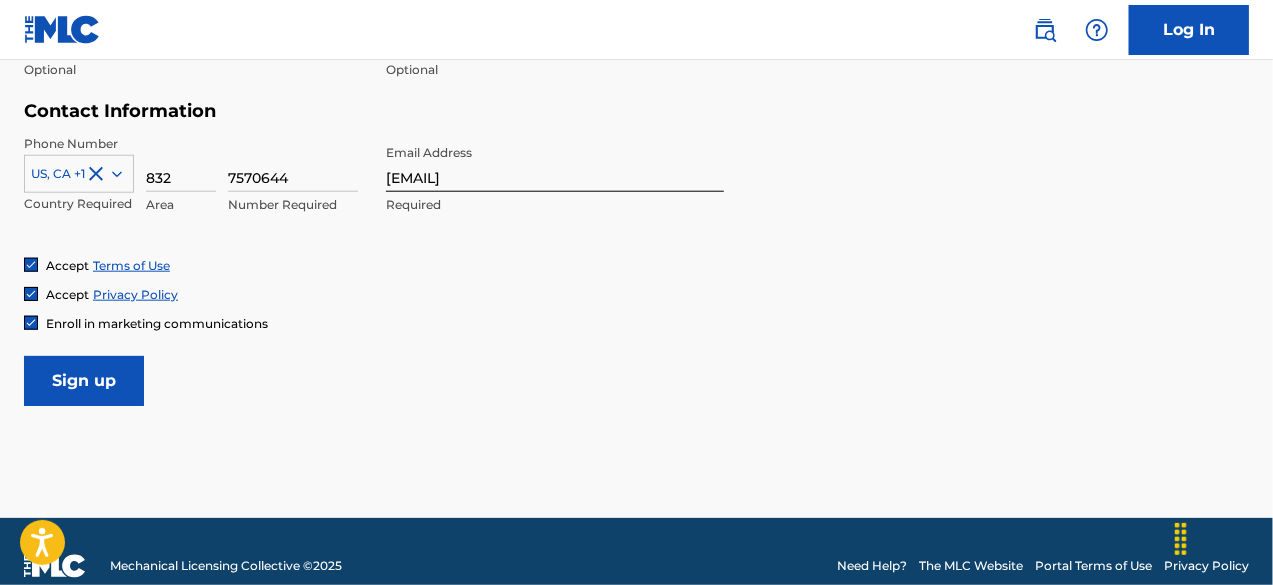 click on "Accept Terms of Use" at bounding box center (636, 265) 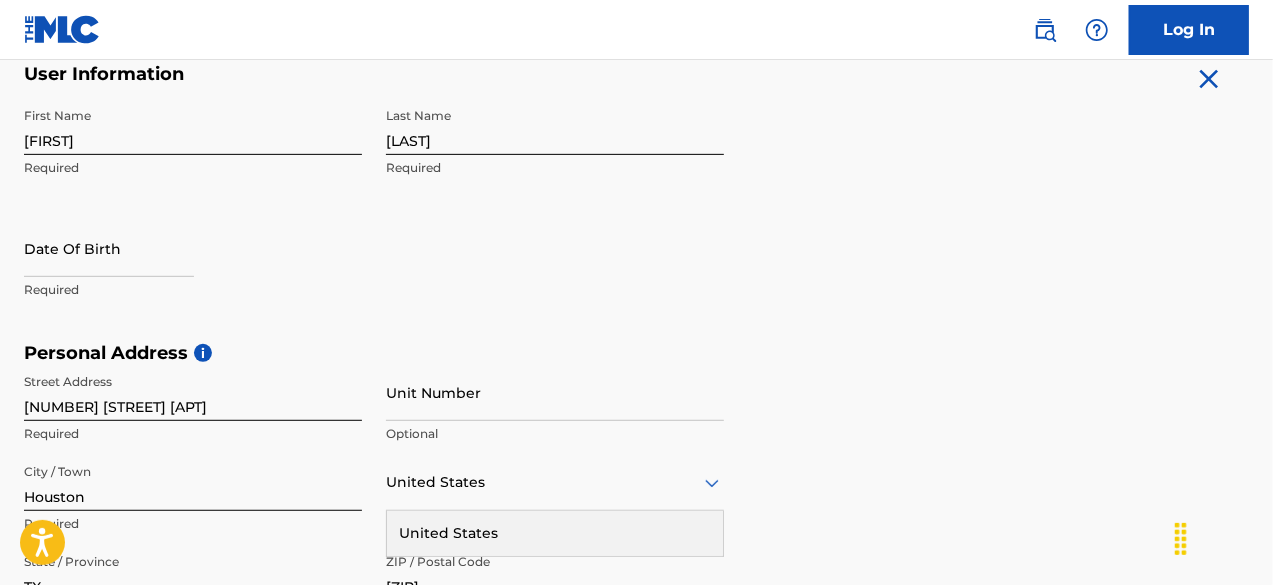 scroll, scrollTop: 350, scrollLeft: 0, axis: vertical 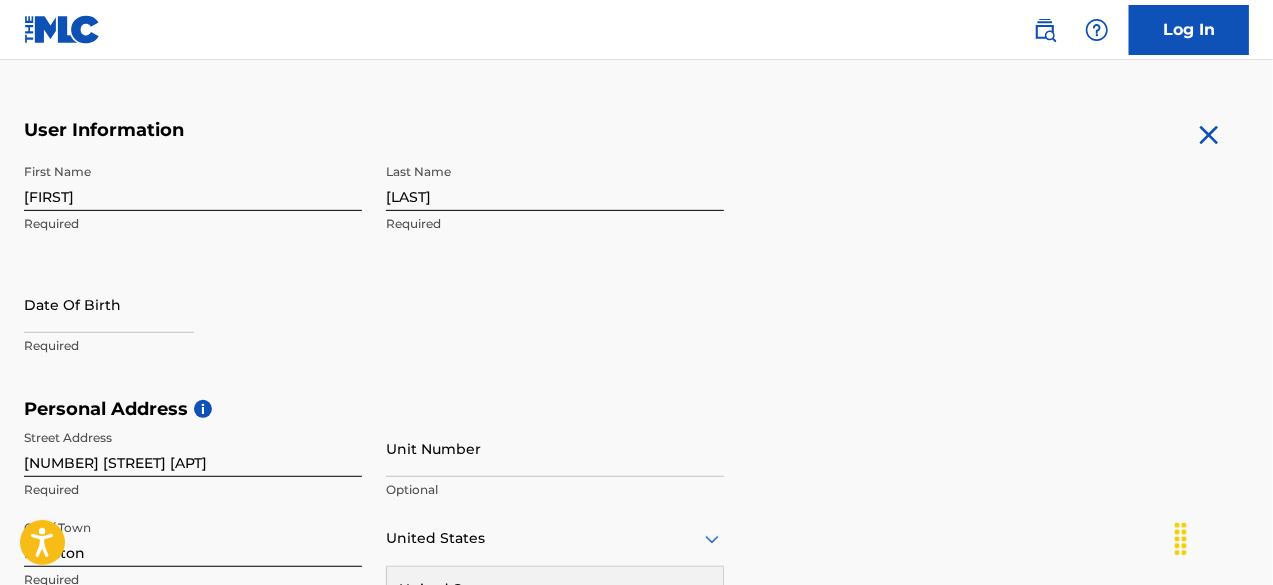 click on "Required" at bounding box center (193, 346) 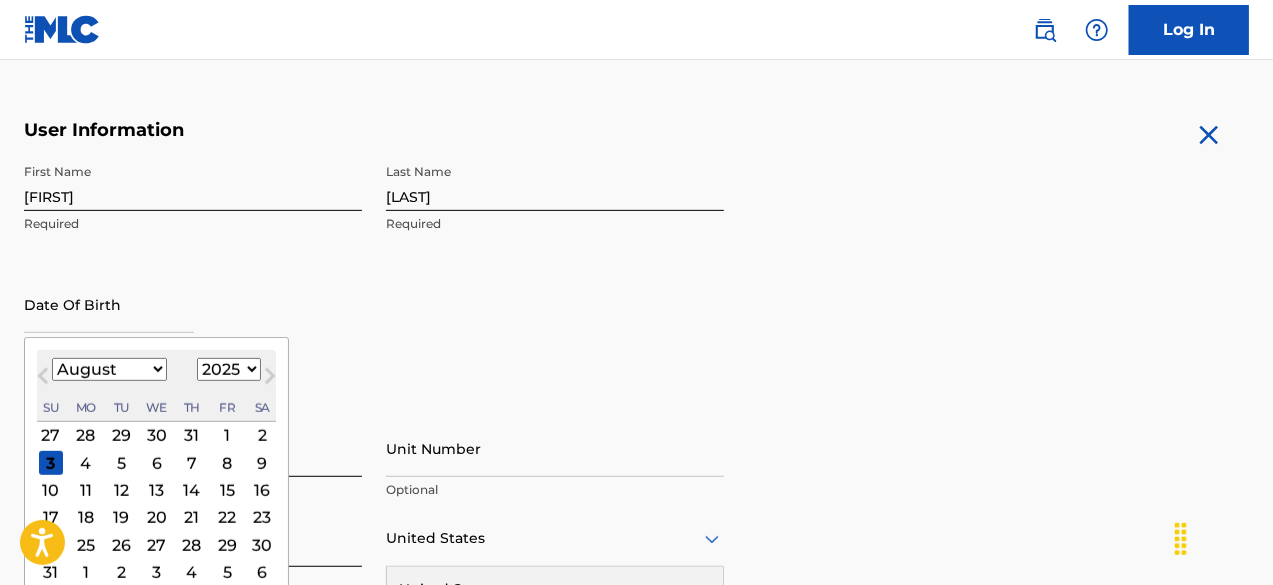 click on "Next Month" at bounding box center [270, 380] 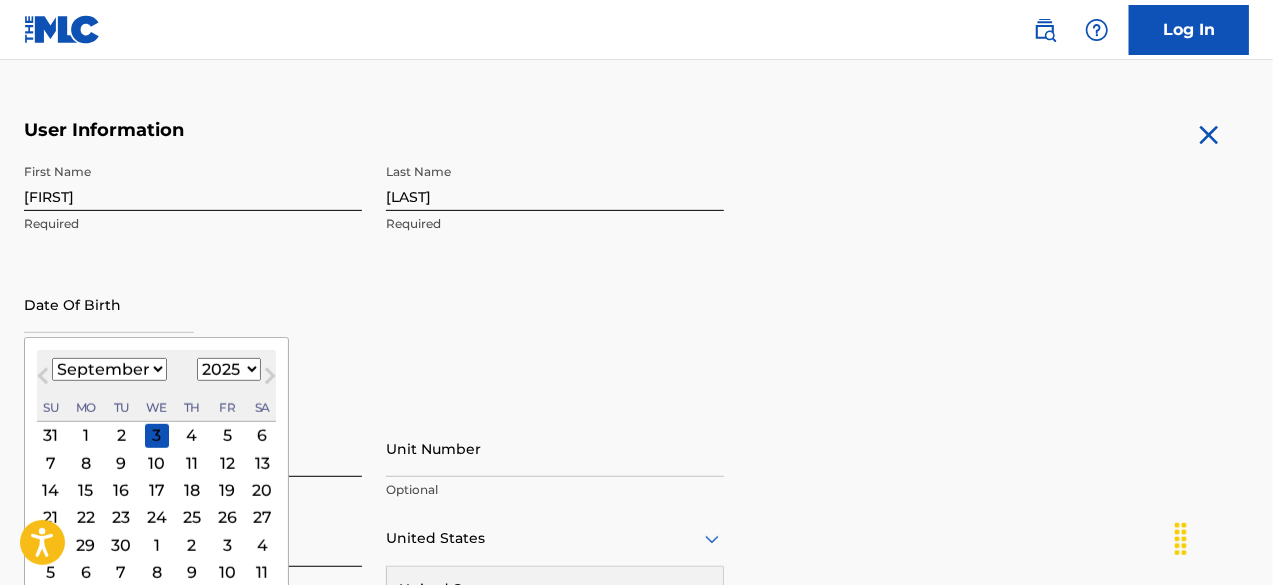 click on "1899 1900 1901 1902 1903 1904 1905 1906 1907 1908 1909 1910 1911 1912 1913 1914 1915 1916 1917 1918 1919 1920 1921 1922 1923 1924 1925 1926 1927 1928 1929 1930 1931 1932 1933 1934 1935 1936 1937 1938 1939 1940 1941 1942 1943 1944 1945 1946 1947 1948 1949 1950 1951 1952 1953 1954 1955 1956 1957 1958 1959 1960 1961 1962 1963 1964 1965 1966 1967 1968 1969 1970 1971 1972 1973 1974 1975 1976 1977 1978 1979 1980 1981 1982 1983 1984 1985 1986 1987 1988 1989 1990 1991 1992 1993 1994 1995 1996 1997 1998 1999 2000 2001 2002 2003 2004 2005 2006 2007 2008 2009 2010 2011 2012 2013 2014 2015 2016 2017 2018 2019 2020 2021 2022 2023 2024 2025 2026 2027 2028 2029 2030 2031 2032 2033 2034 2035 2036 2037 2038 2039 2040 2041 2042 2043 2044 2045 2046 2047 2048 2049 2050 2051 2052 2053 2054 2055 2056 2057 2058 2059 2060 2061 2062 2063 2064 2065 2066 2067 2068 2069 2070 2071 2072 2073 2074 2075 2076 2077 2078 2079 2080 2081 2082 2083 2084 2085 2086 2087 2088 2089 2090 2091 2092 2093 2094 2095 2096 2097 2098 2099 2100" at bounding box center [229, 369] 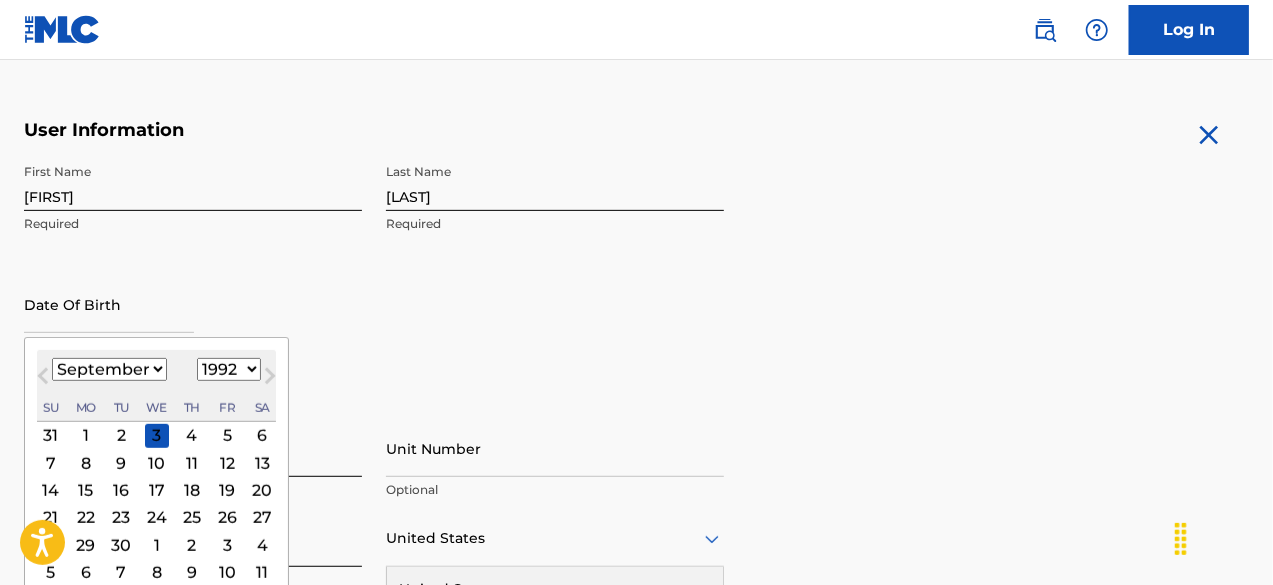 click on "1899 1900 1901 1902 1903 1904 1905 1906 1907 1908 1909 1910 1911 1912 1913 1914 1915 1916 1917 1918 1919 1920 1921 1922 1923 1924 1925 1926 1927 1928 1929 1930 1931 1932 1933 1934 1935 1936 1937 1938 1939 1940 1941 1942 1943 1944 1945 1946 1947 1948 1949 1950 1951 1952 1953 1954 1955 1956 1957 1958 1959 1960 1961 1962 1963 1964 1965 1966 1967 1968 1969 1970 1971 1972 1973 1974 1975 1976 1977 1978 1979 1980 1981 1982 1983 1984 1985 1986 1987 1988 1989 1990 1991 1992 1993 1994 1995 1996 1997 1998 1999 2000 2001 2002 2003 2004 2005 2006 2007 2008 2009 2010 2011 2012 2013 2014 2015 2016 2017 2018 2019 2020 2021 2022 2023 2024 2025 2026 2027 2028 2029 2030 2031 2032 2033 2034 2035 2036 2037 2038 2039 2040 2041 2042 2043 2044 2045 2046 2047 2048 2049 2050 2051 2052 2053 2054 2055 2056 2057 2058 2059 2060 2061 2062 2063 2064 2065 2066 2067 2068 2069 2070 2071 2072 2073 2074 2075 2076 2077 2078 2079 2080 2081 2082 2083 2084 2085 2086 2087 2088 2089 2090 2091 2092 2093 2094 2095 2096 2097 2098 2099 2100" at bounding box center (229, 369) 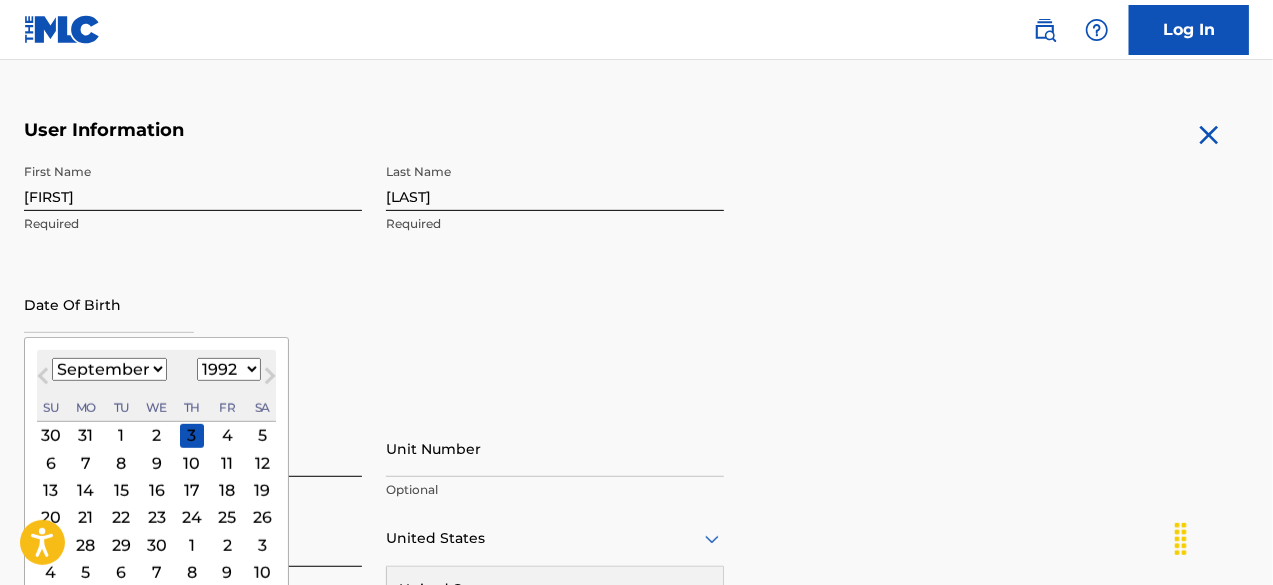 click on "January February March April May June July August September October November December" at bounding box center [109, 369] 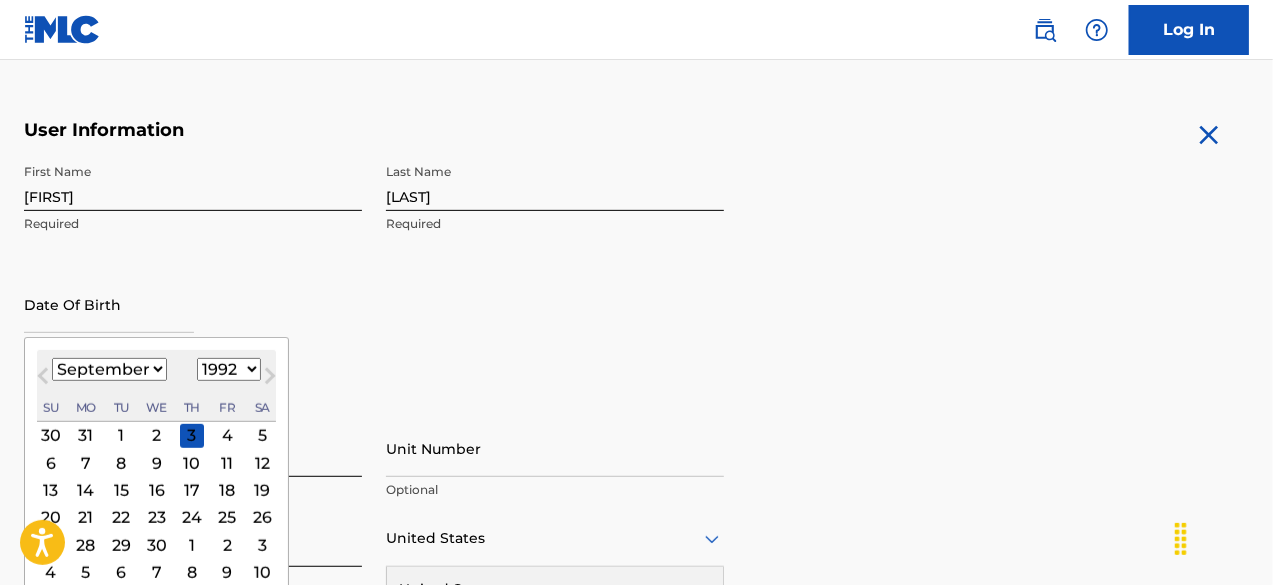 select on "0" 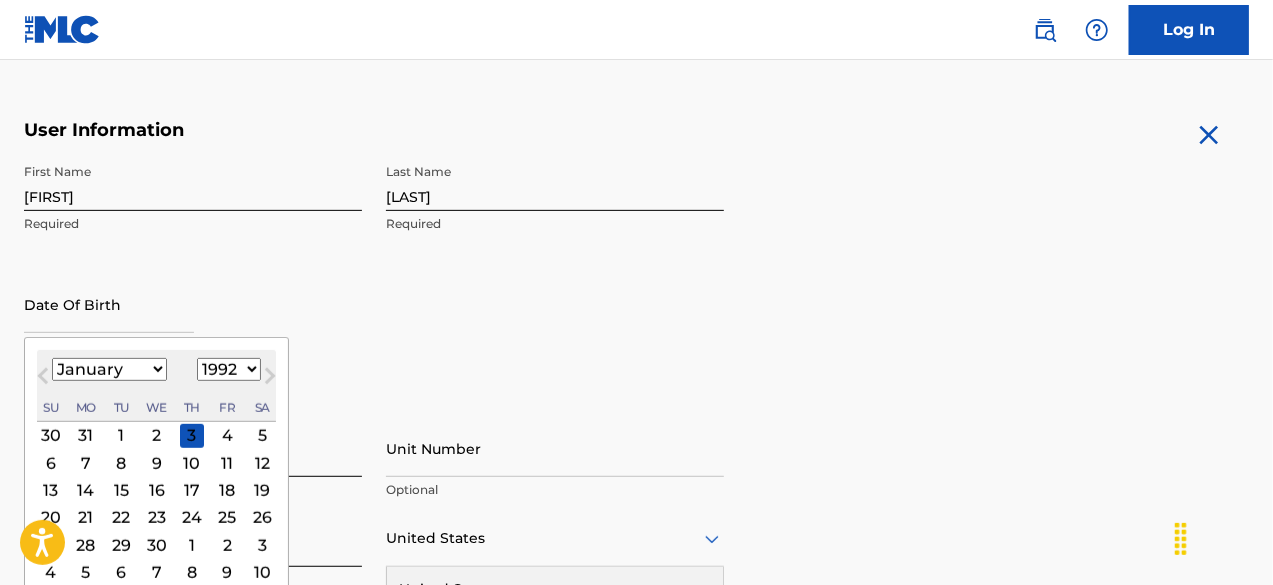 click on "January February March April May June July August September October November December" at bounding box center [109, 369] 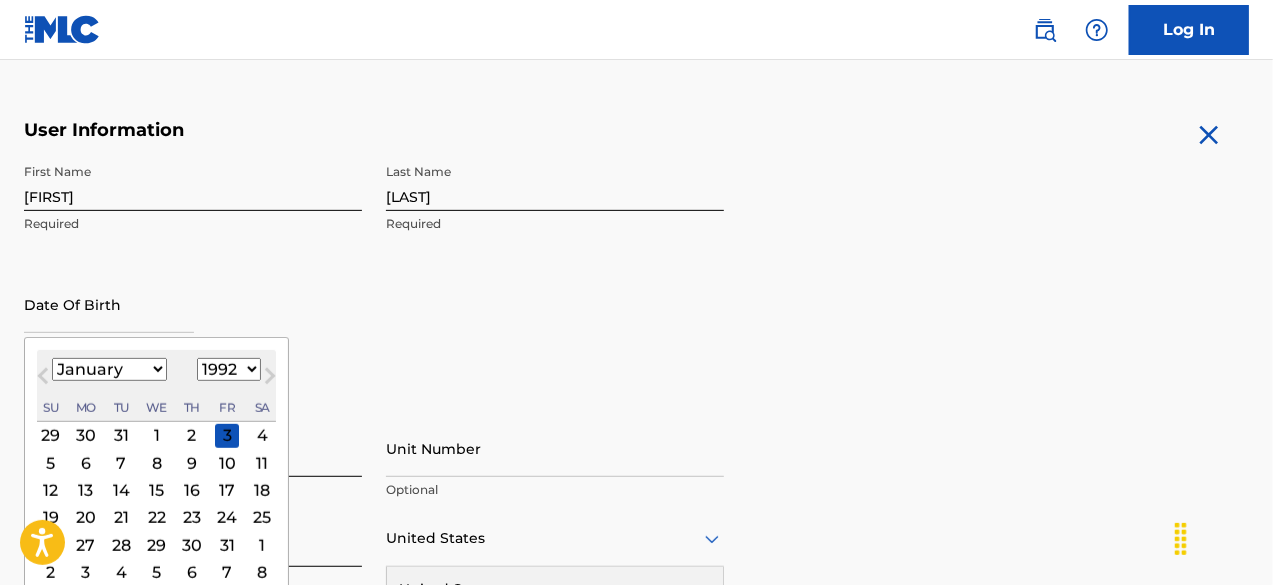 click on "9" at bounding box center [192, 463] 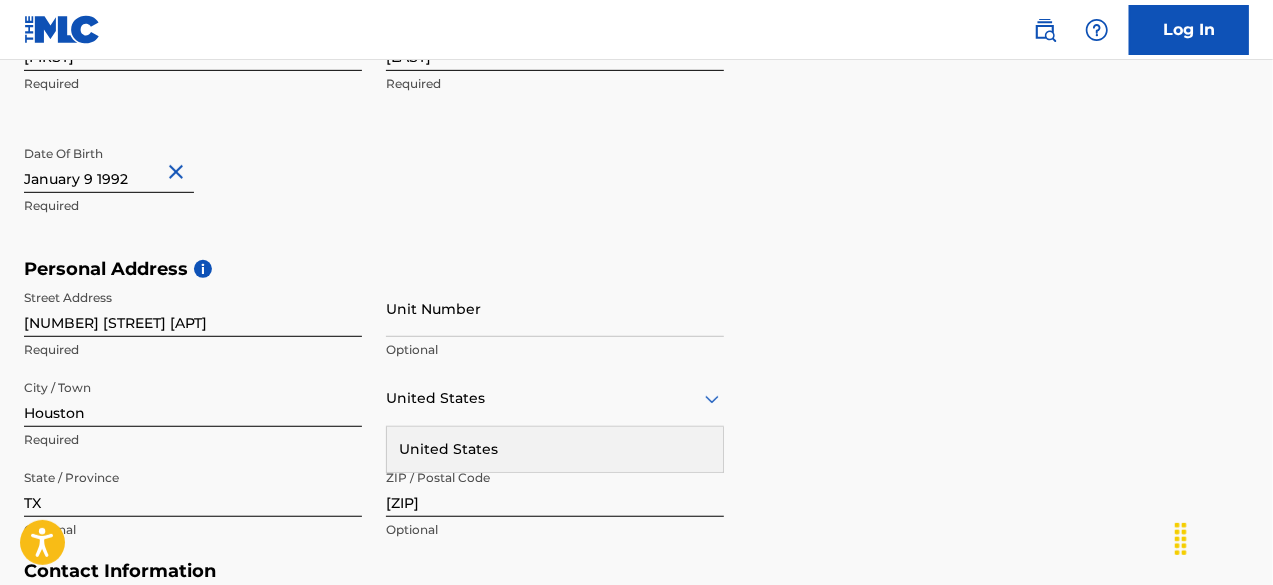 scroll, scrollTop: 550, scrollLeft: 0, axis: vertical 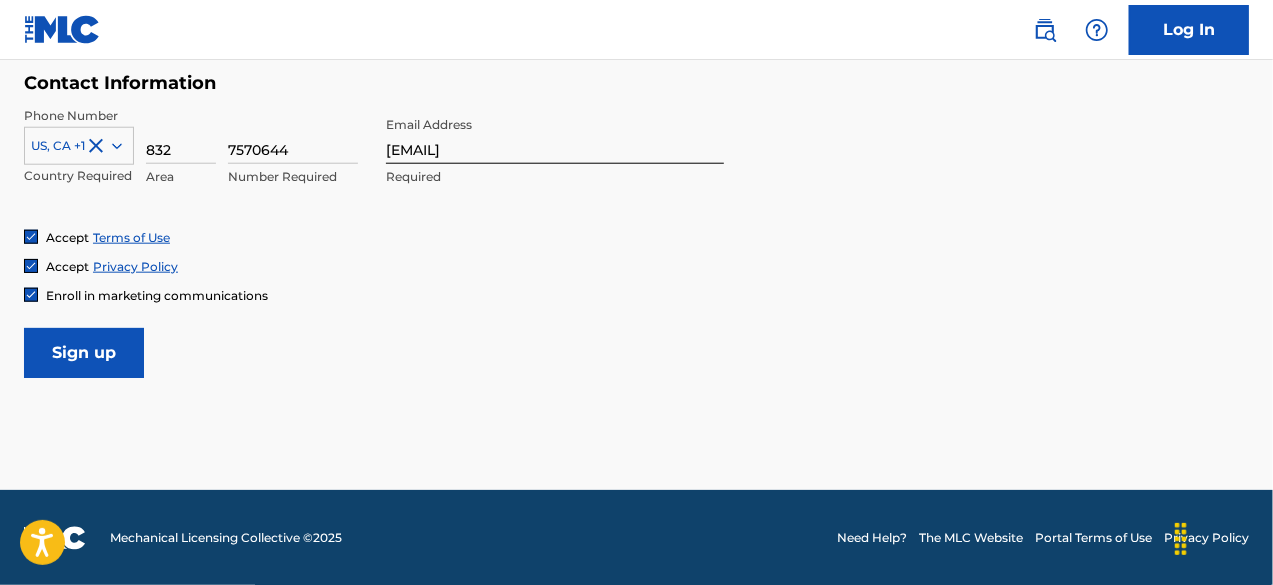click on "Sign up" at bounding box center [84, 353] 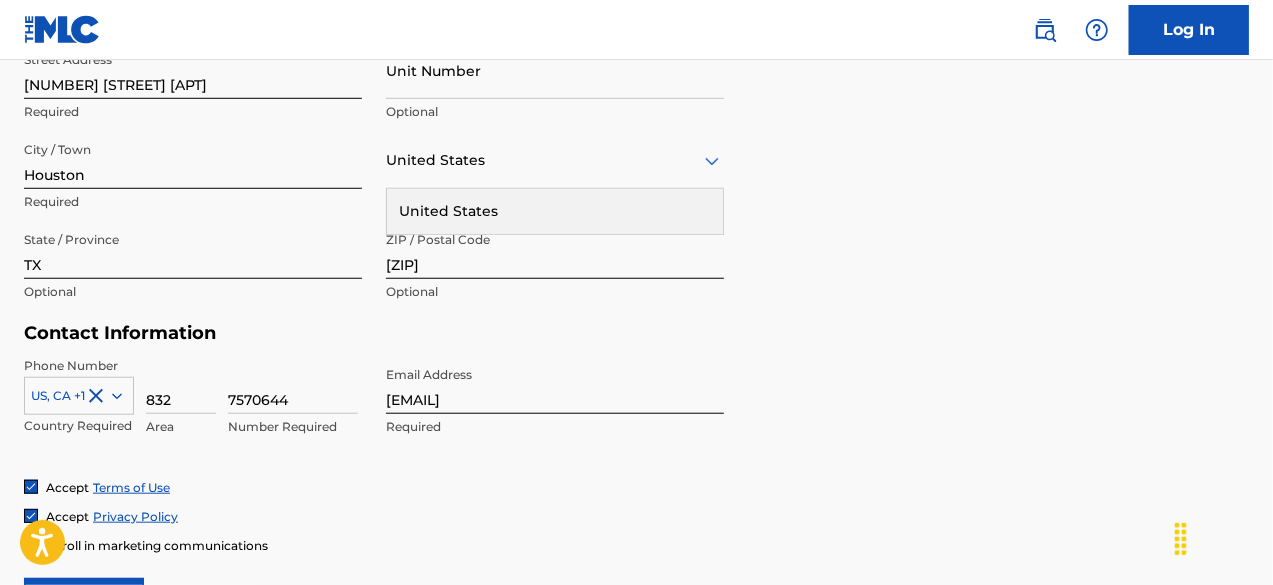 scroll, scrollTop: 900, scrollLeft: 0, axis: vertical 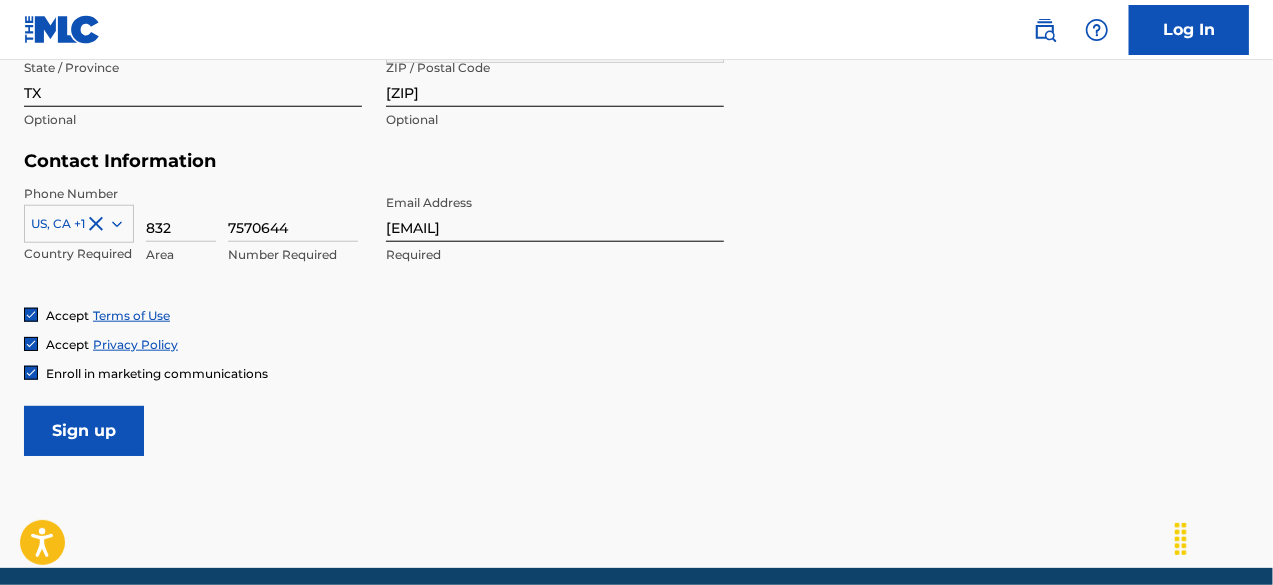 click on "Sign up" at bounding box center [84, 431] 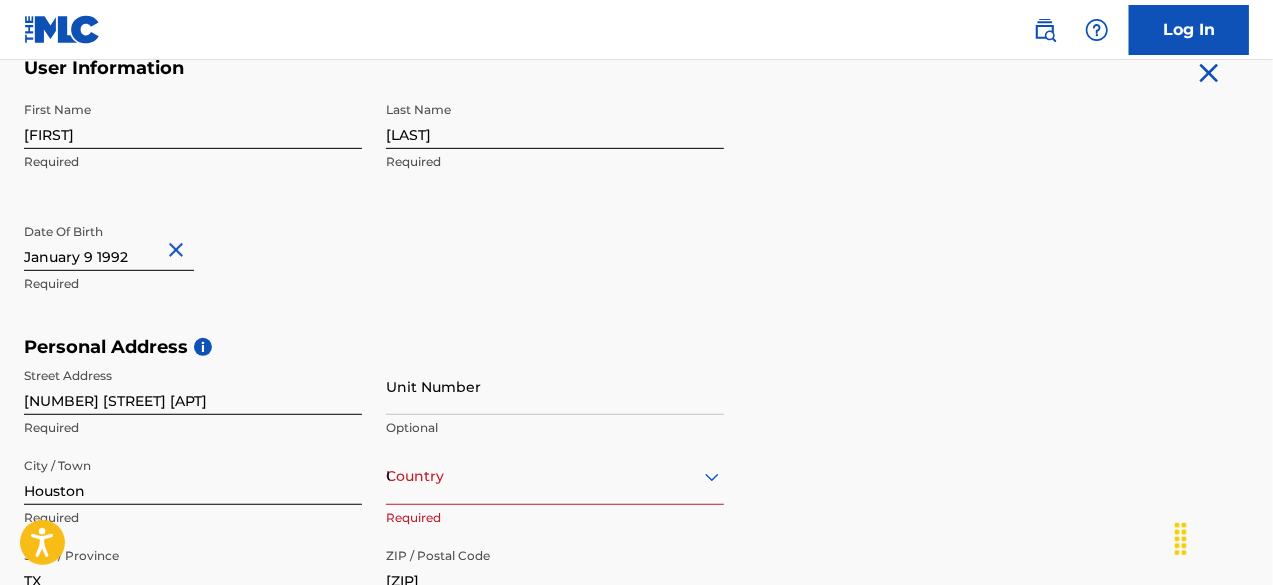 scroll, scrollTop: 500, scrollLeft: 0, axis: vertical 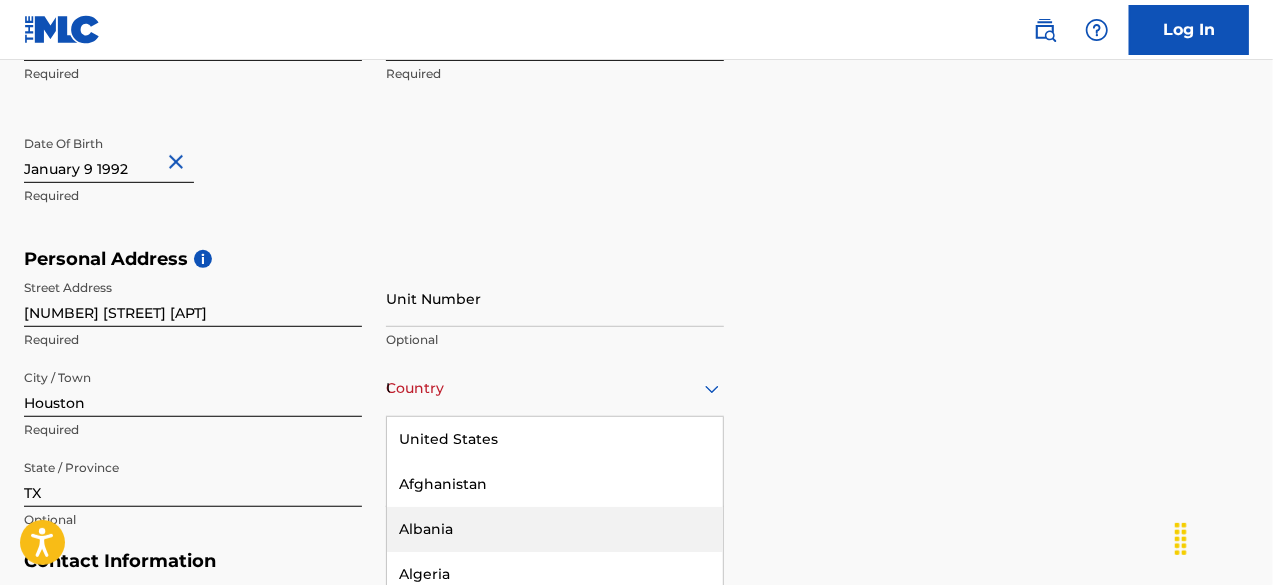 click on "223 results available. Use Up and Down to choose options, press Enter to select the currently focused option, press Escape to exit the menu, press Tab to select the option and exit the menu. Country United States United States Afghanistan Albania Algeria Andorra Angola Anguilla Antigua and Barbuda Argentina Armenia Aruba Australia Austria Azerbaijan Bahamas Bahrain Bangladesh Barbados Belarus Belgium Belize Benin Bermuda Bhutan Bolivia Bosnia and Herzegovina Botswana Brazil Brunei Darussalam Bulgaria Burkina Faso Burundi Cambodia Cameroon Canada Cape Verde Cayman Islands Central African Republic Chad Chile China Colombia Comoros Congo Congo, the Democratic Republic of the Cook Islands Costa Rica Cote D'Ivoire Croatia Cuba Cyprus Czech Republic Denmark Djibouti Dominica Dominican Republic Ecuador Egypt El Salvador Equatorial Guinea Eritrea Estonia Ethiopia Falkland Islands (Malvinas) Faroe Islands Fiji Finland France French Guiana French Polynesia Gabon Gambia Georgia Germany Ghana Gibraltar Greece Greenland" at bounding box center [555, 388] 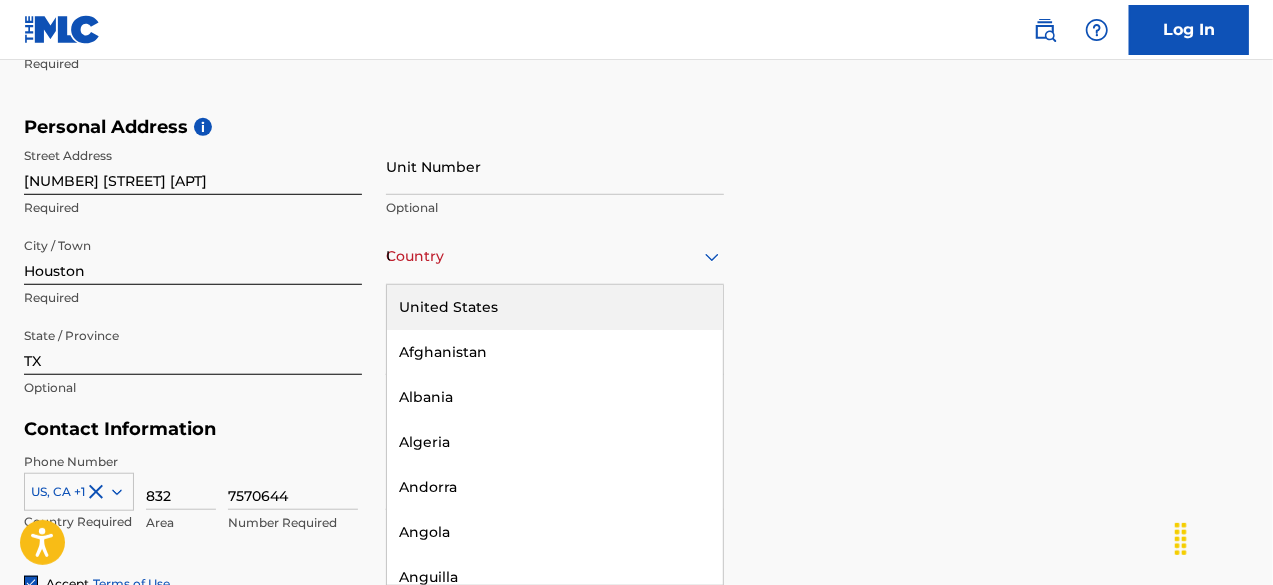 click on "United States" at bounding box center (555, 307) 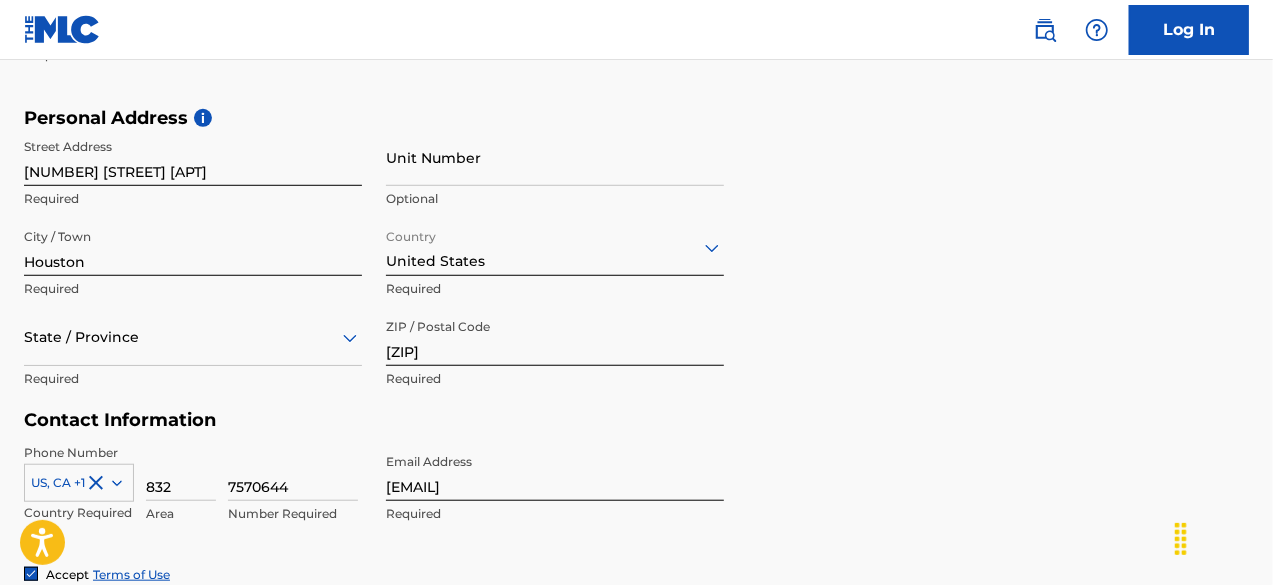 scroll, scrollTop: 632, scrollLeft: 0, axis: vertical 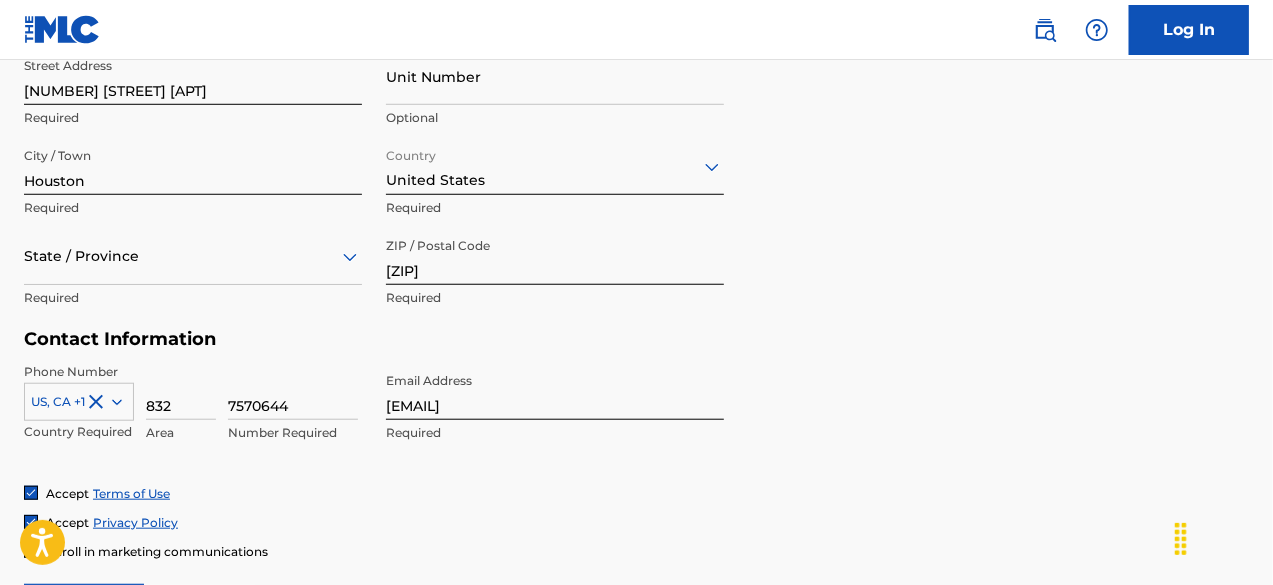 click on "State / Province" at bounding box center [193, 256] 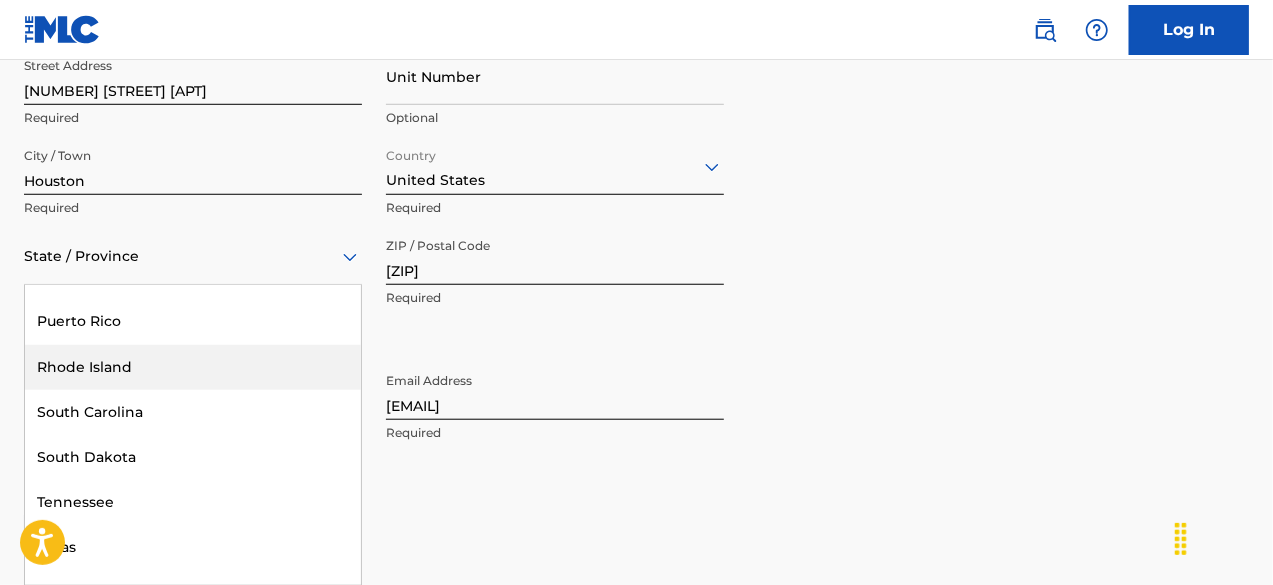 scroll, scrollTop: 1965, scrollLeft: 0, axis: vertical 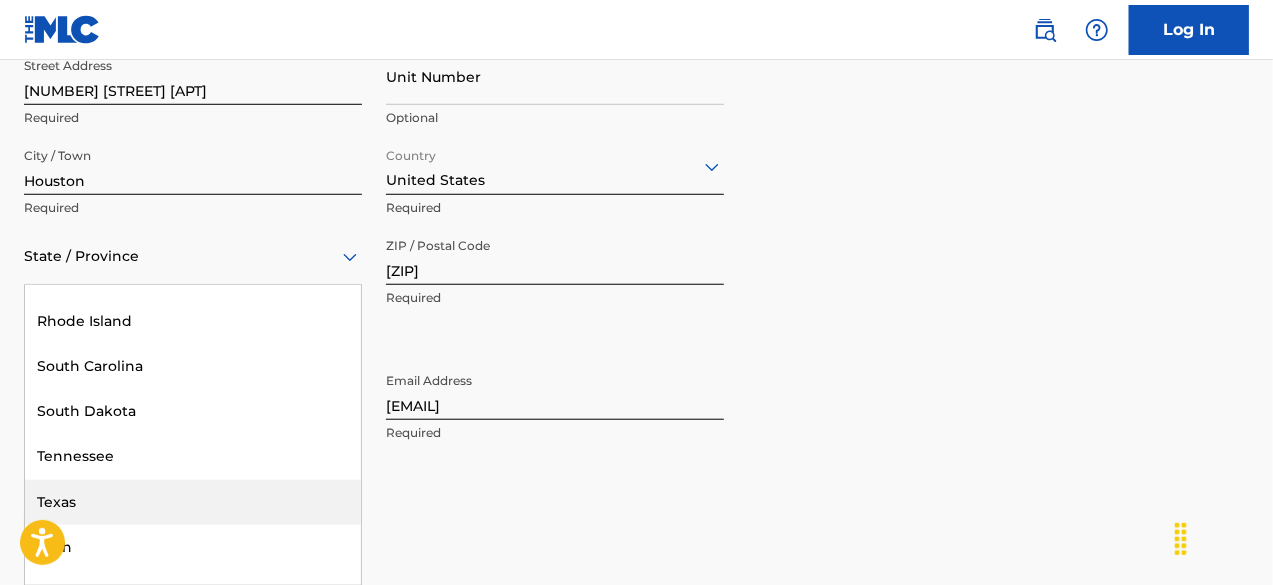 click on "Texas" at bounding box center (193, 502) 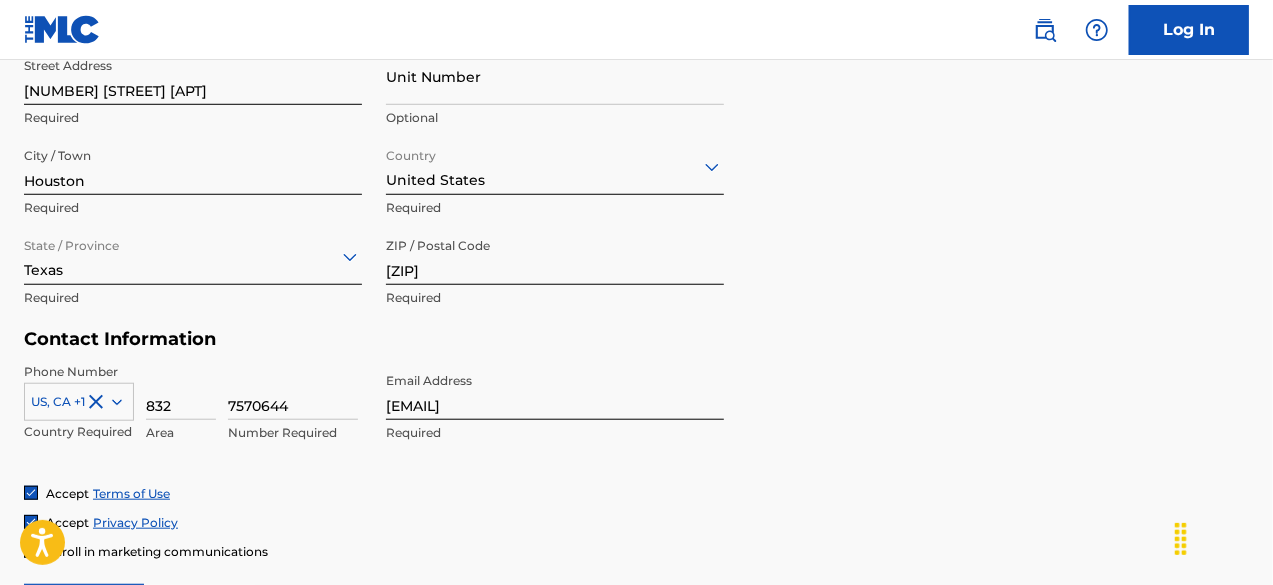 click on "User Information First Name [FIRST] Required Last Name [LAST] Required Date Of Birth Required Personal Address i Street Address [NUMBER] [STREET] [APT] Required Unit Number Optional City / Town [CITY] Required Country United States Required State / Province [STATE] Required ZIP / Postal Code [ZIP] Required Contact Information Phone Number US, CA +1 Country Required 832 Area 7570644 Number Required Email Address [EMAIL] Required Accept Terms of Use Accept Privacy Policy Enroll in marketing communications Sign up" at bounding box center (636, 190) 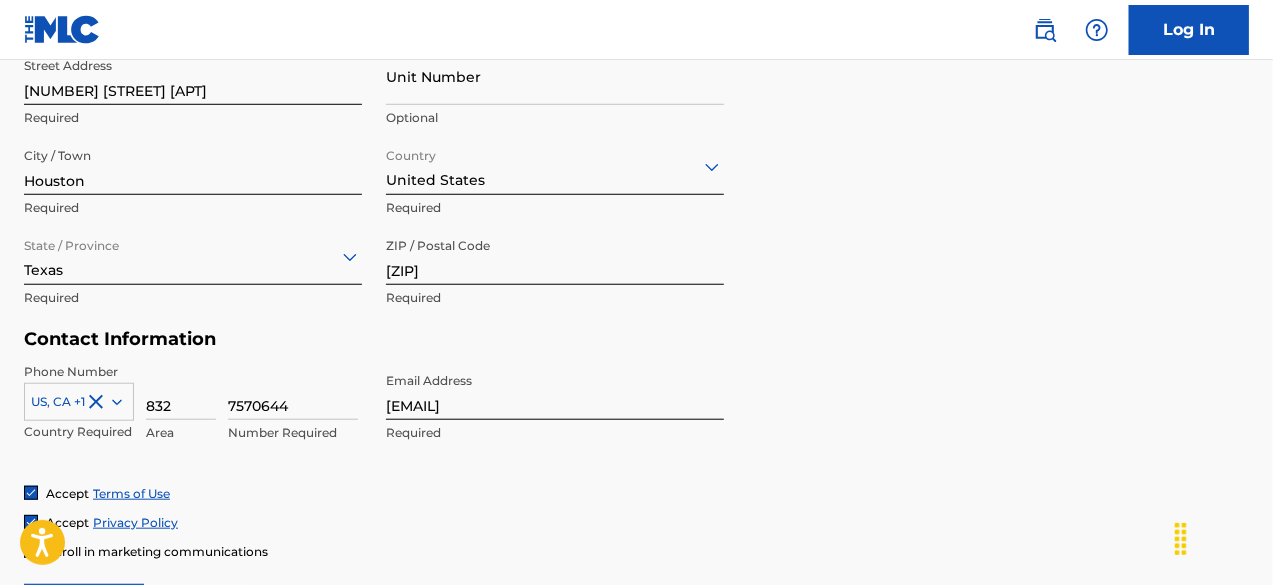 click on "User Information First Name [FIRST] Required Last Name [LAST] Required Date Of Birth Required Personal Address i Street Address [NUMBER] [STREET] [APT] Required Unit Number Optional City / Town [CITY] Required Country United States Required State / Province [STATE] Required ZIP / Postal Code [ZIP] Required Contact Information Phone Number US, CA +1 Country Required 832 Area 7570644 Number Required Email Address [EMAIL] Required Accept Terms of Use Accept Privacy Policy Enroll in marketing communications Sign up" at bounding box center [636, 190] 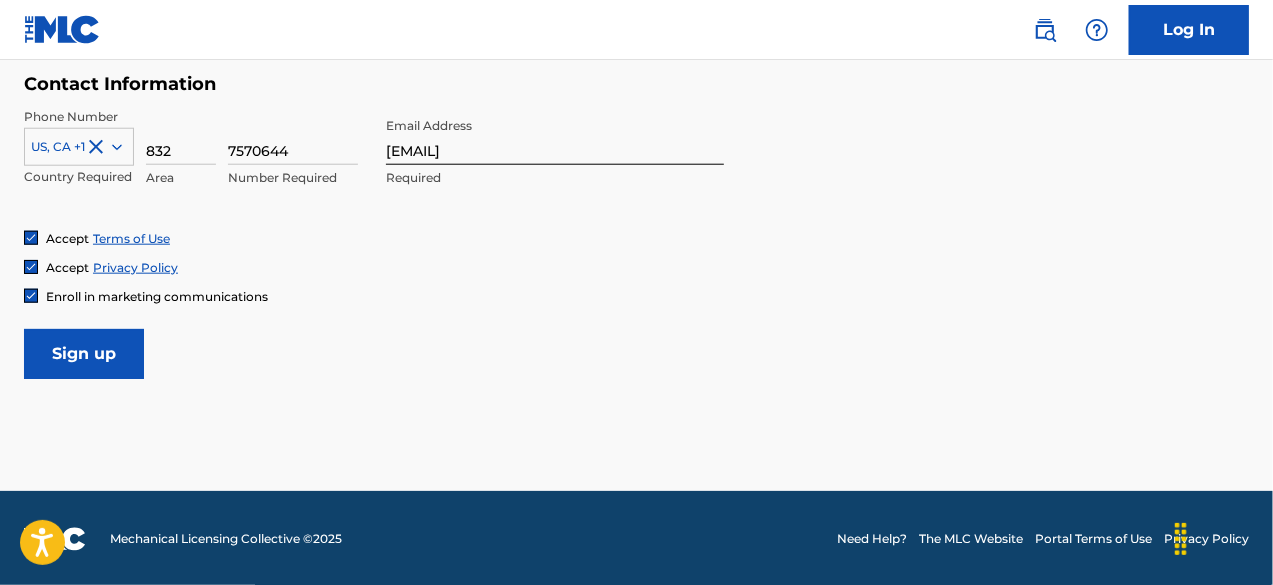 scroll, scrollTop: 978, scrollLeft: 0, axis: vertical 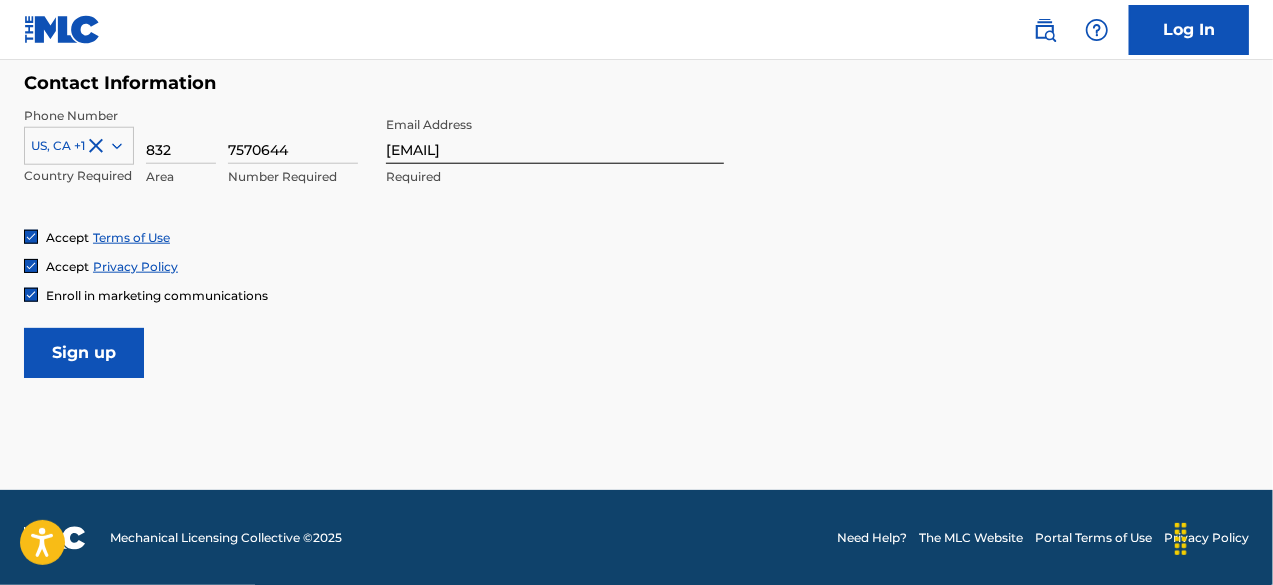click on "Sign up" at bounding box center [84, 353] 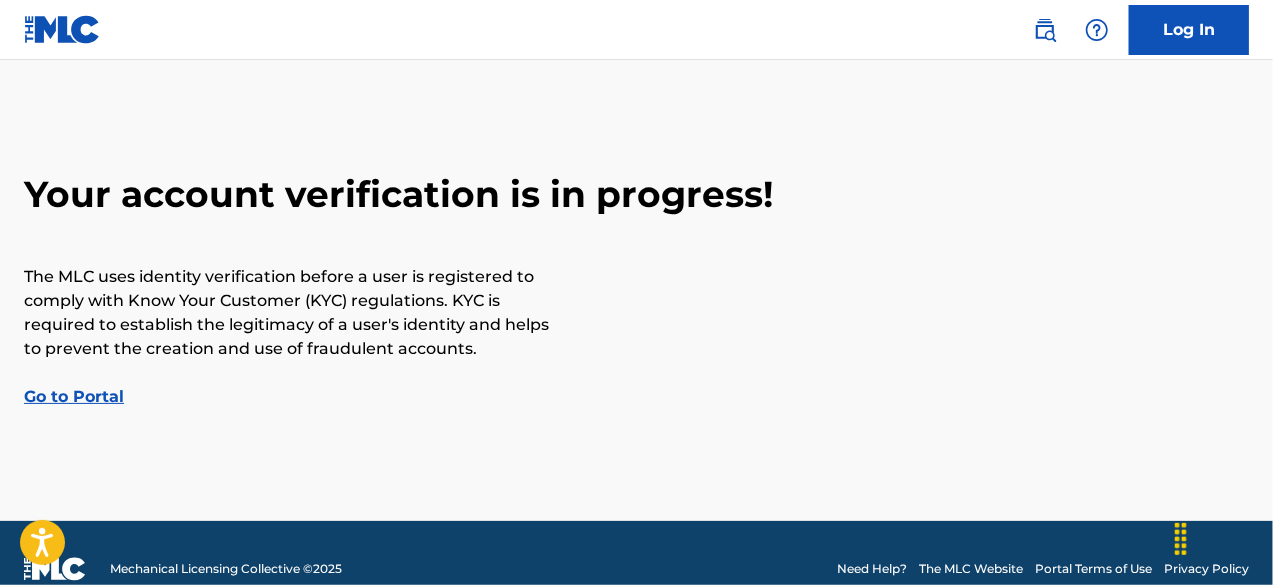 scroll, scrollTop: 66, scrollLeft: 0, axis: vertical 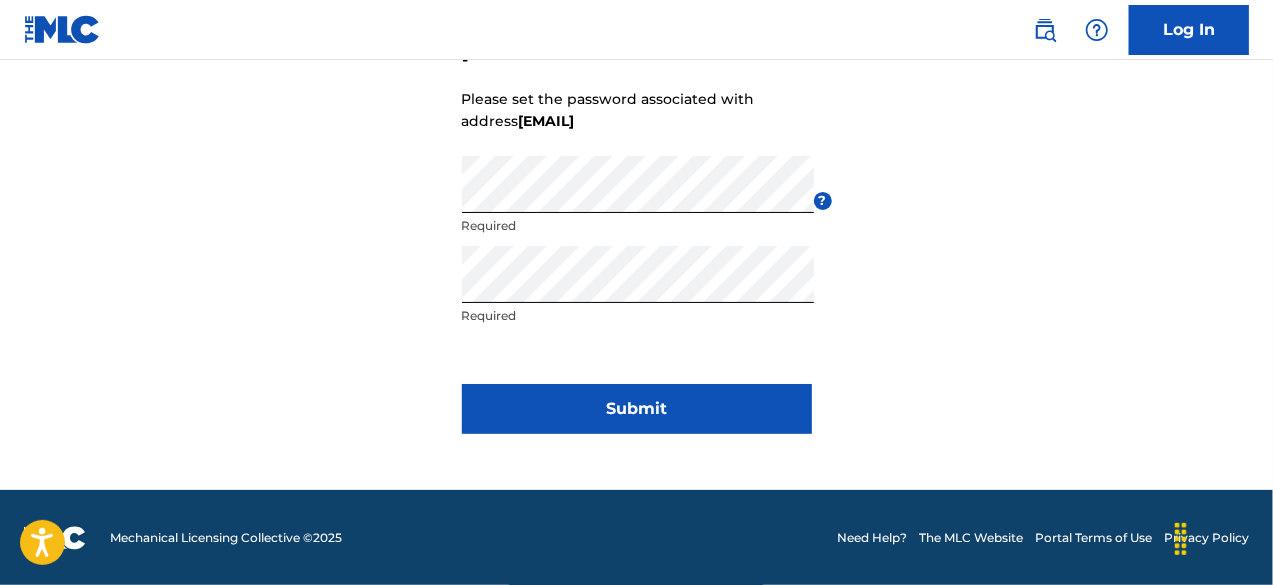 click on "Submit" at bounding box center [637, 409] 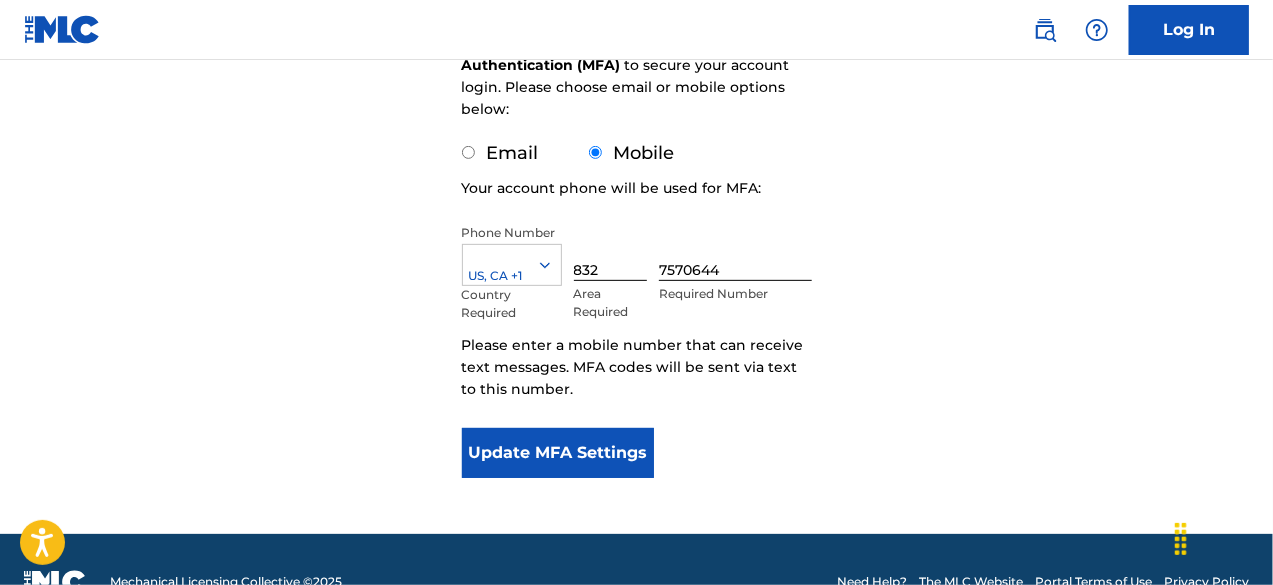 scroll, scrollTop: 376, scrollLeft: 0, axis: vertical 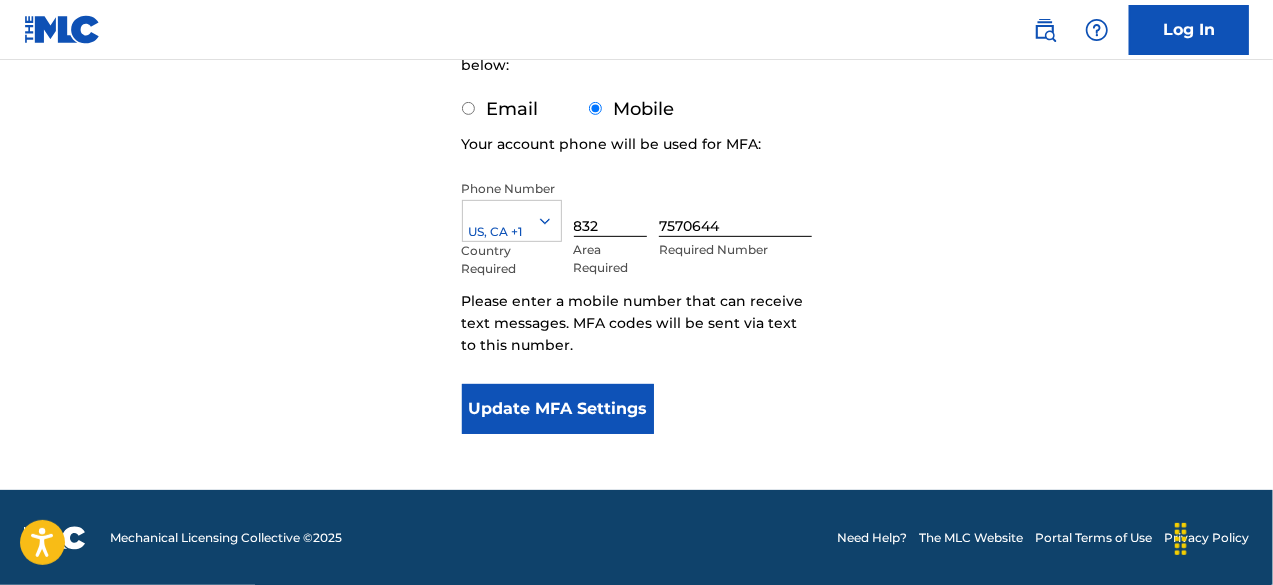 click on "Update MFA Settings" at bounding box center [558, 409] 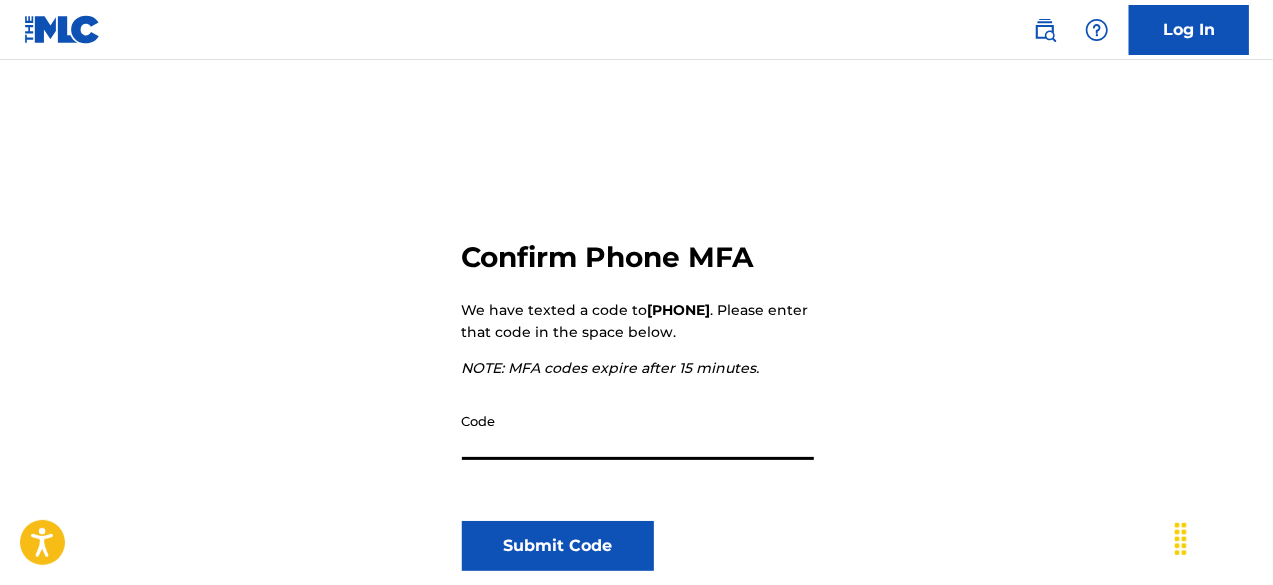 scroll, scrollTop: 200, scrollLeft: 0, axis: vertical 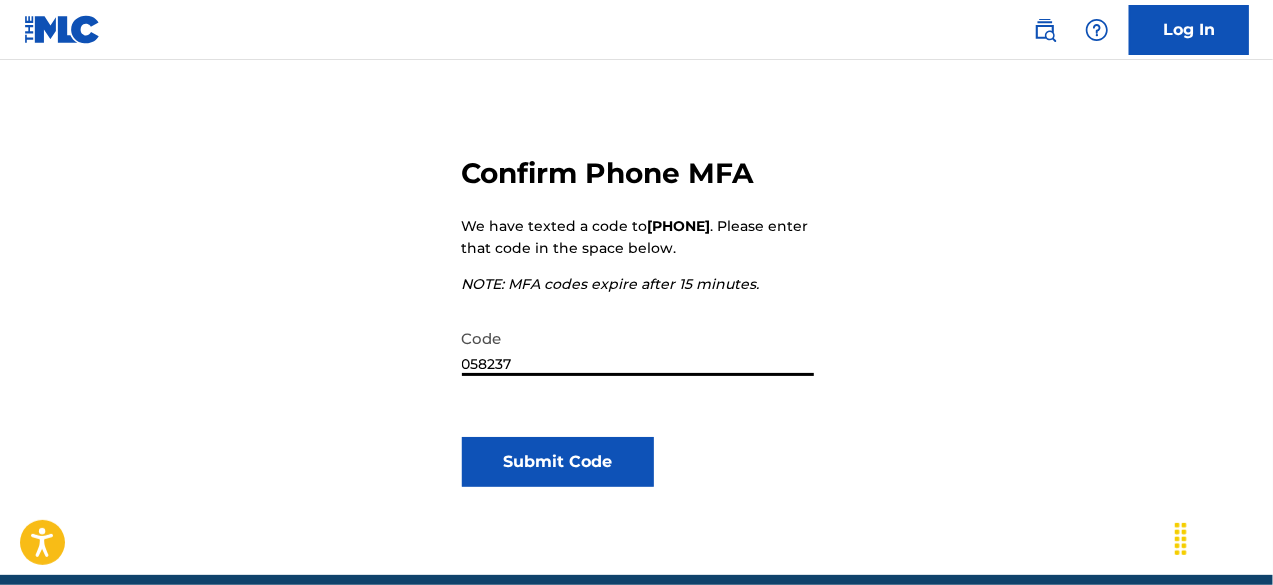 type on "058237" 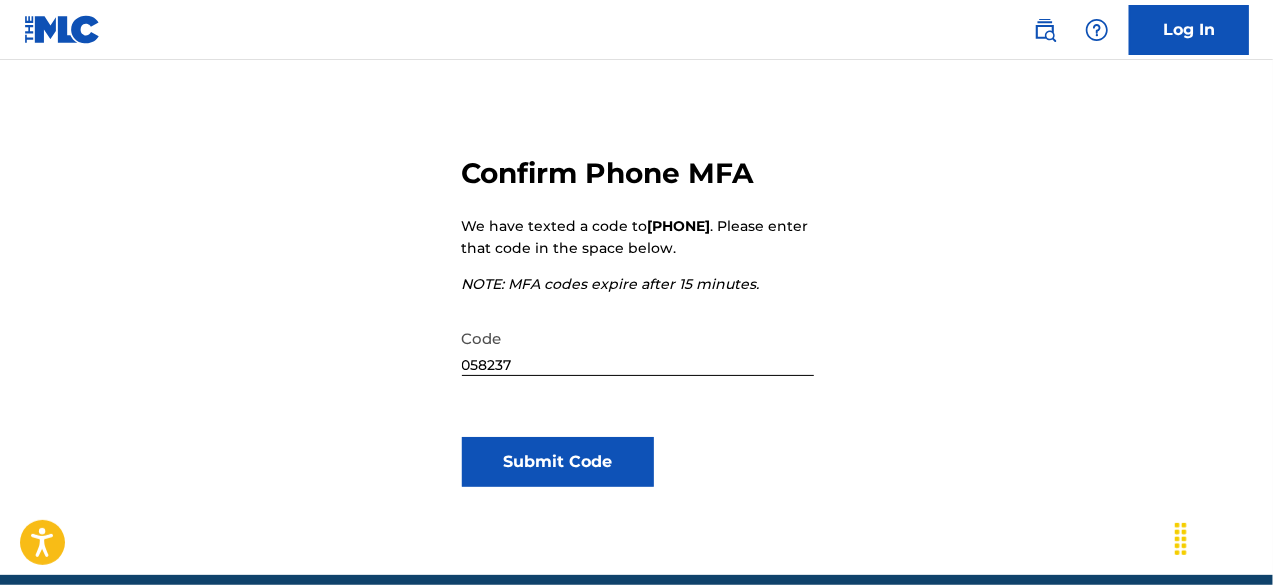 drag, startPoint x: 1083, startPoint y: 168, endPoint x: 556, endPoint y: 474, distance: 609.3972 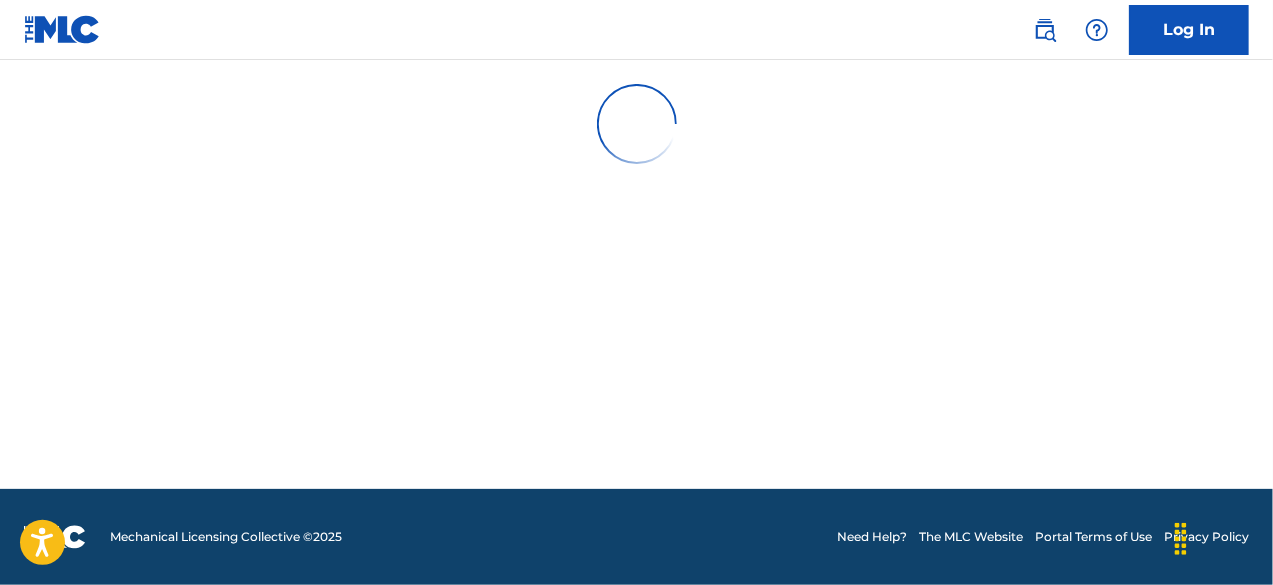 scroll, scrollTop: 0, scrollLeft: 0, axis: both 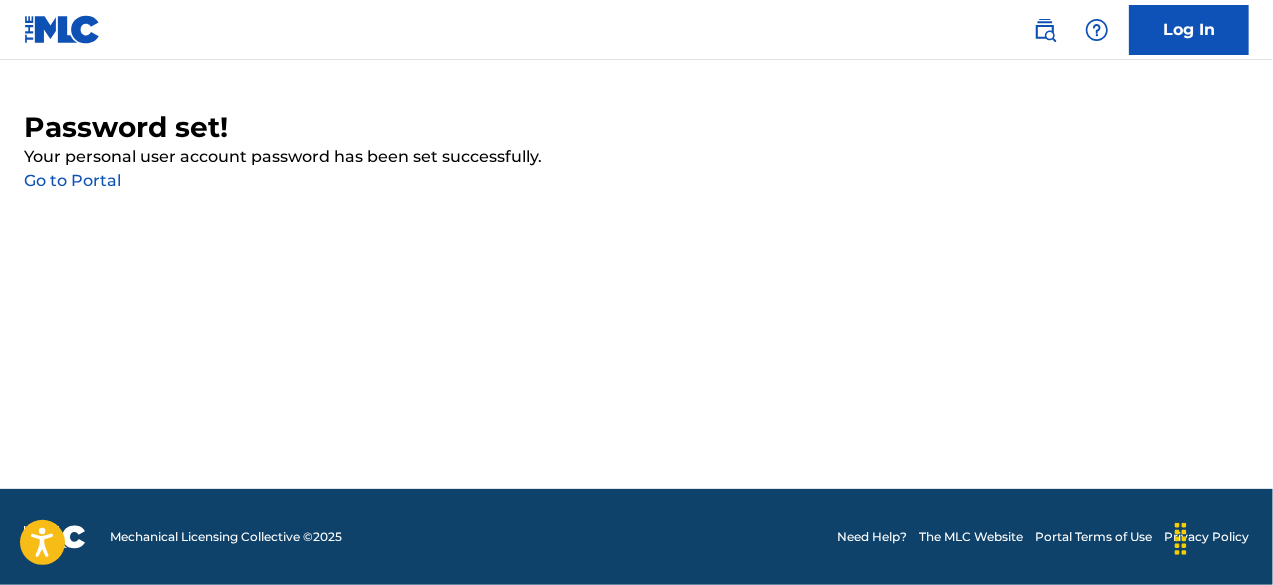 click on "Go to Portal" at bounding box center [72, 180] 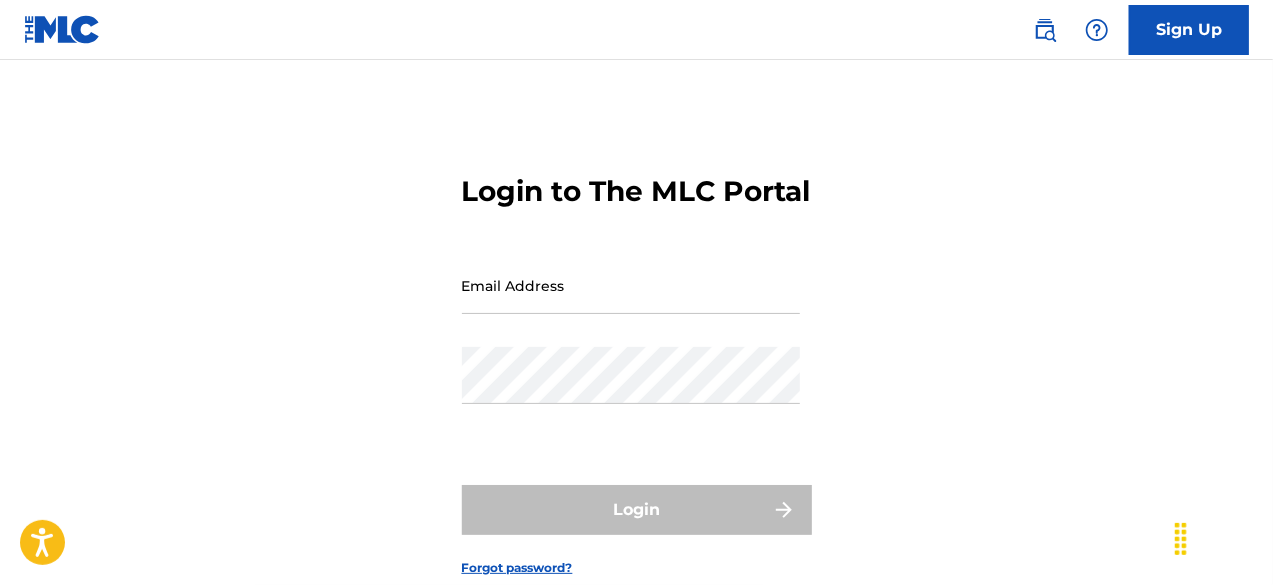 click on "Email Address" at bounding box center [631, 285] 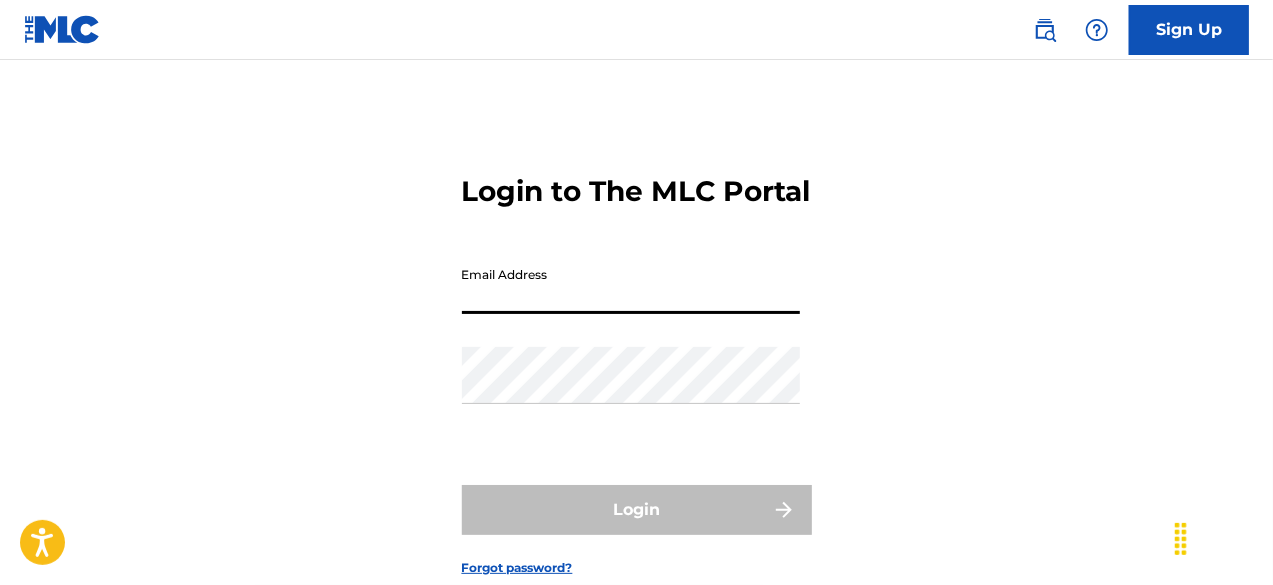 type on "[EMAIL]" 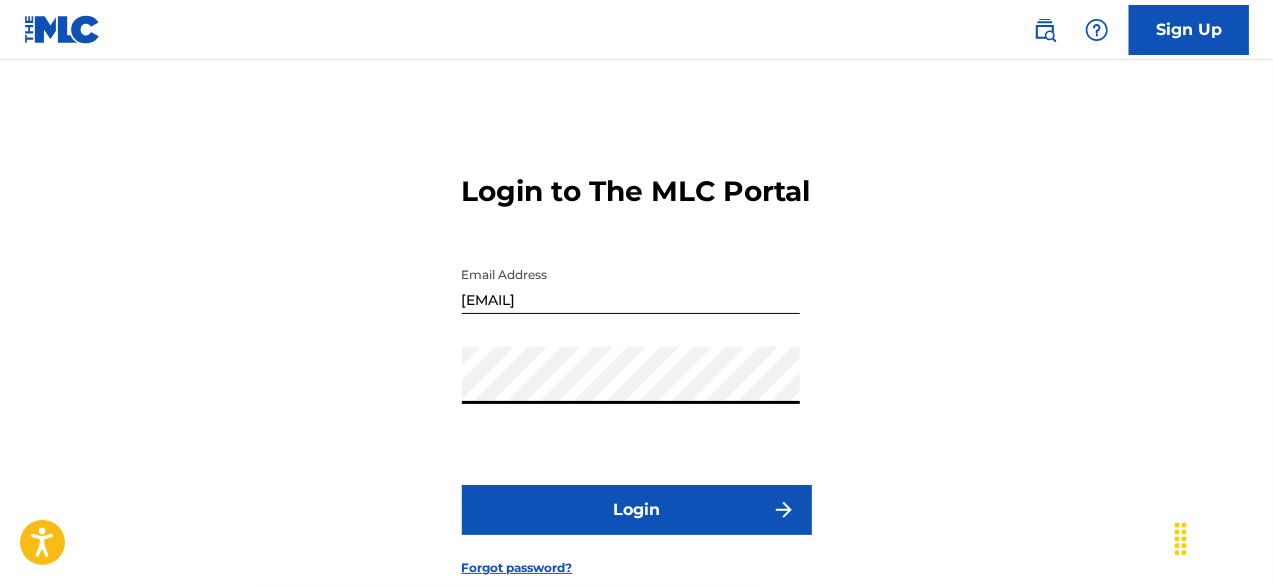 click on "Login" at bounding box center (637, 510) 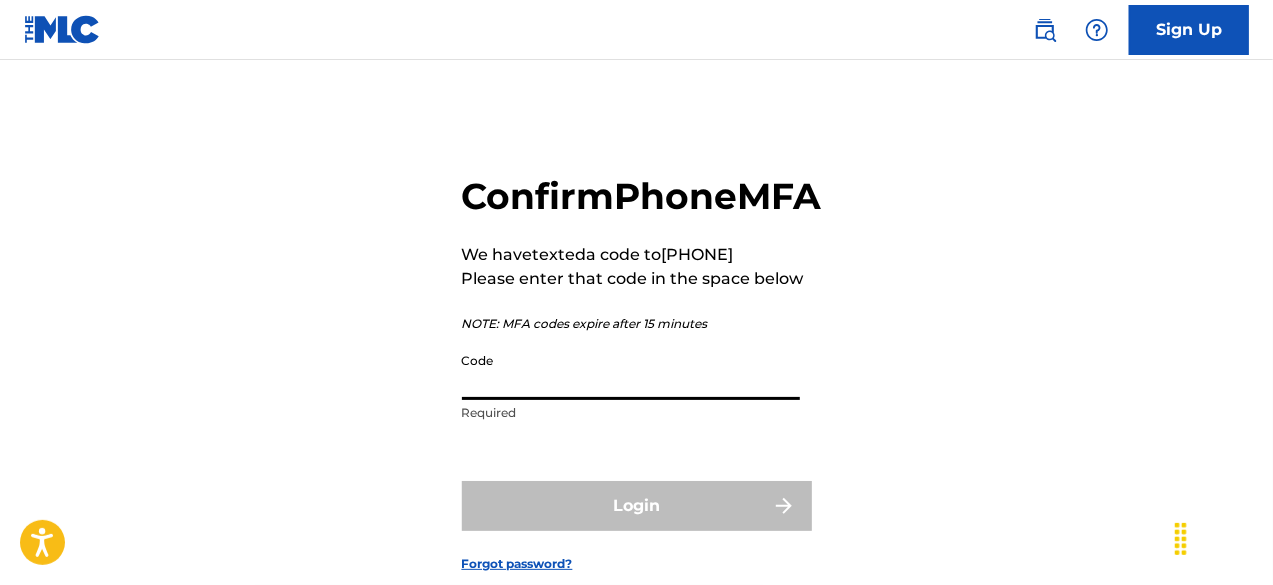 click on "Code" at bounding box center [631, 371] 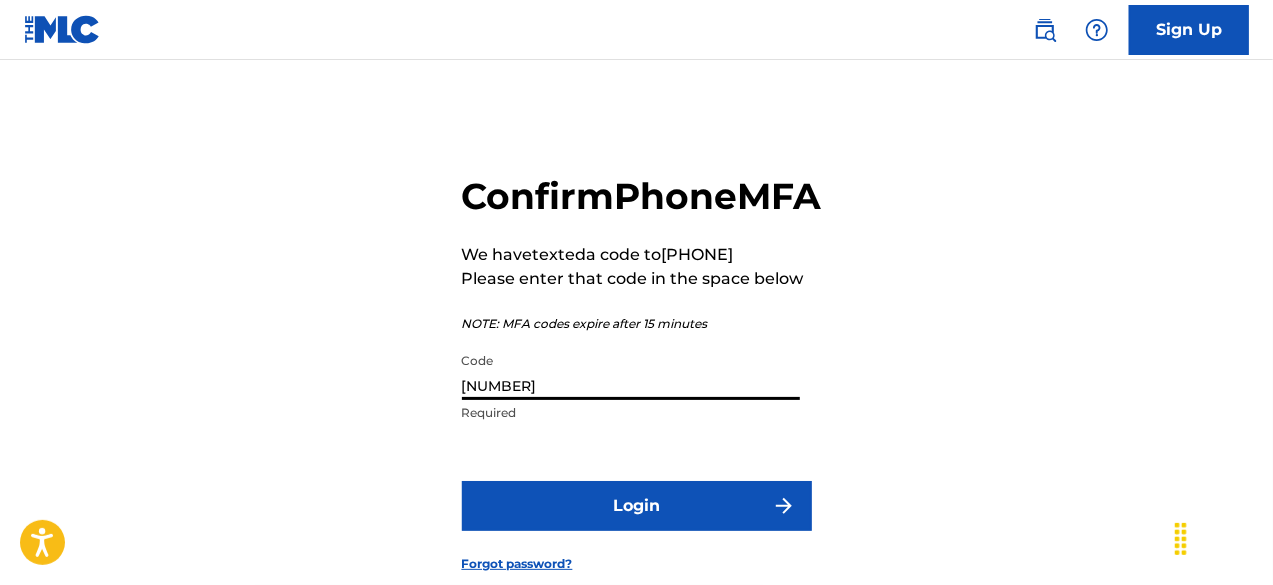 type on "916790" 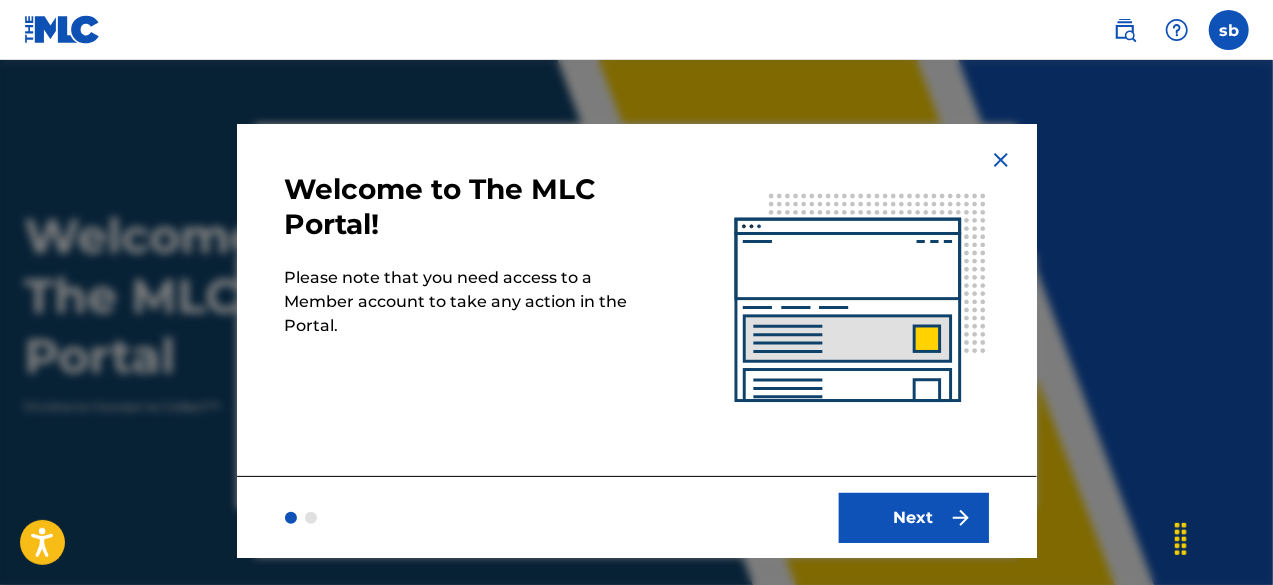 scroll, scrollTop: 0, scrollLeft: 0, axis: both 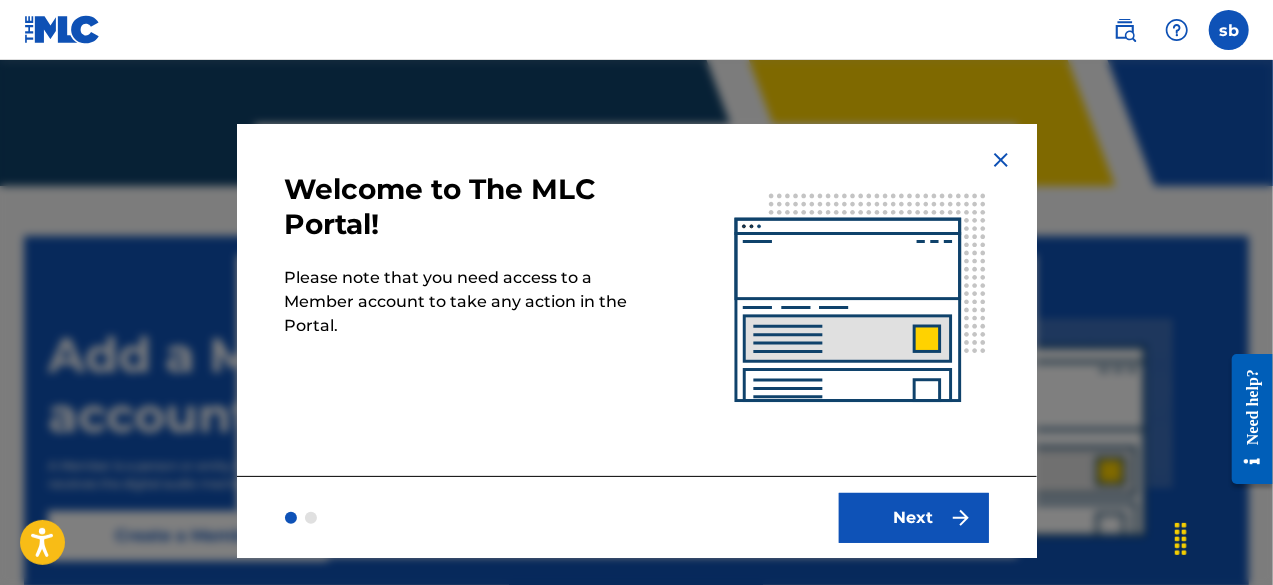 click at bounding box center (961, 518) 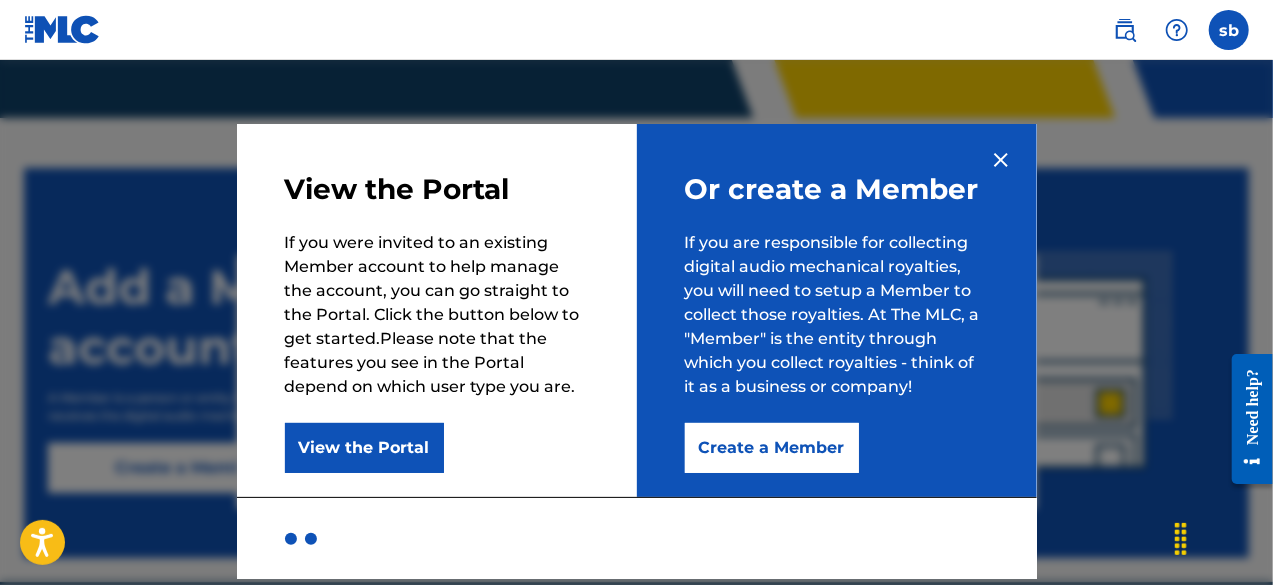 scroll, scrollTop: 500, scrollLeft: 0, axis: vertical 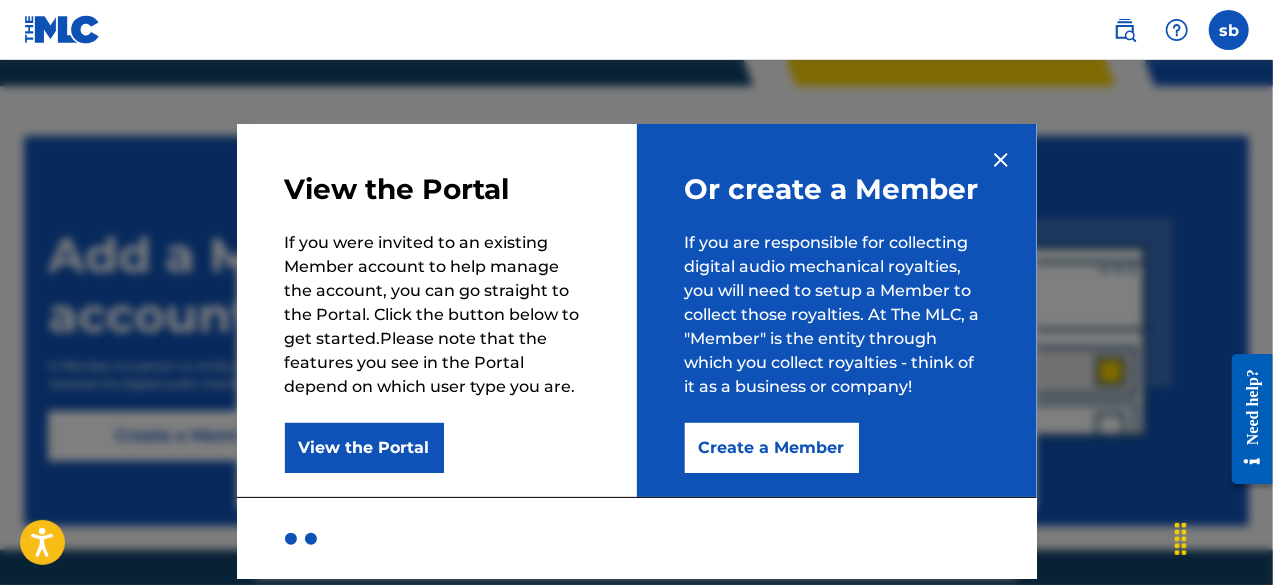 click on "Create a Member" at bounding box center [772, 448] 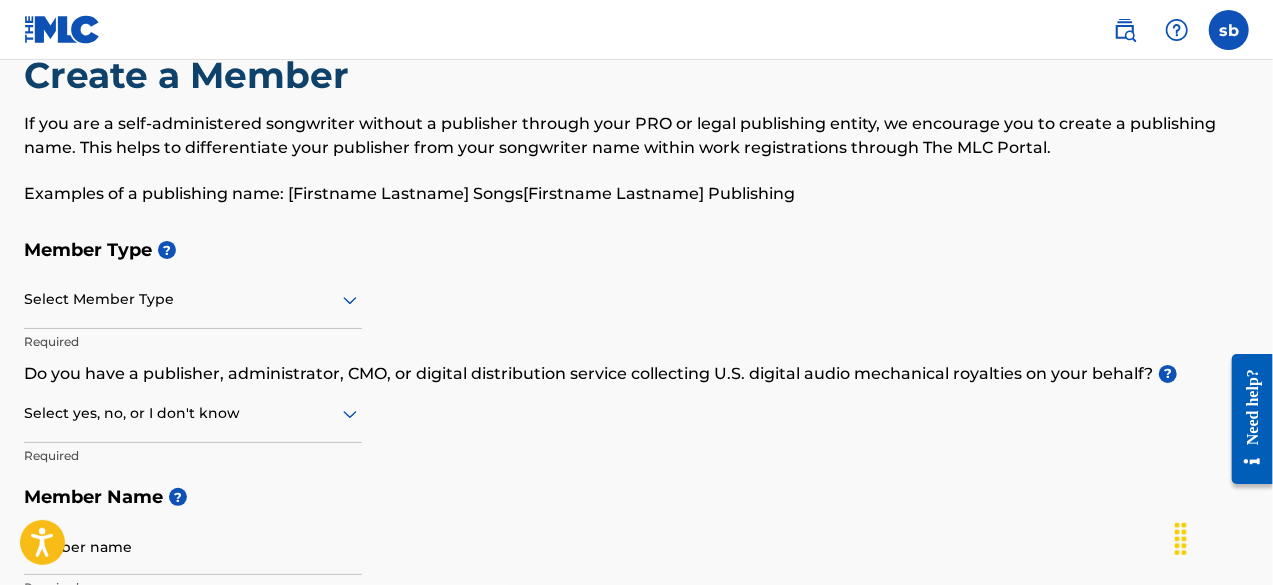 scroll, scrollTop: 100, scrollLeft: 0, axis: vertical 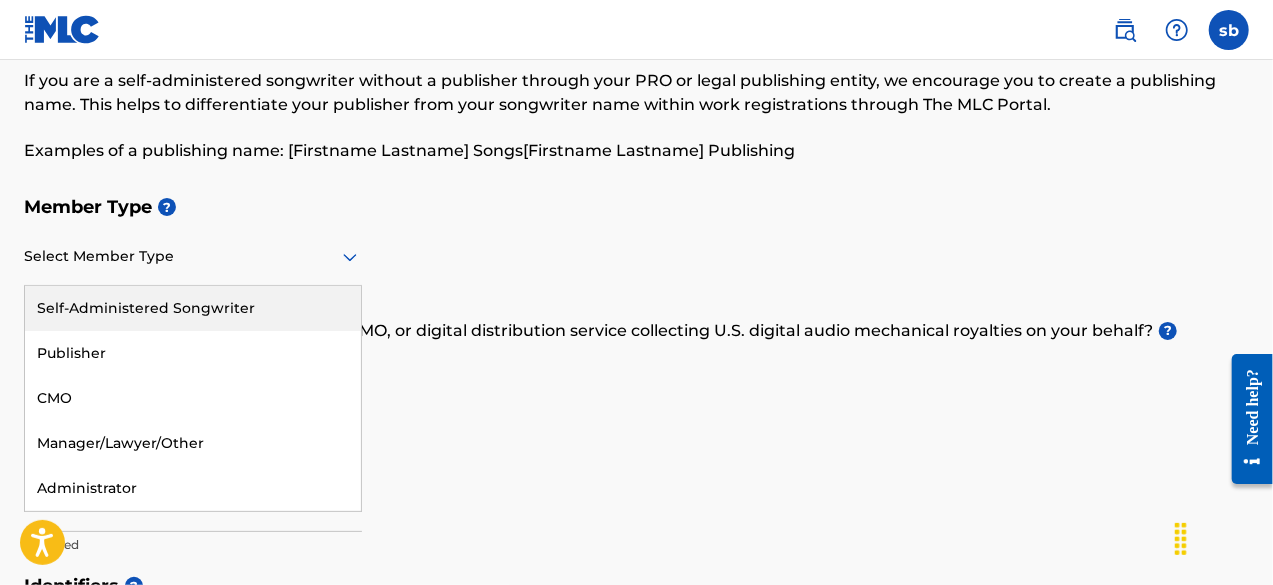 click on "Select Member Type" at bounding box center [193, 257] 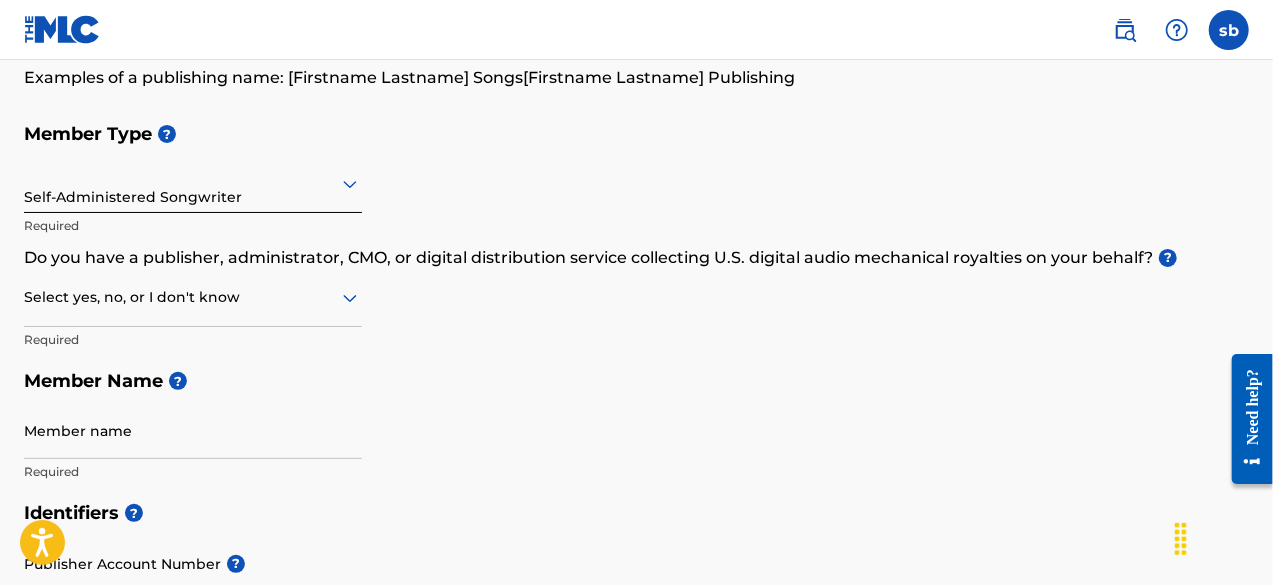 scroll, scrollTop: 200, scrollLeft: 0, axis: vertical 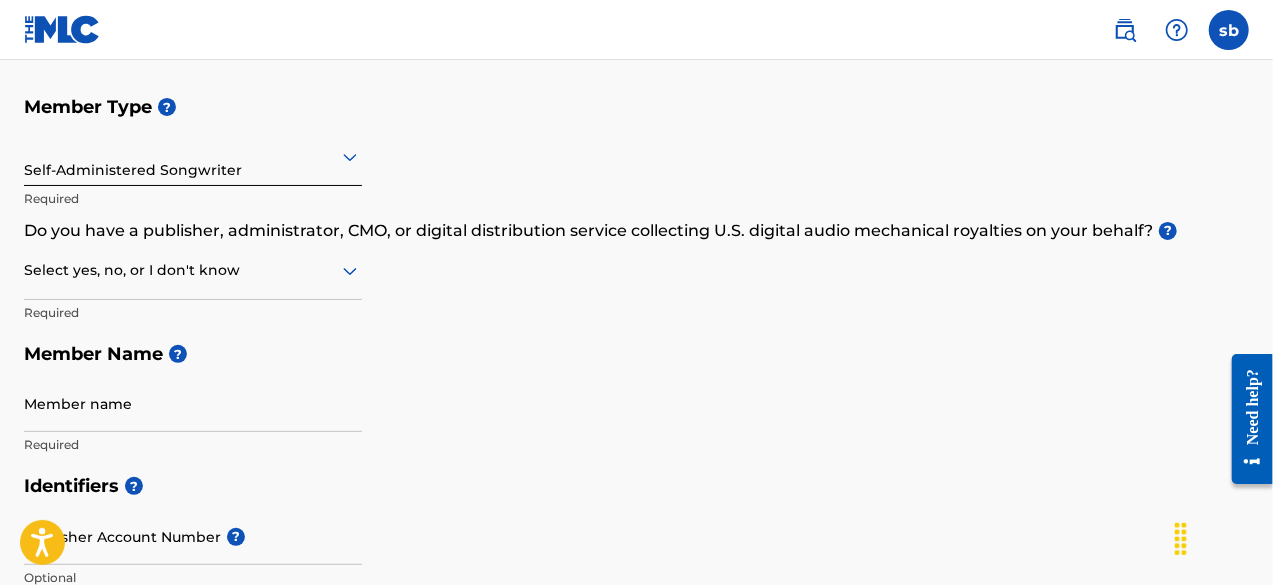 click on "Member Type ? Self-Administered Songwriter Required Do you have a publisher, administrator, CMO, or digital distribution service collecting U.S. digital audio mechanical royalties on your behalf? ? Select yes, no, or I don't know Required Member Name ? Member name Required" at bounding box center (636, 275) 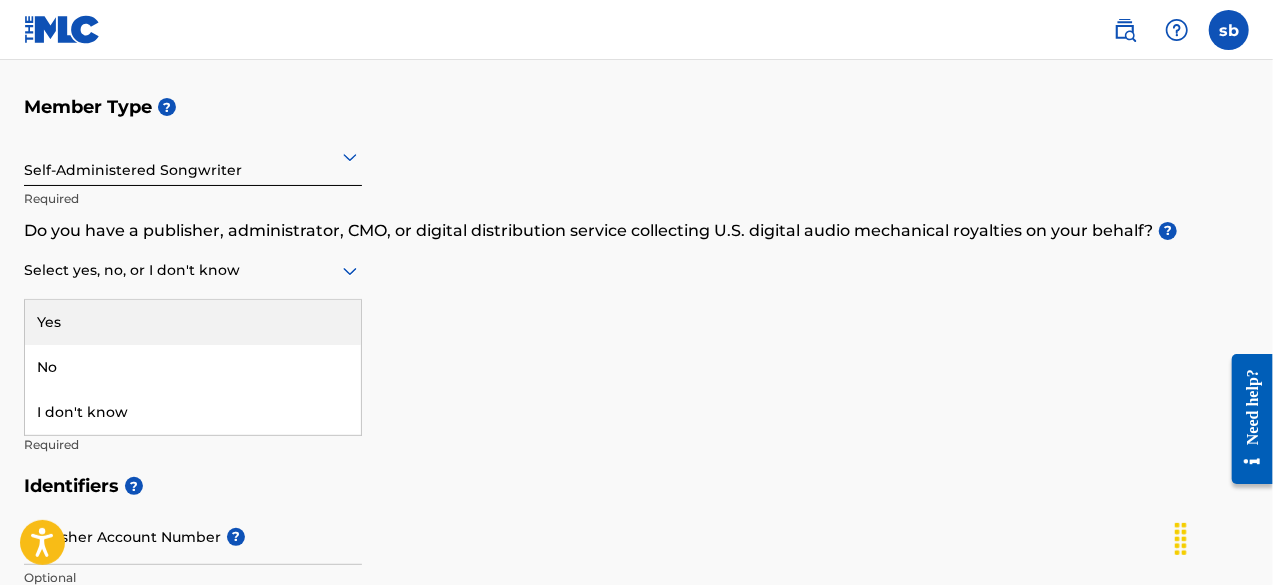 click 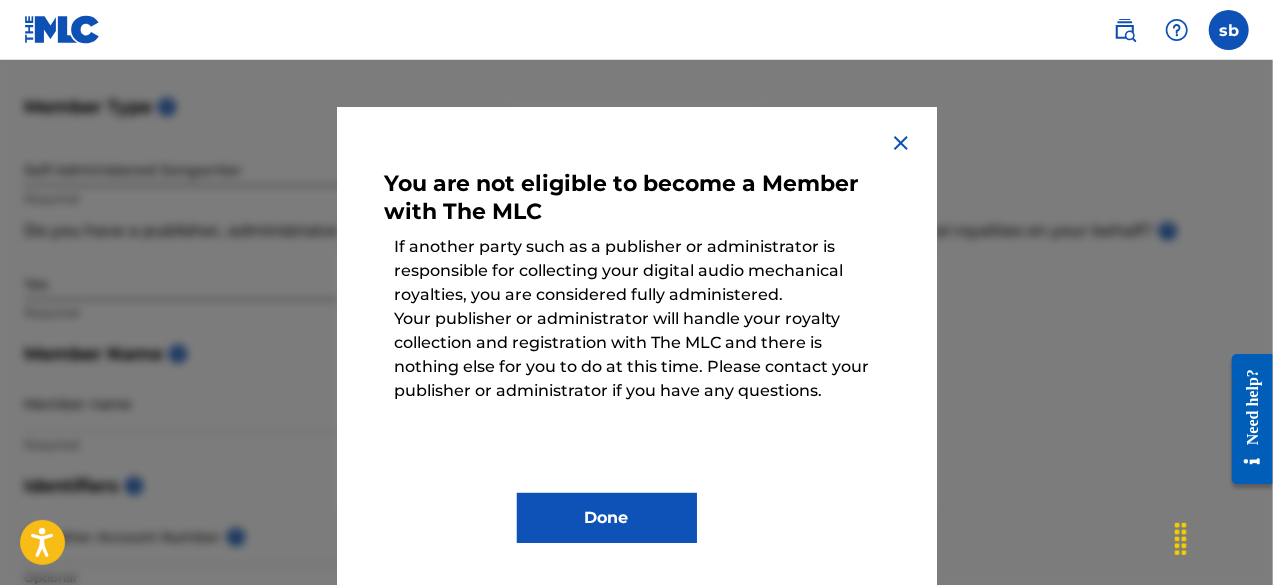 scroll, scrollTop: 22, scrollLeft: 0, axis: vertical 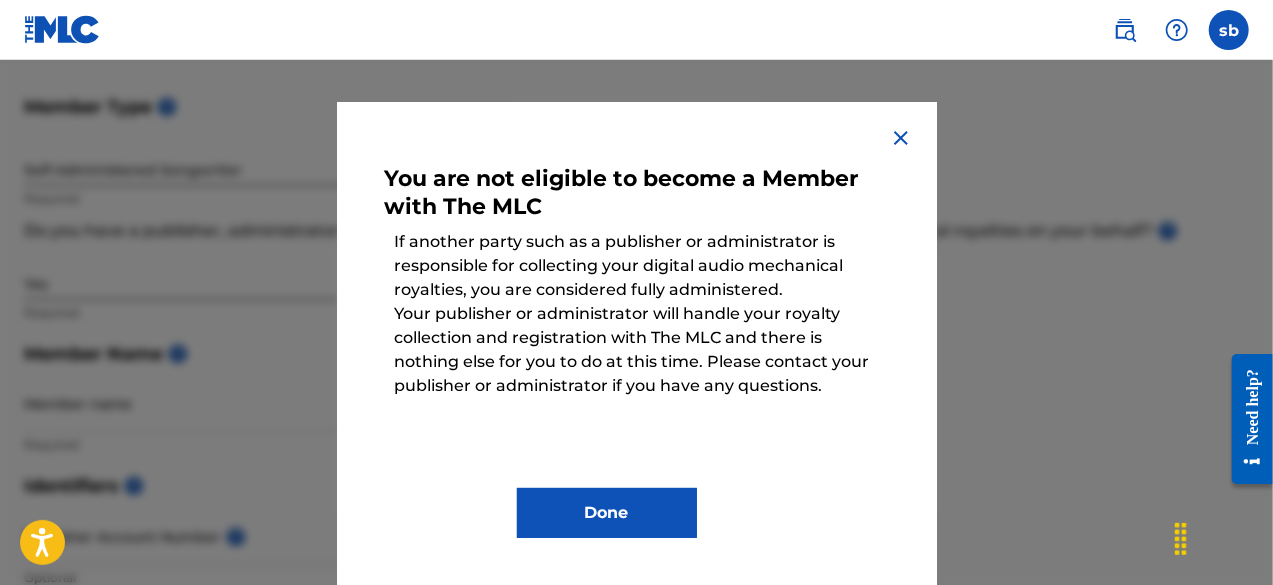 click at bounding box center [901, 138] 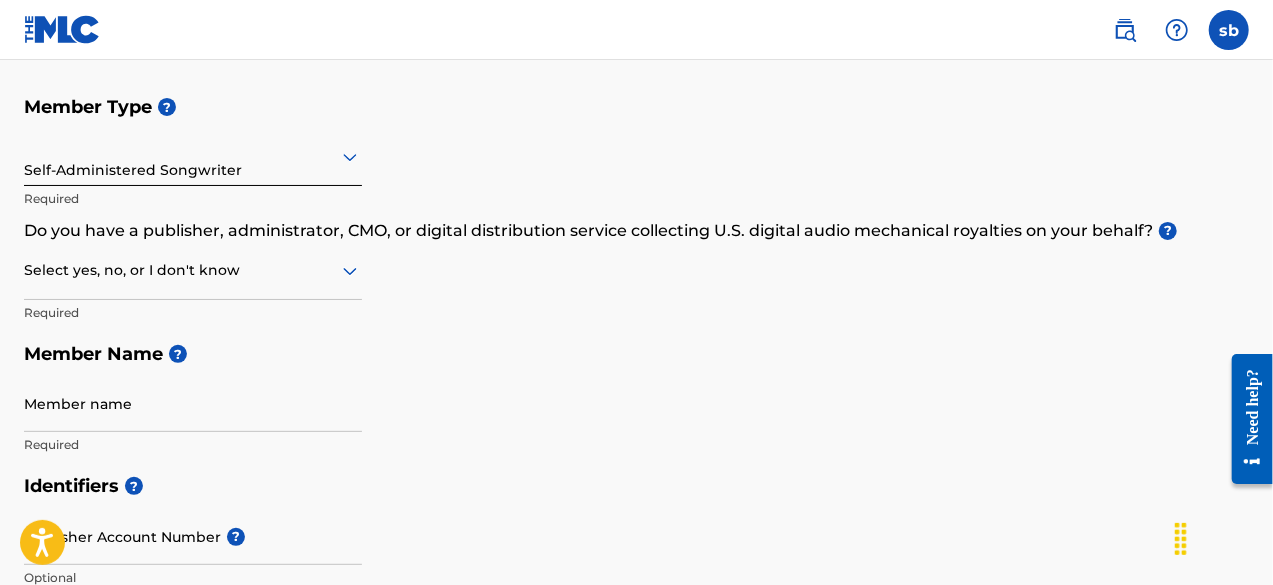click 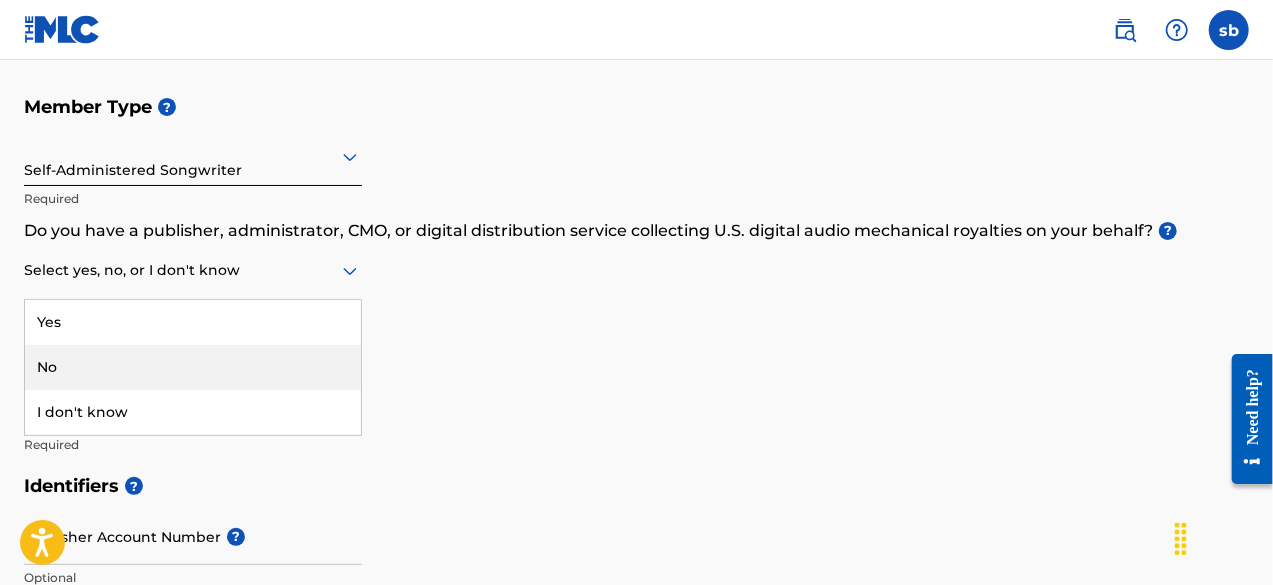 click on "No" at bounding box center [193, 367] 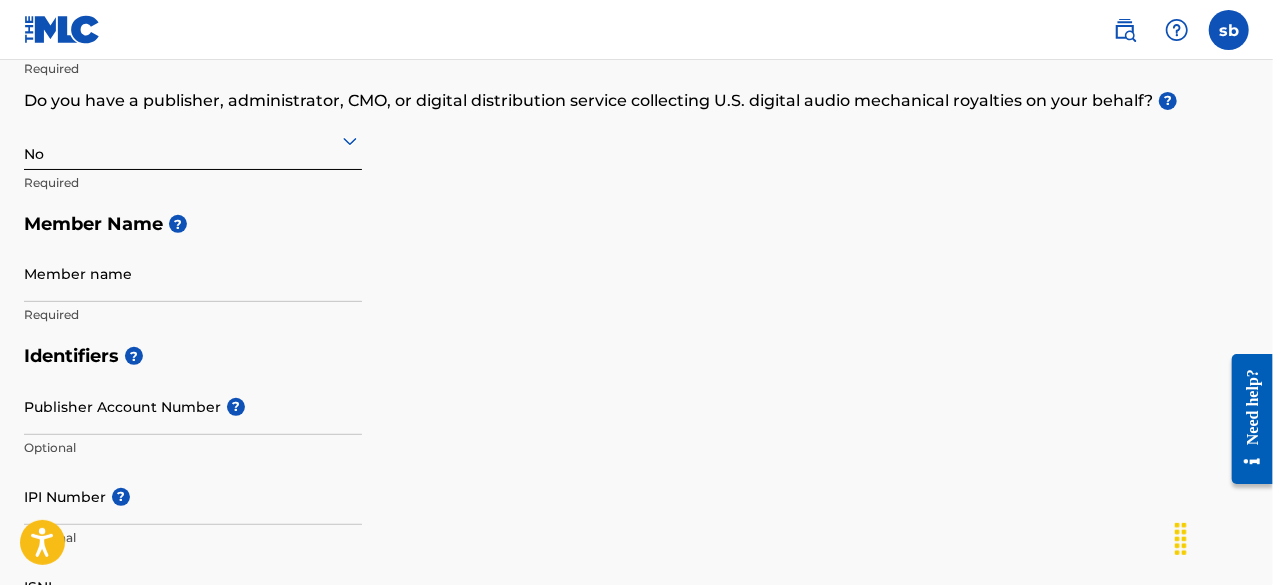 scroll, scrollTop: 300, scrollLeft: 0, axis: vertical 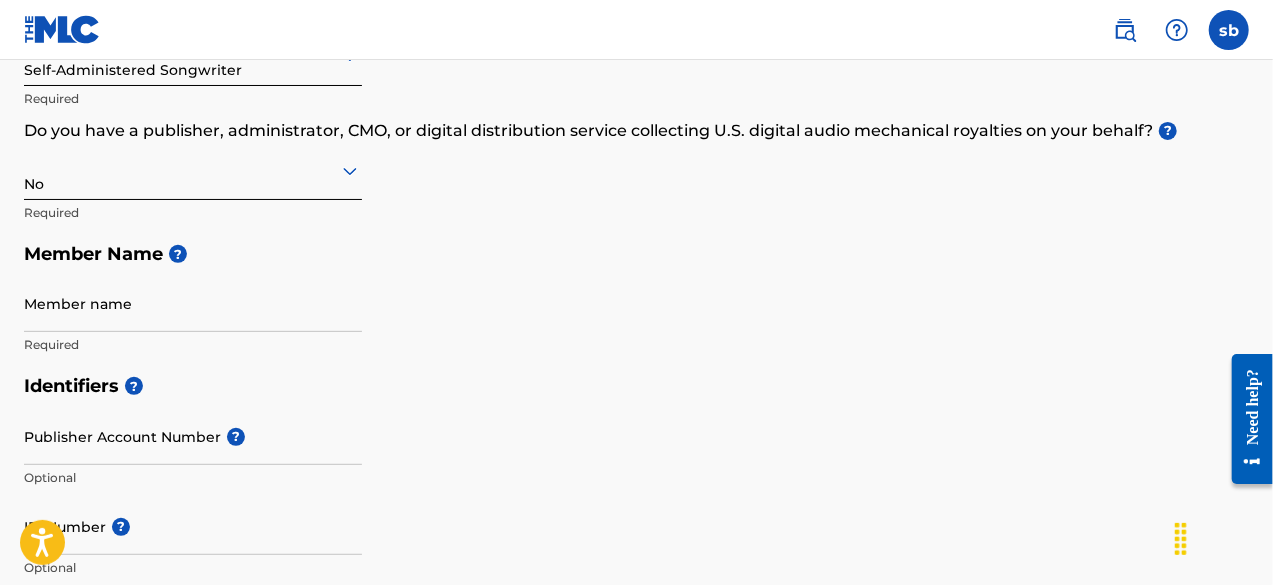 click on "Member name" at bounding box center [193, 303] 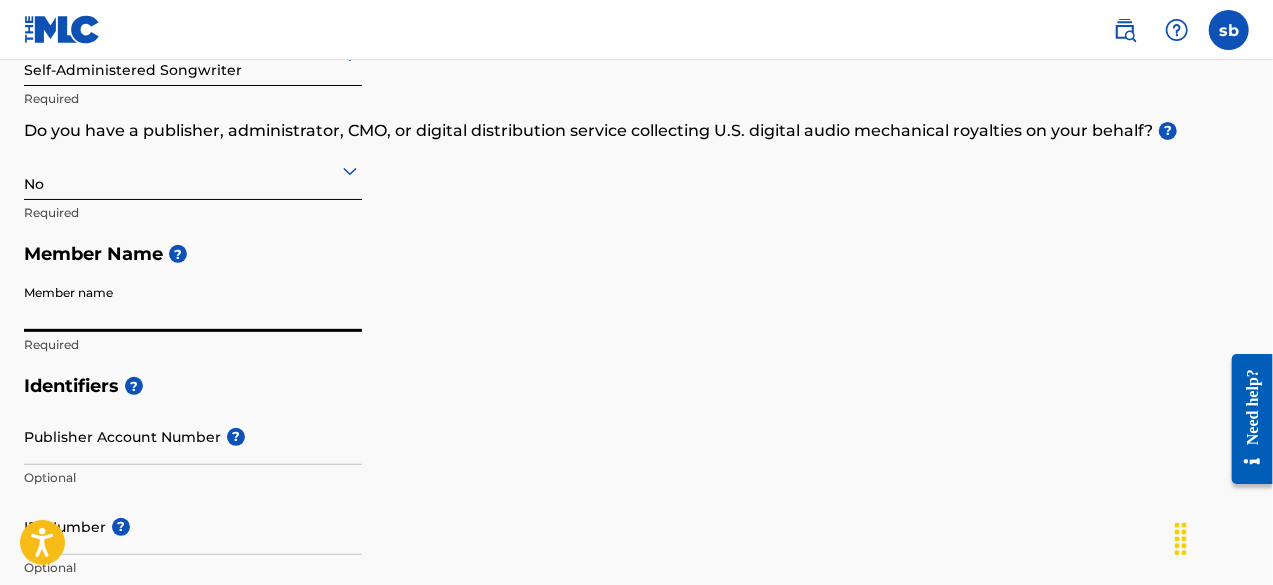 type on "stephone briscoe" 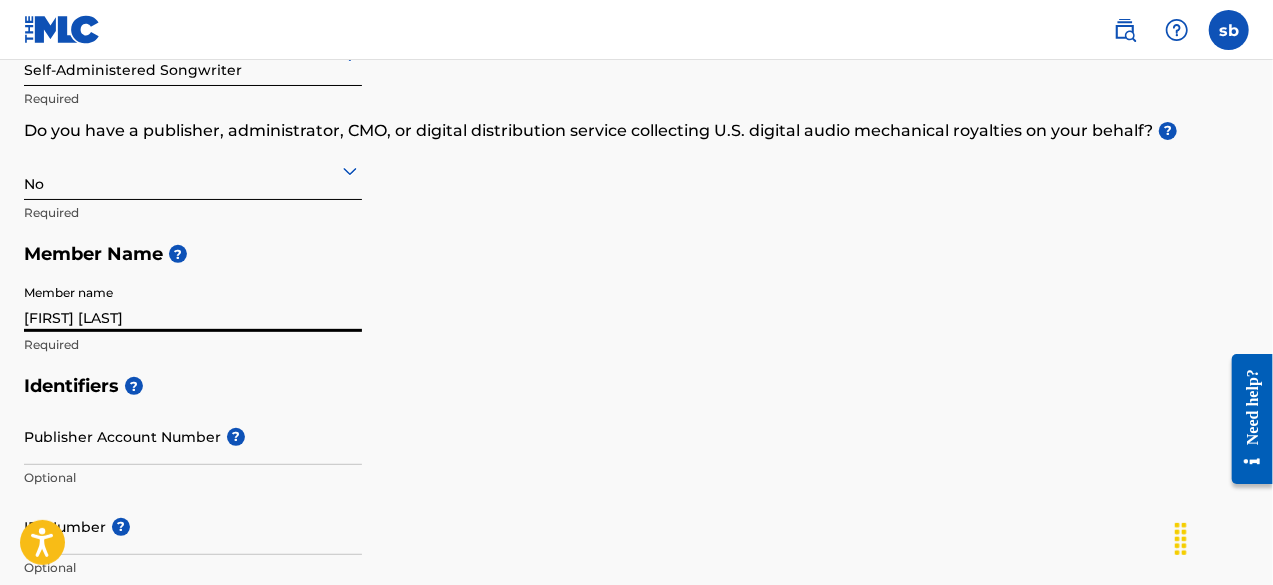 type on "[NUMBER] [STREET] [APT]" 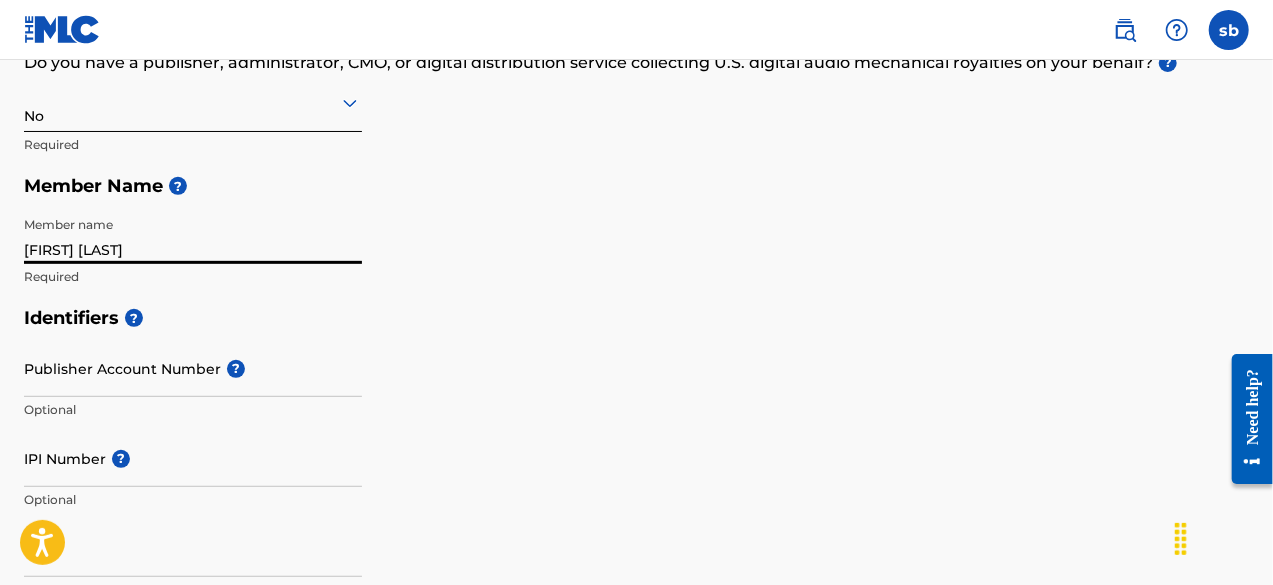 scroll, scrollTop: 400, scrollLeft: 0, axis: vertical 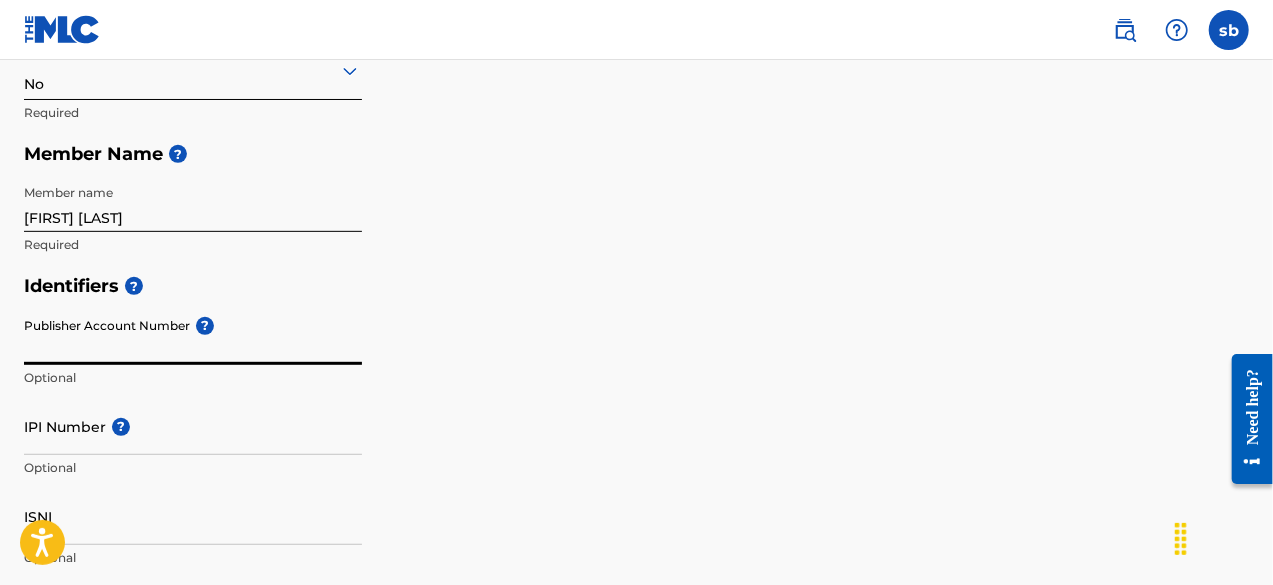 click on "Publisher Account Number ?" at bounding box center [193, 336] 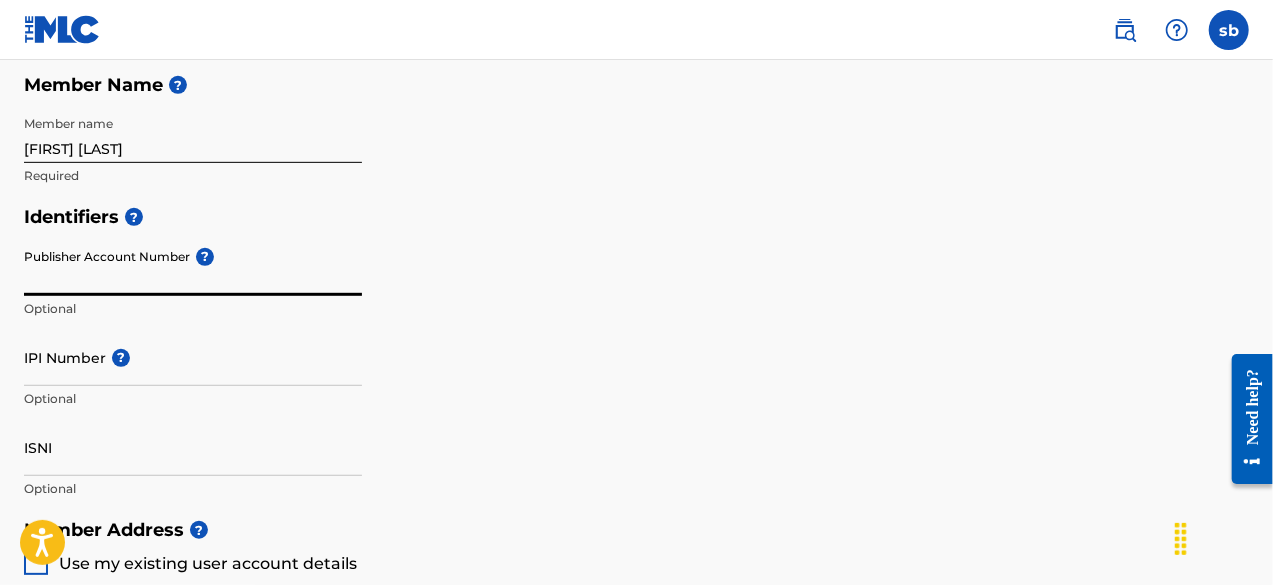 scroll, scrollTop: 500, scrollLeft: 0, axis: vertical 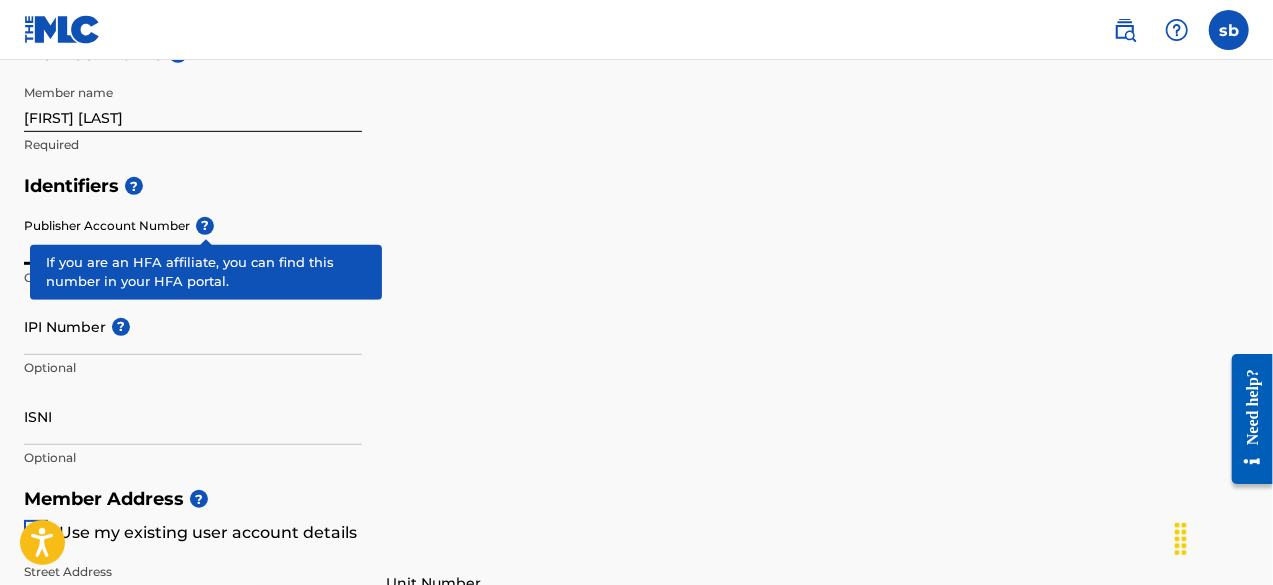 click on "Publisher Account Number ?" at bounding box center (193, 236) 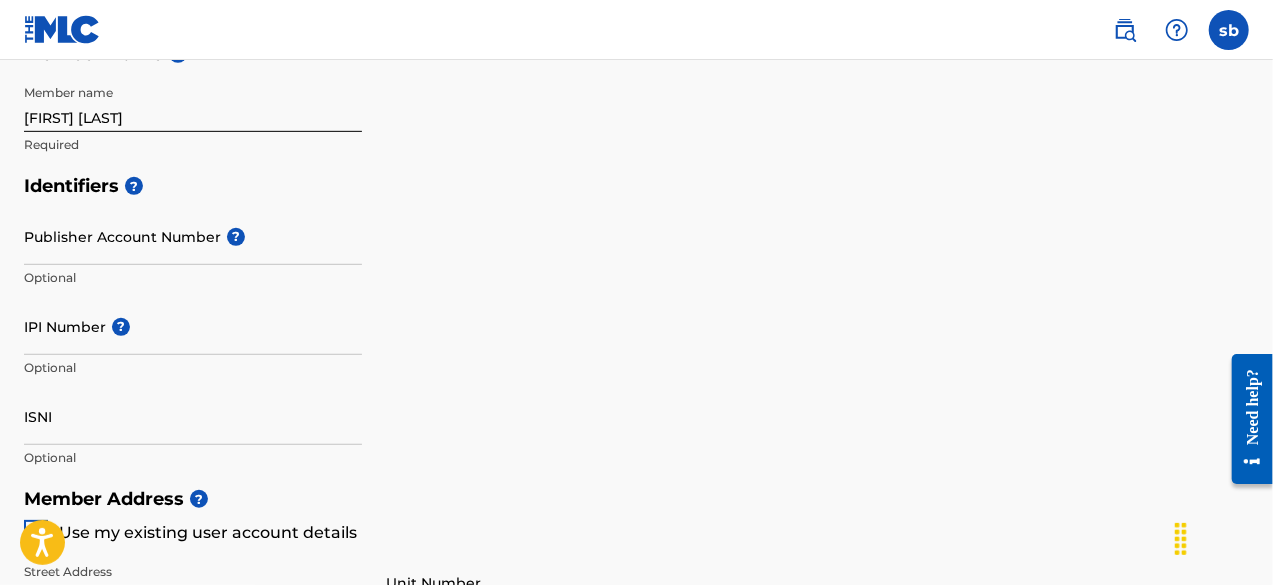 click on "IPI Number ?" at bounding box center [193, 326] 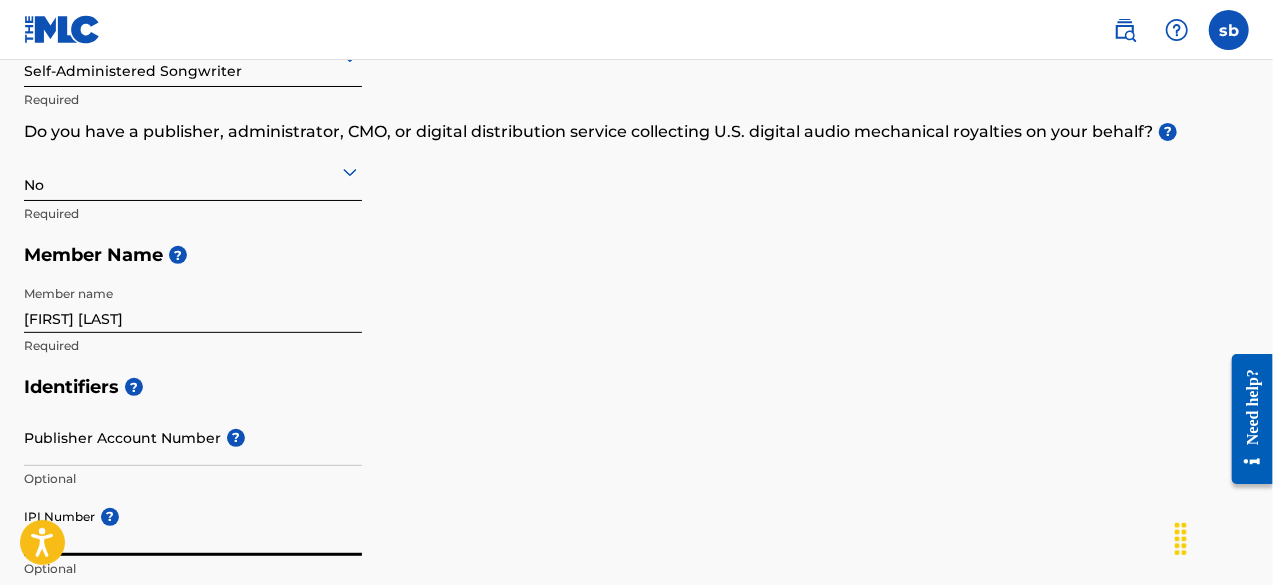 scroll, scrollTop: 300, scrollLeft: 0, axis: vertical 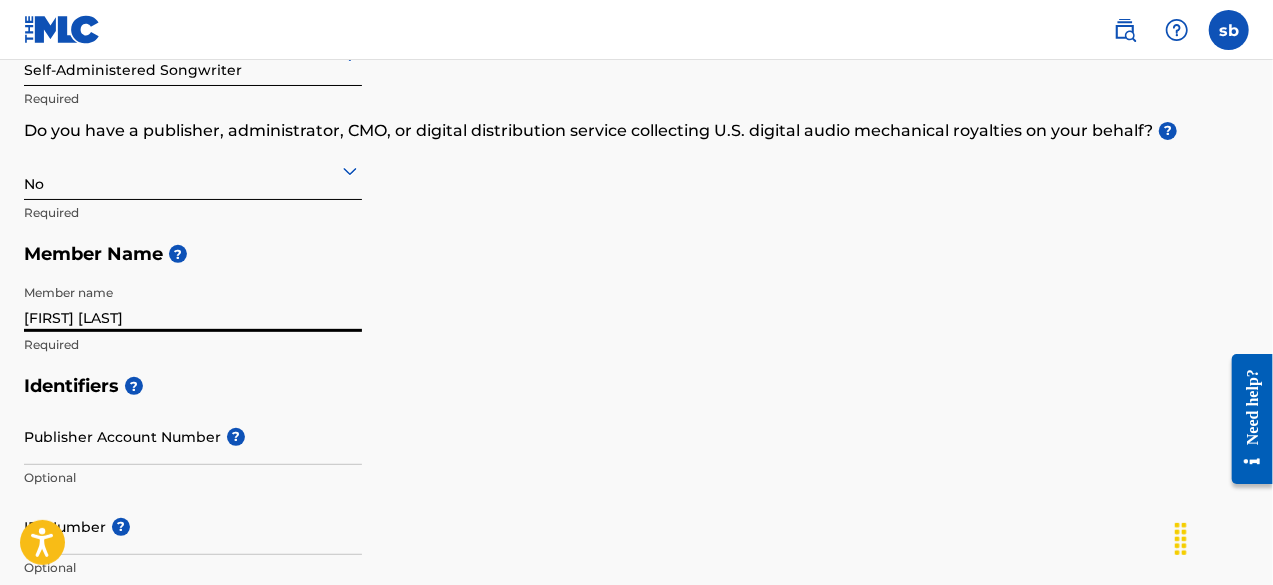 click on "stephone briscoe" at bounding box center [193, 303] 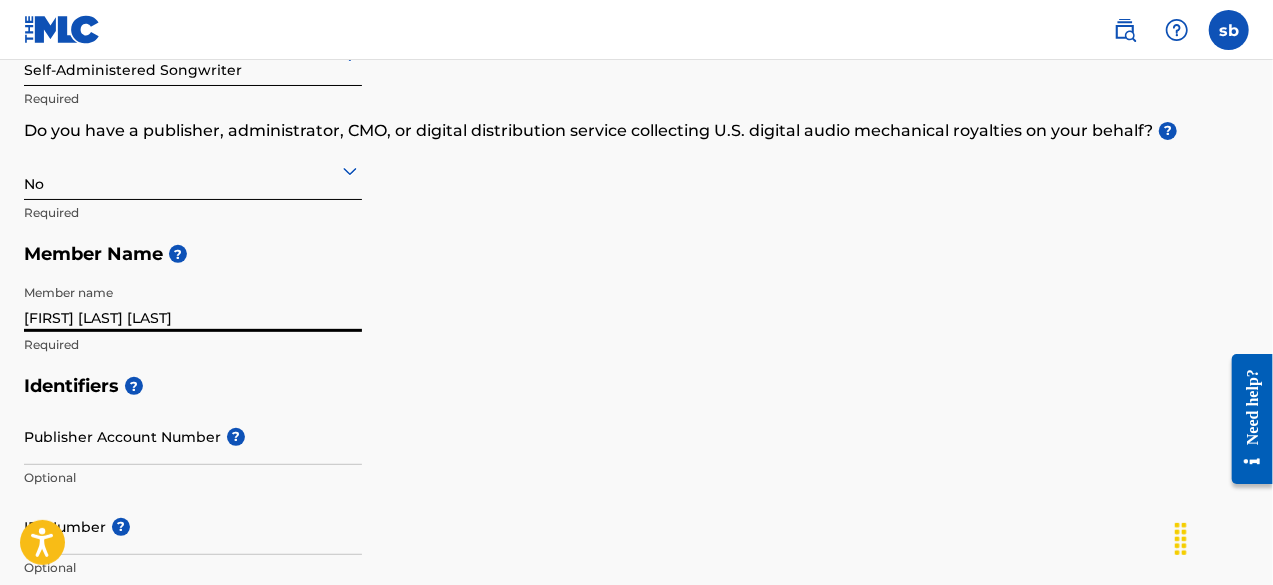 click on "stephon Alexander briscoe" at bounding box center [193, 303] 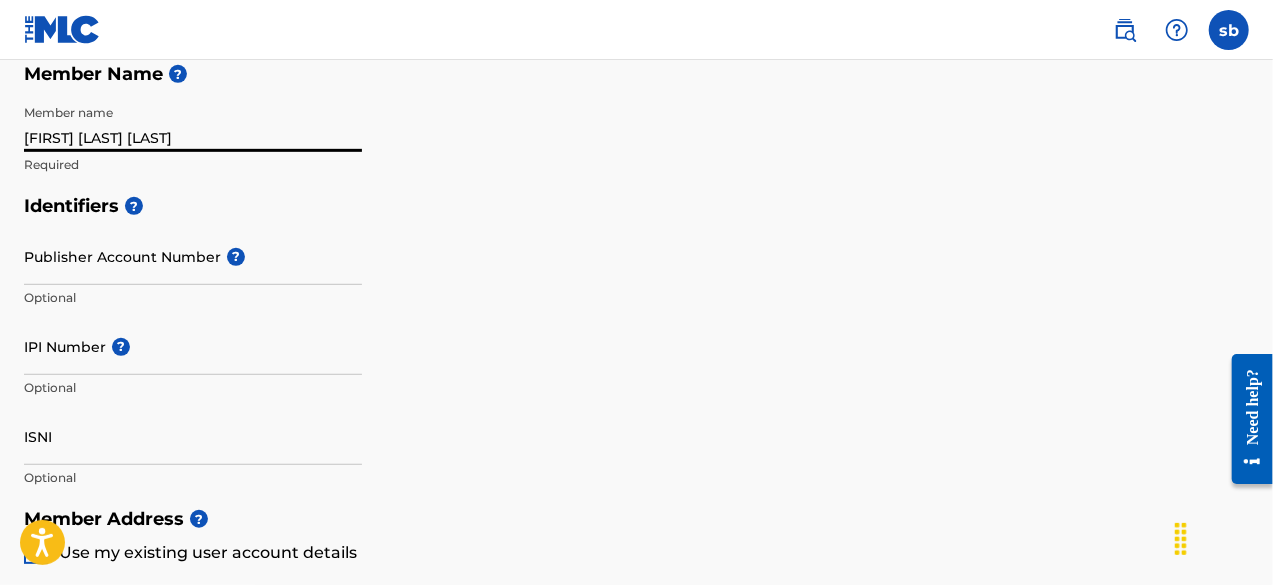 scroll, scrollTop: 500, scrollLeft: 0, axis: vertical 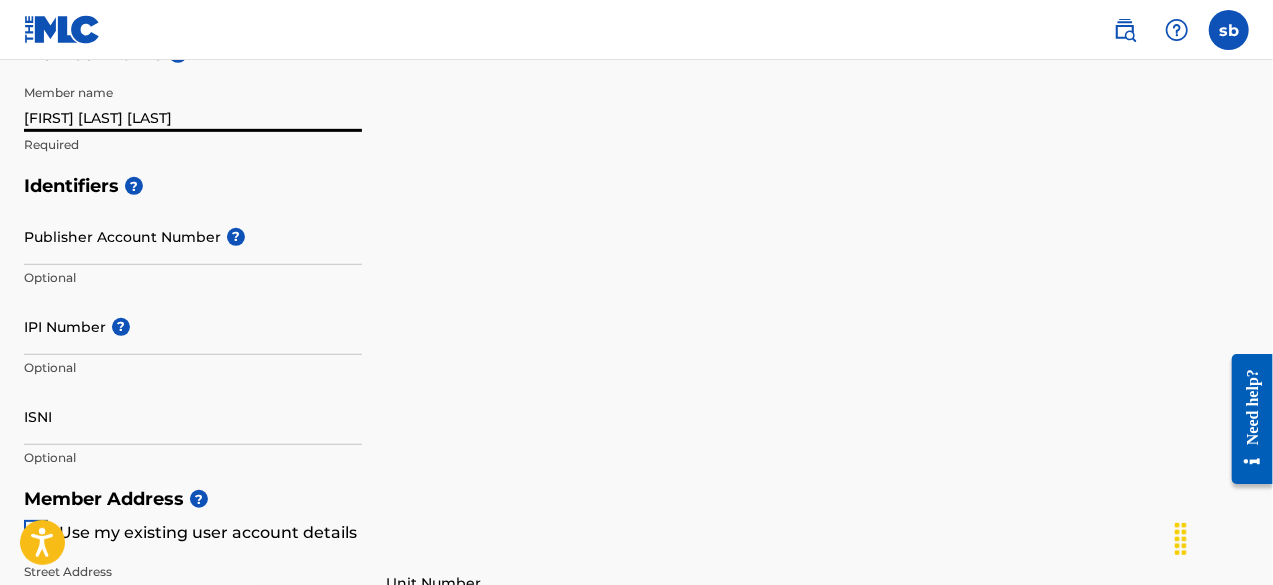 type on "stephon alexander briscoe" 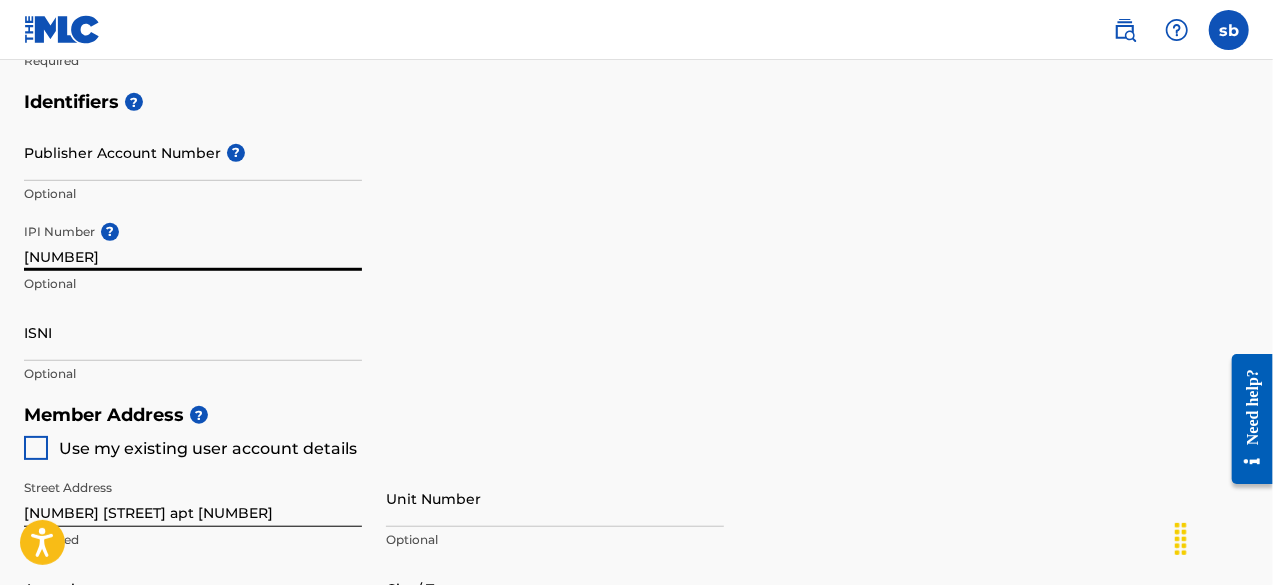scroll, scrollTop: 600, scrollLeft: 0, axis: vertical 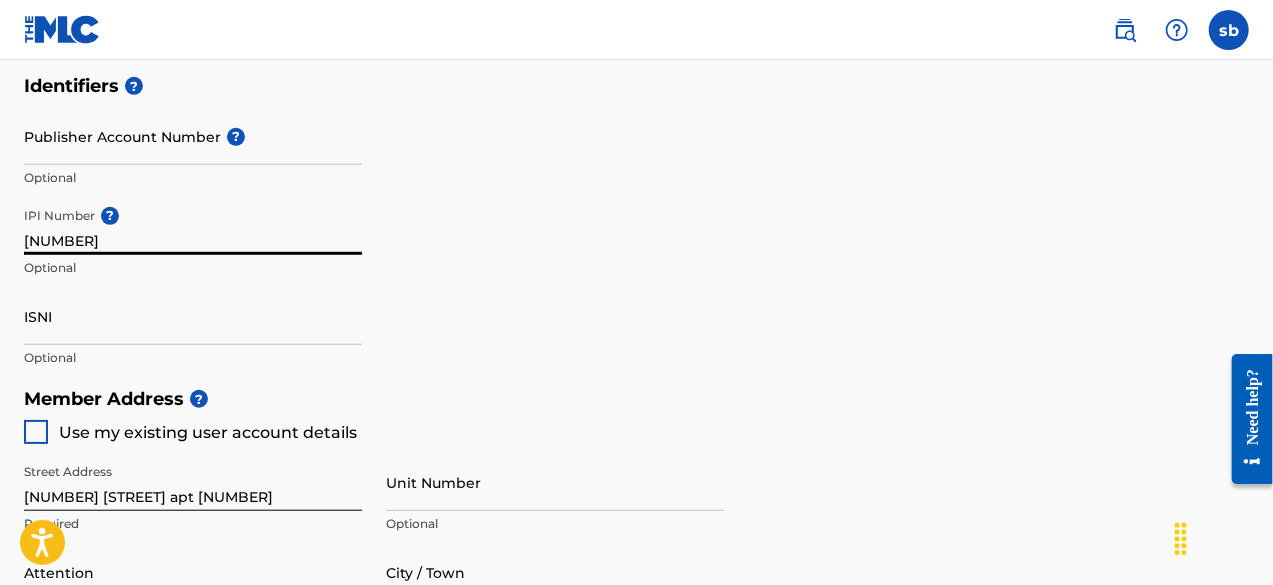 type on "01108493856" 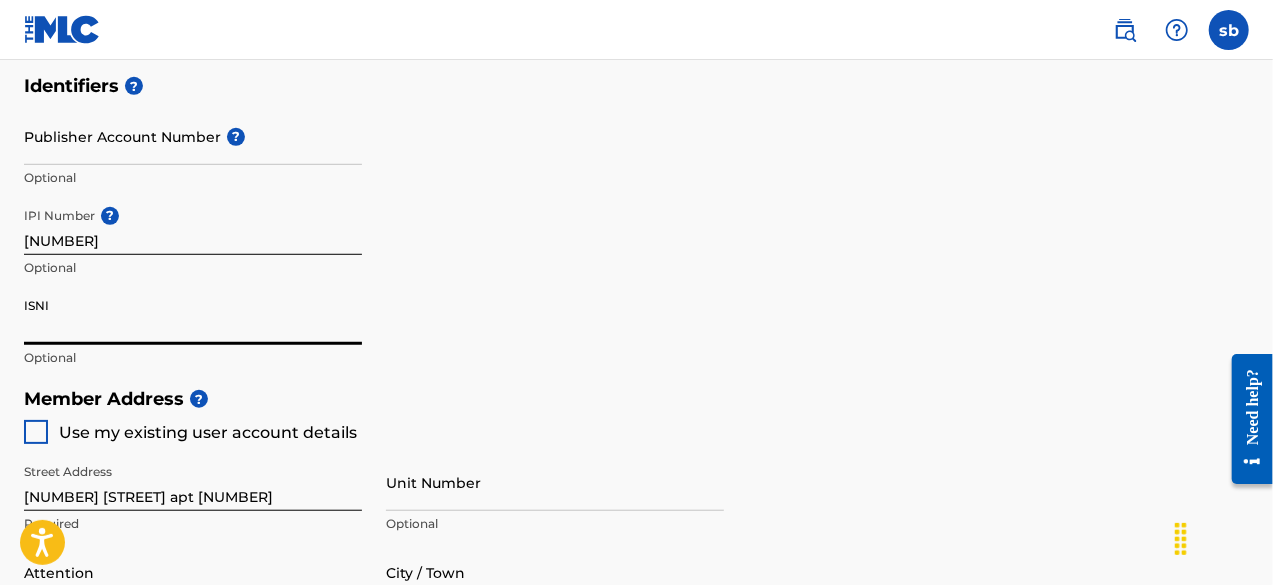 click on "ISNI" at bounding box center [193, 316] 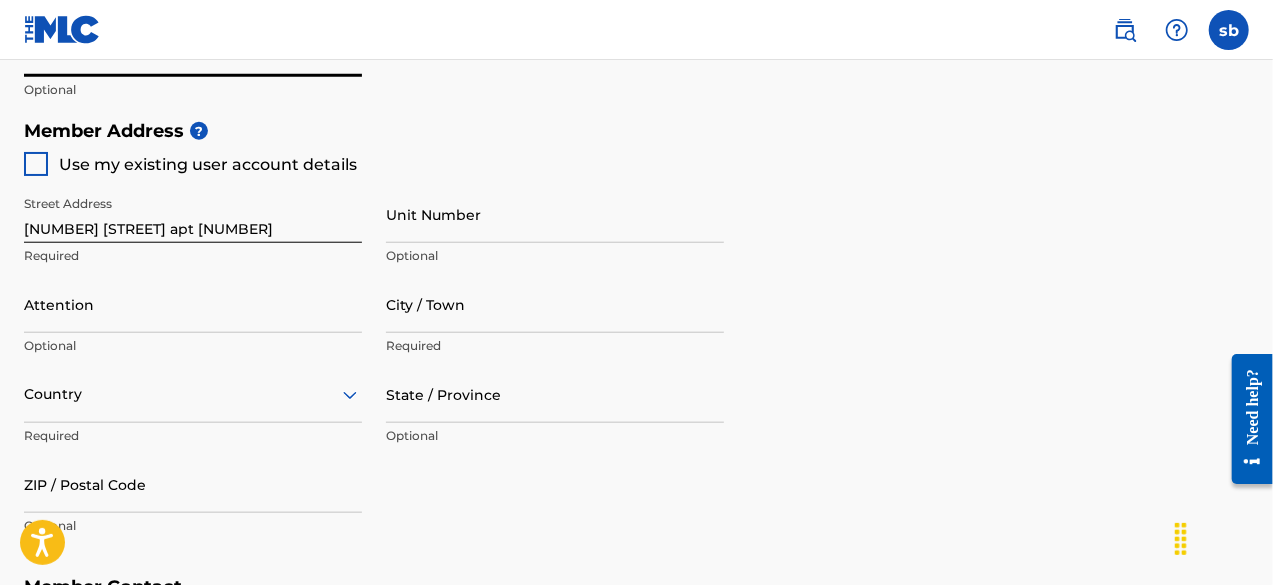 scroll, scrollTop: 900, scrollLeft: 0, axis: vertical 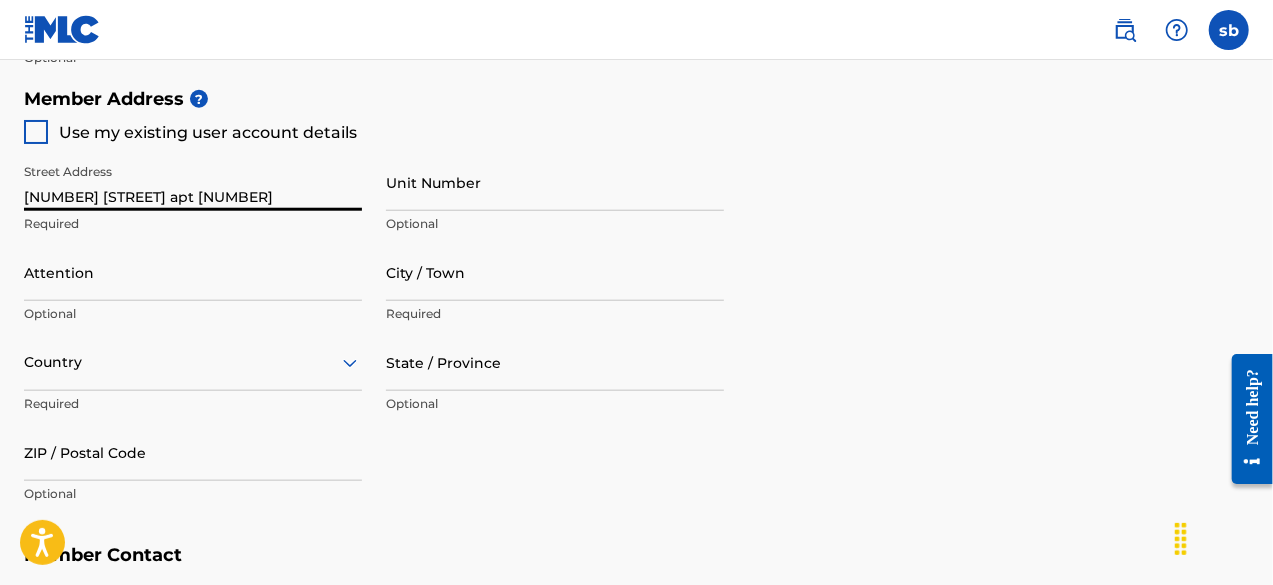 drag, startPoint x: 168, startPoint y: 197, endPoint x: 218, endPoint y: 195, distance: 50.039986 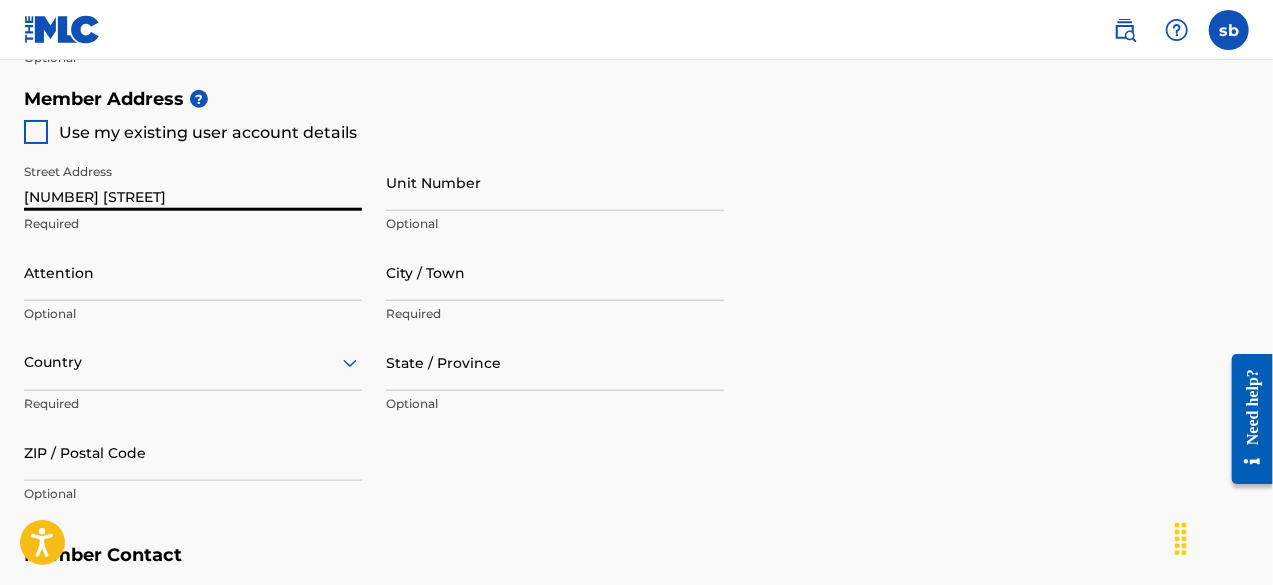type on "1721 Greenhouse Rd" 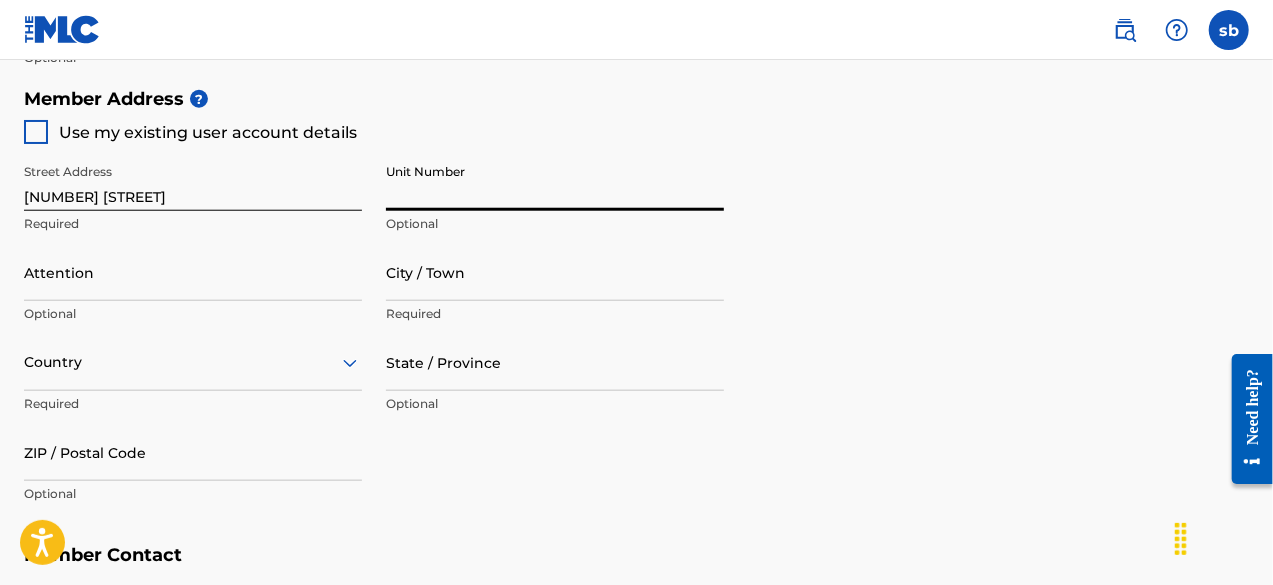 paste on "apt 145" 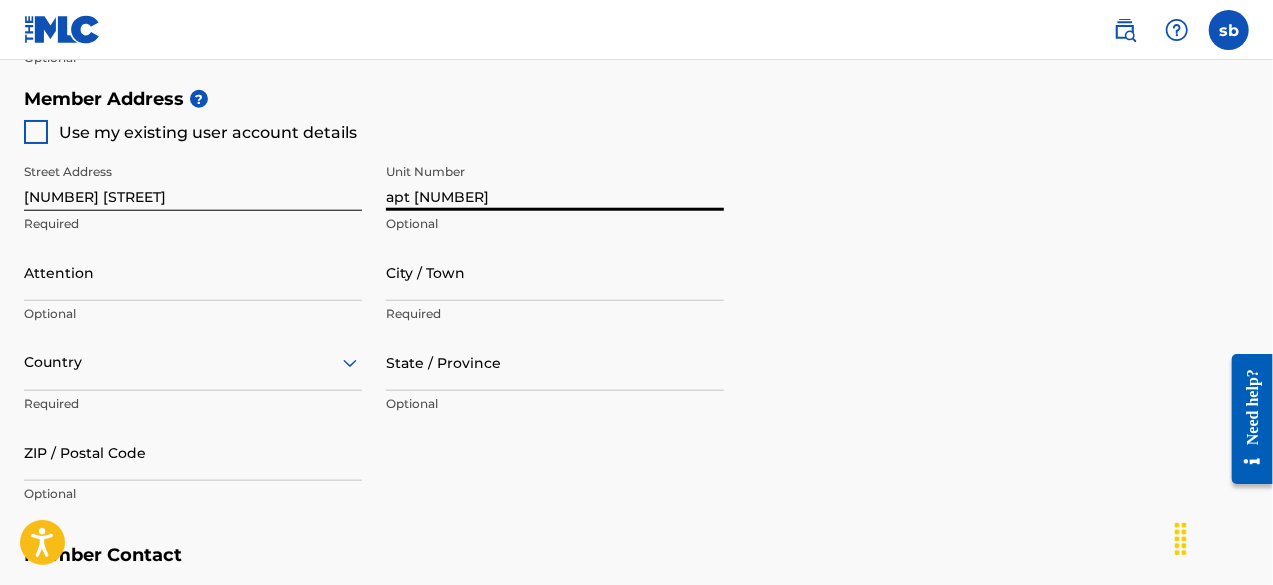 click on "apt 145" at bounding box center [555, 182] 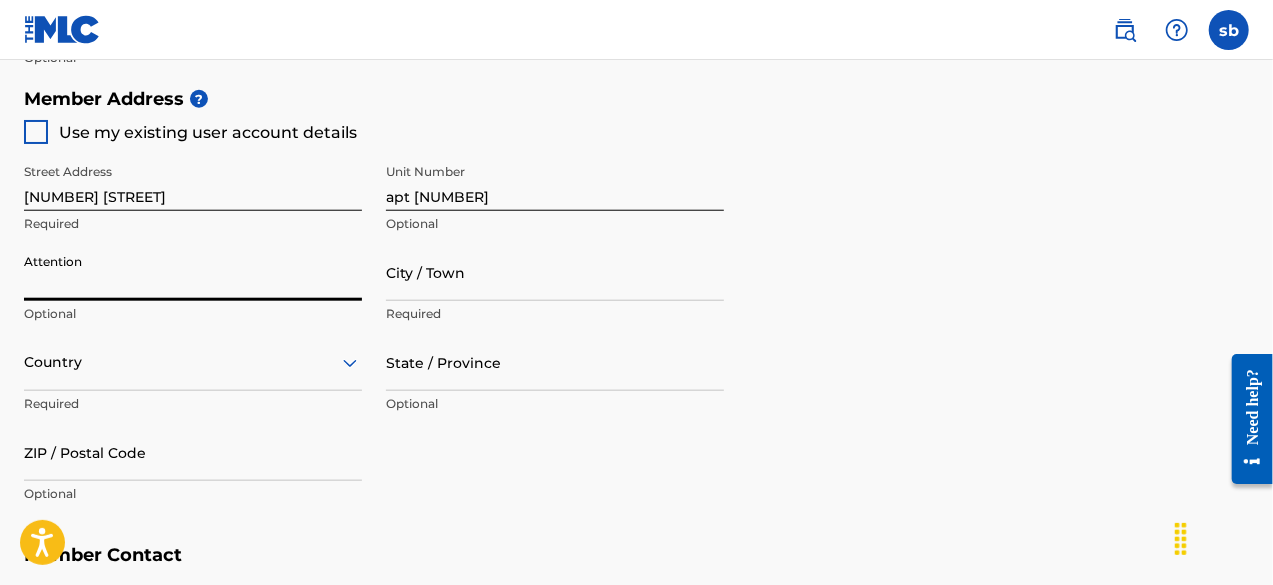 click on "Attention" at bounding box center (193, 272) 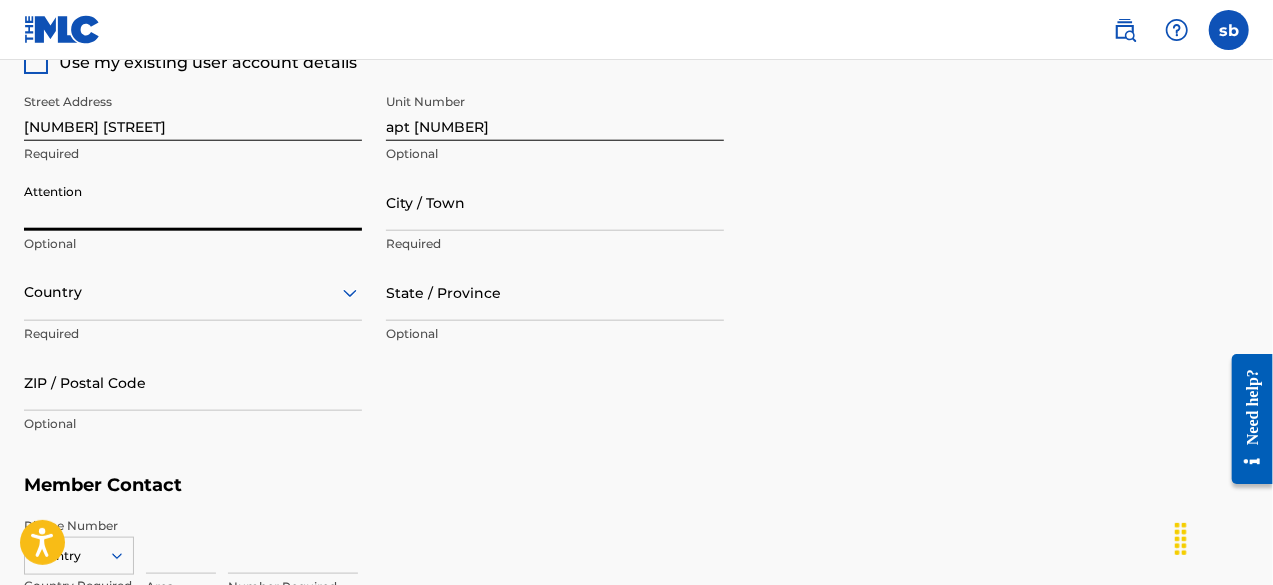 scroll, scrollTop: 1000, scrollLeft: 0, axis: vertical 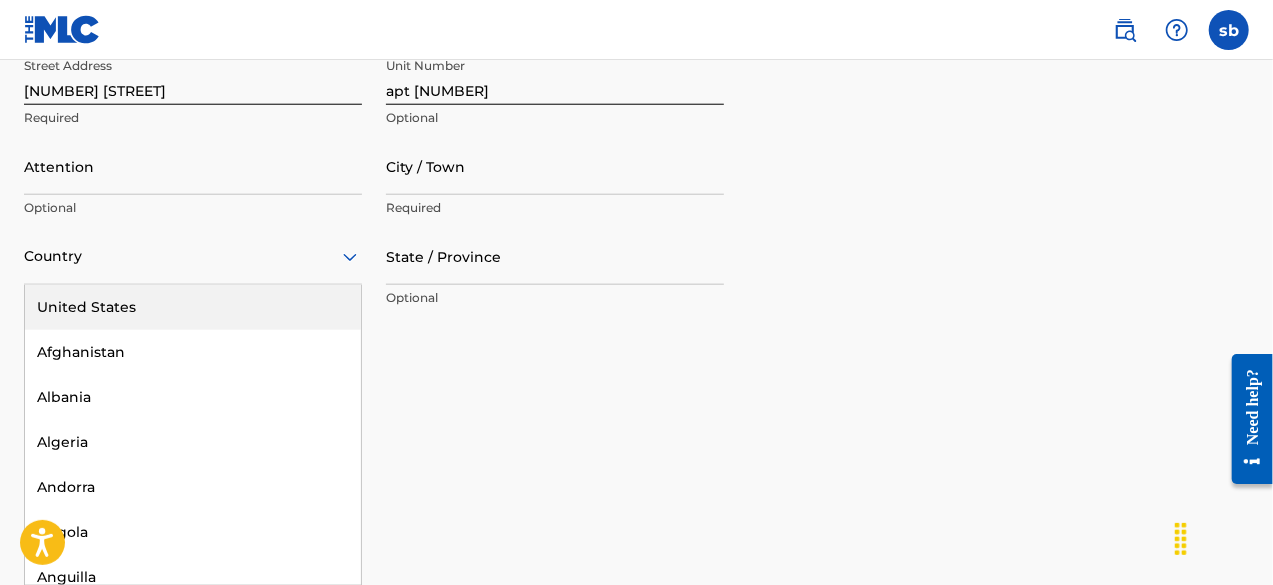 click 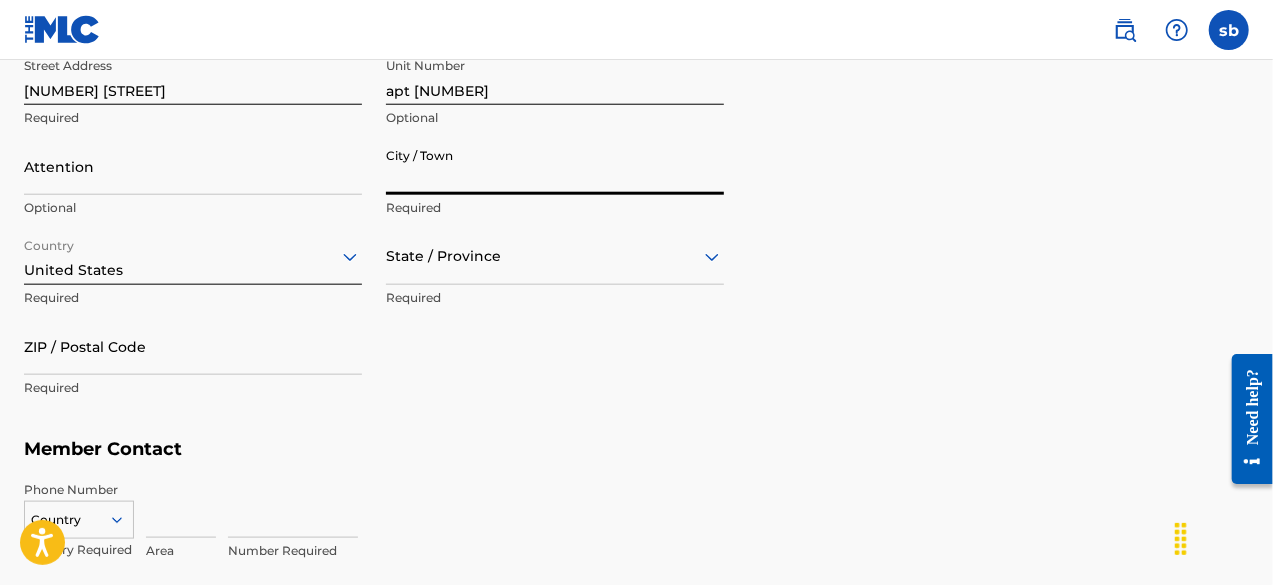 click on "City / Town" at bounding box center (555, 166) 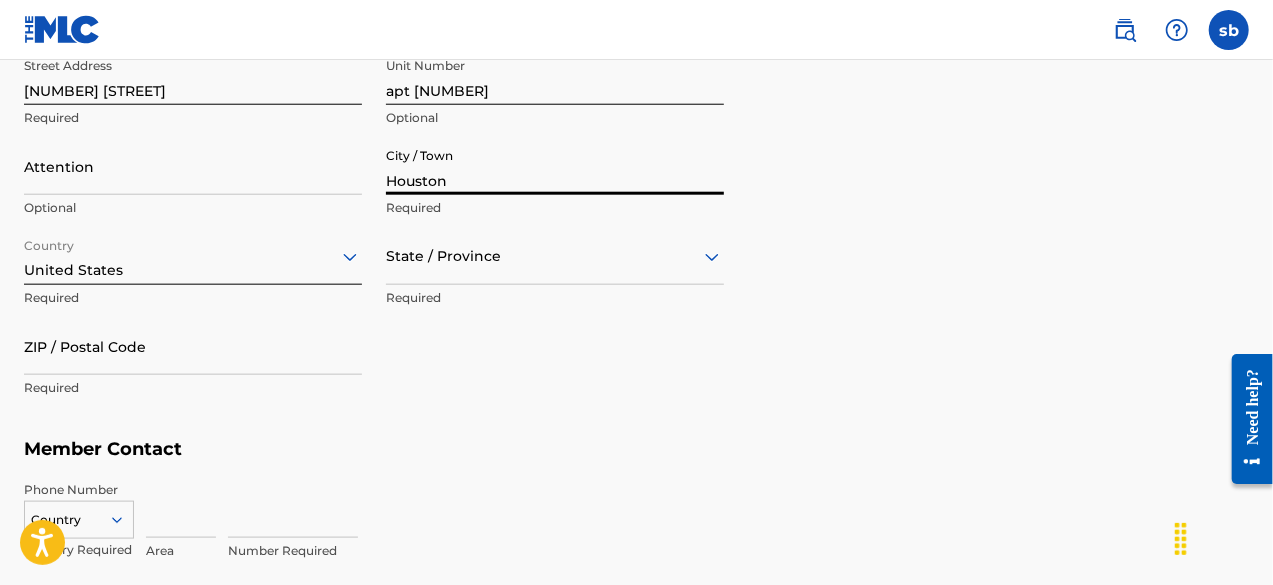 type on "stephone briscoe" 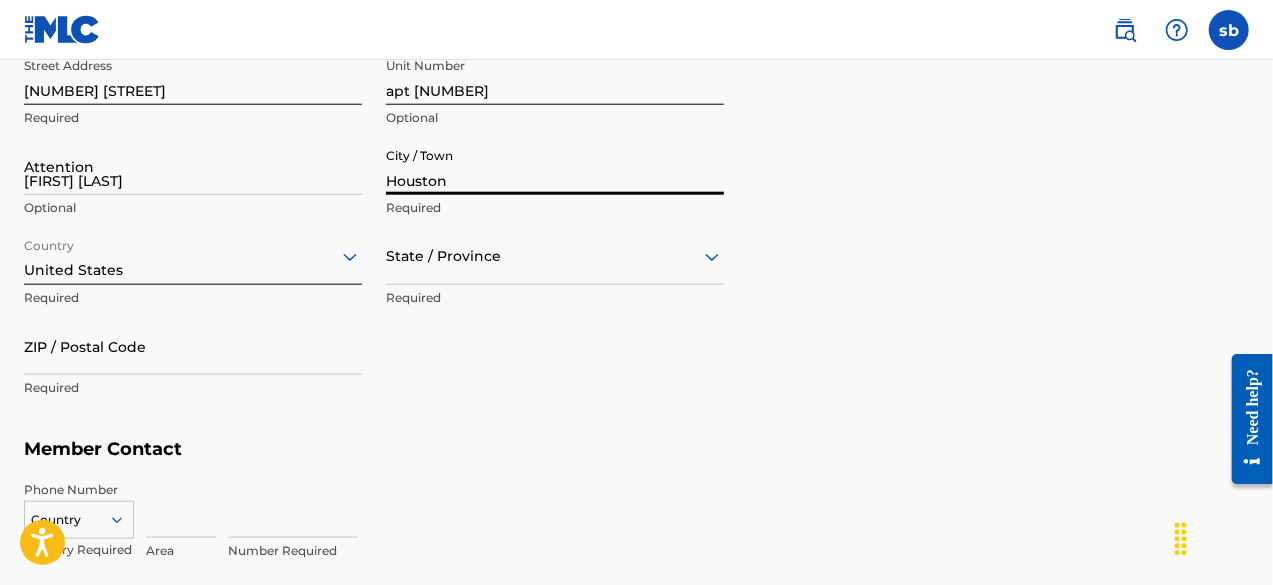 type on "United States" 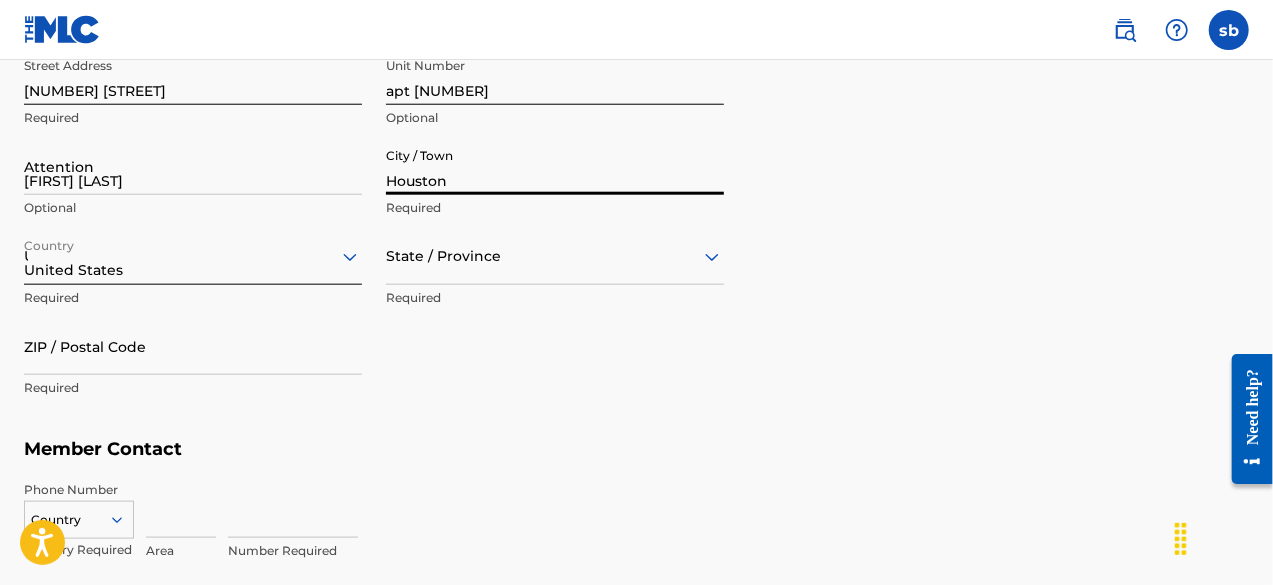 type on "TX" 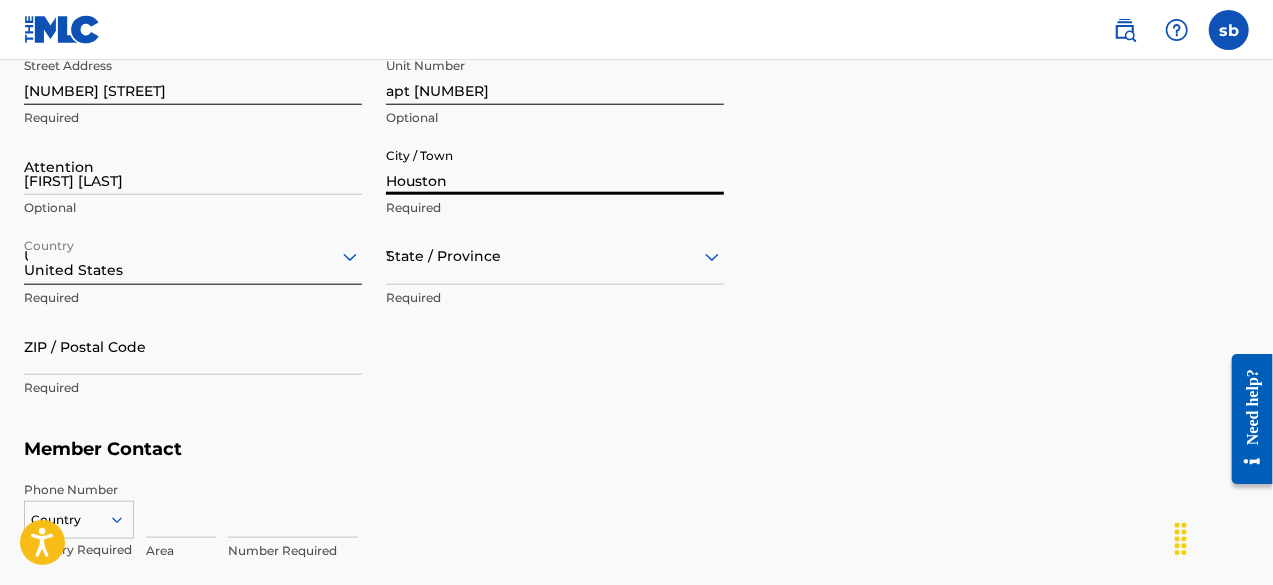 type on "[ZIP]" 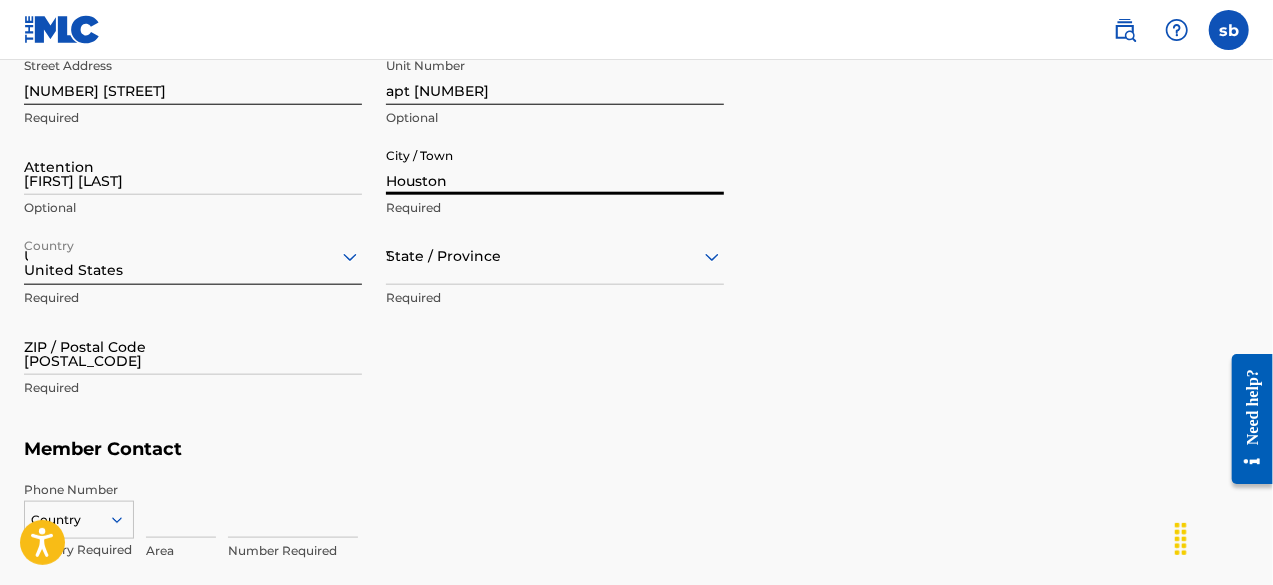 type on "1" 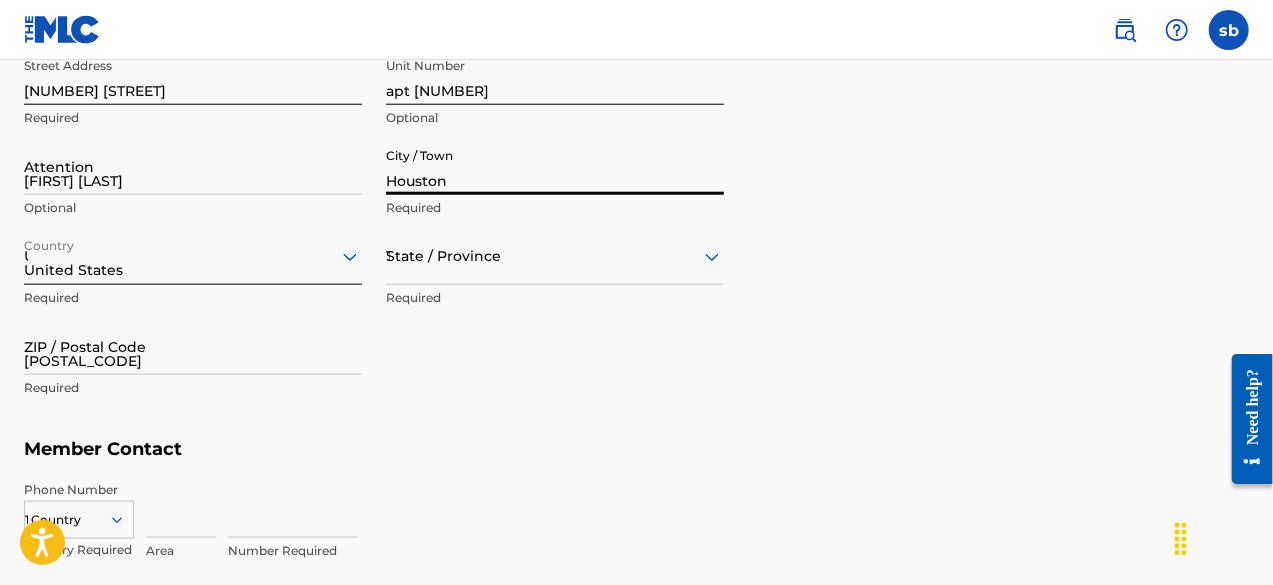 type on "832" 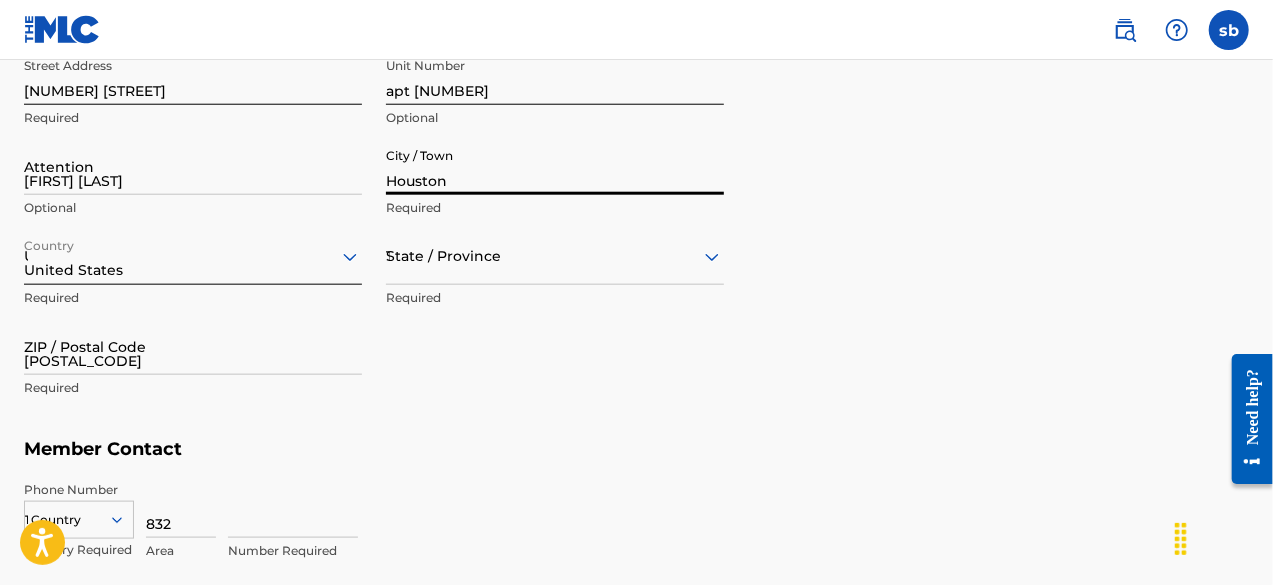 type on "7570644" 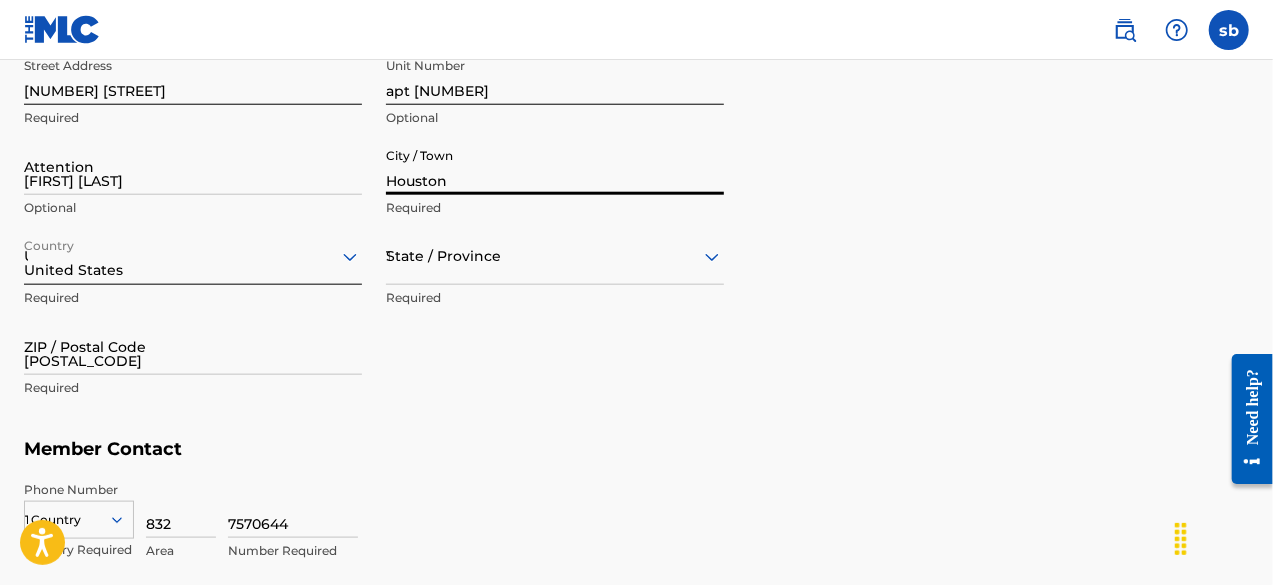 type on "[EMAIL]" 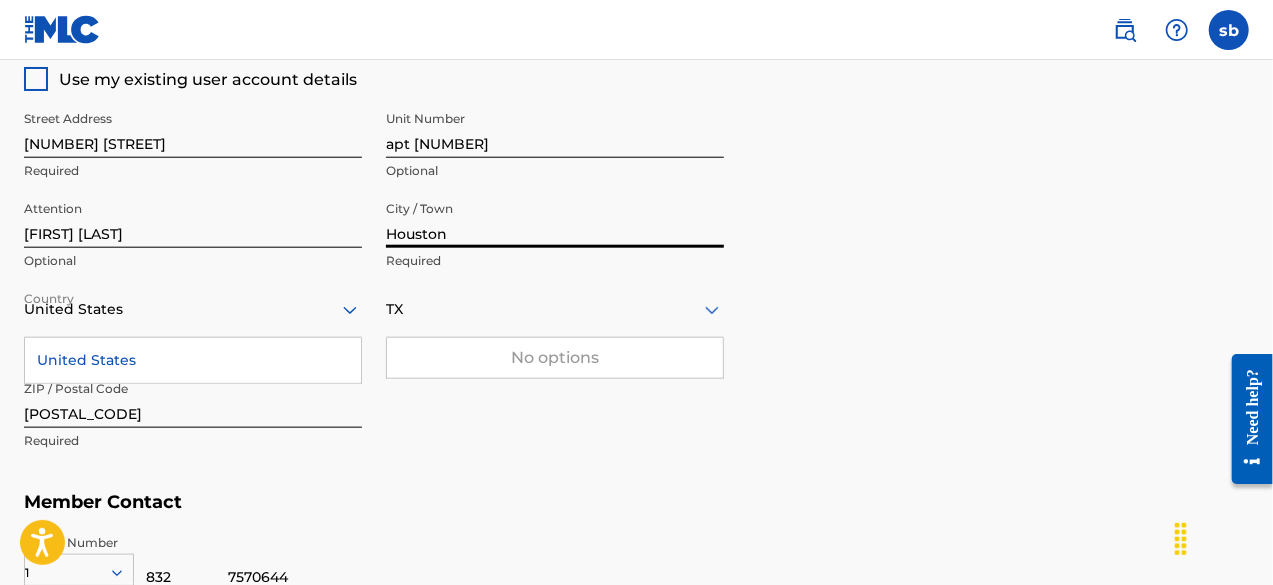 scroll, scrollTop: 952, scrollLeft: 0, axis: vertical 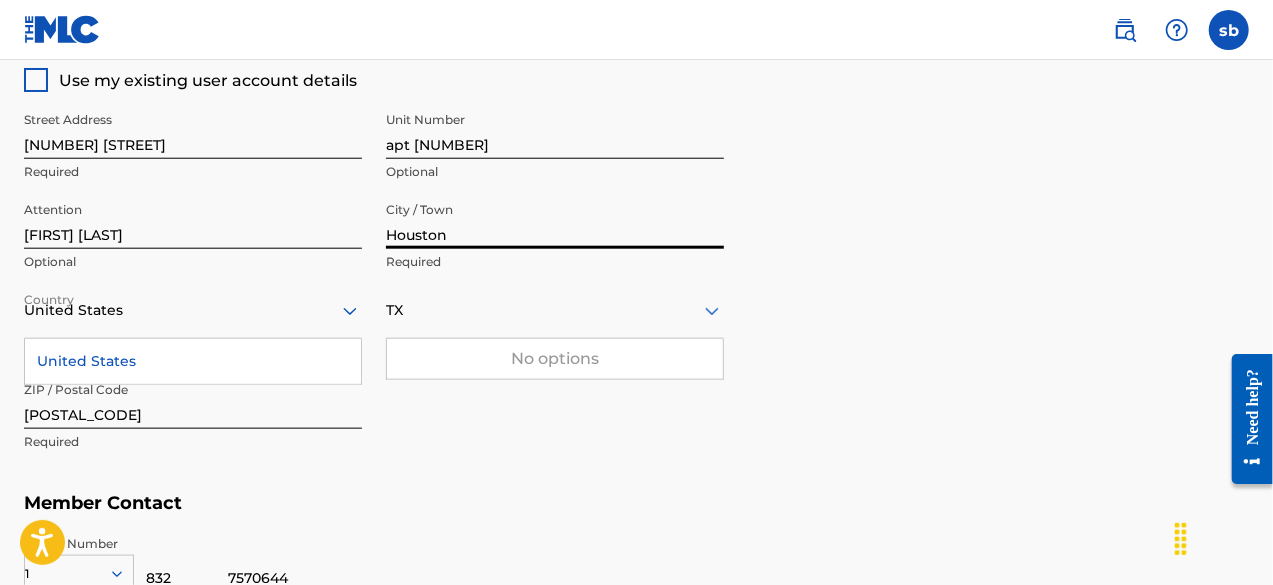 click on "Member Address ? Use my existing user account details Street Address 1721 Greenhouse Rd Required Unit Number apt 145 Optional Attention stephone briscoe Optional City / Town Houston Required Country United States United States Required TX No options Required ZIP / Postal Code 77084 Required" at bounding box center (636, 254) 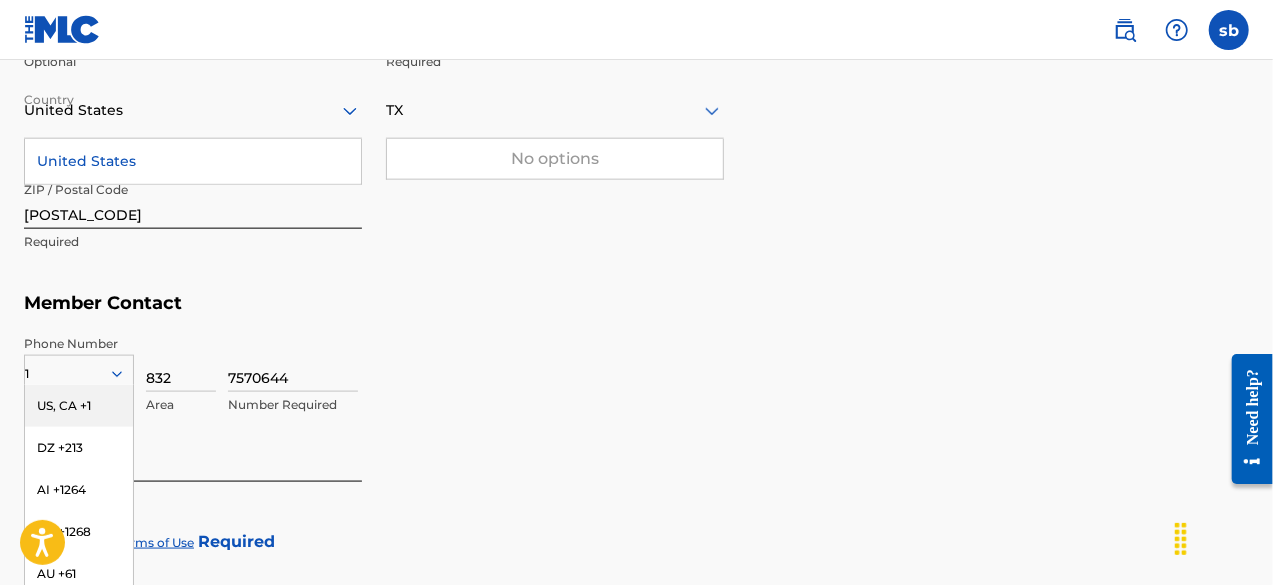 scroll, scrollTop: 1252, scrollLeft: 0, axis: vertical 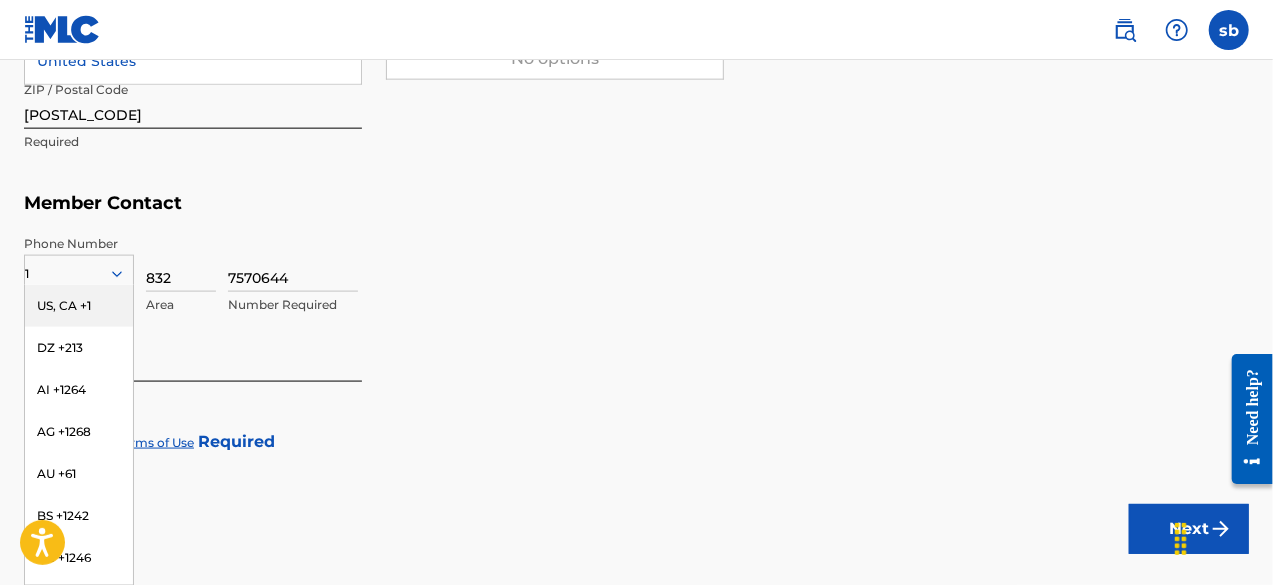 click on "US, CA +1" at bounding box center (79, 306) 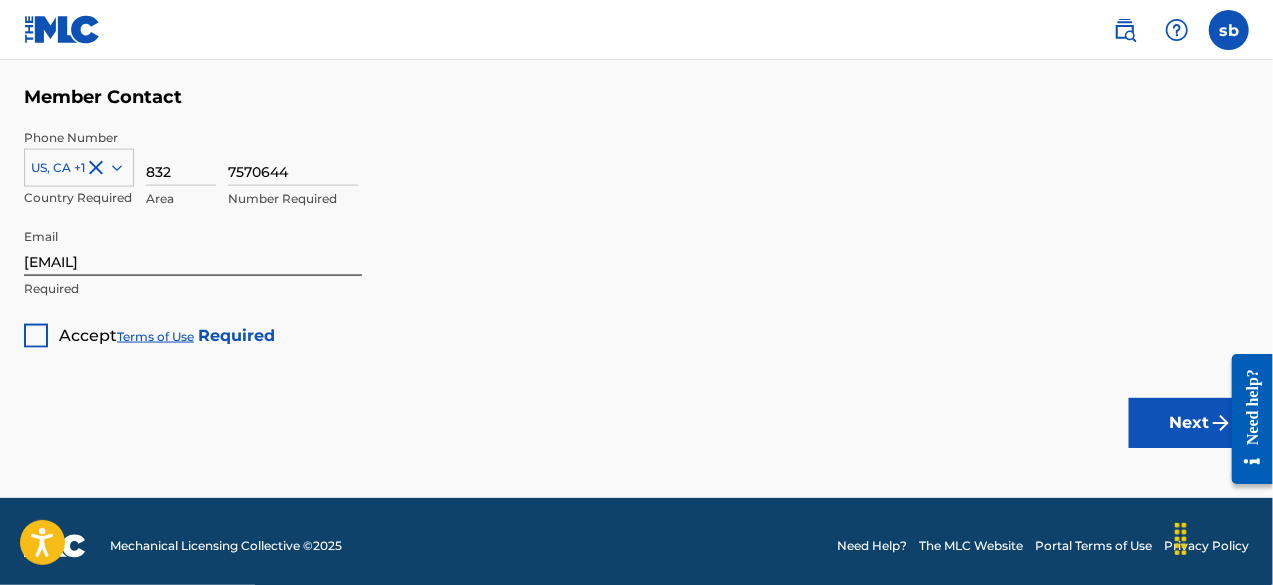 scroll, scrollTop: 1366, scrollLeft: 0, axis: vertical 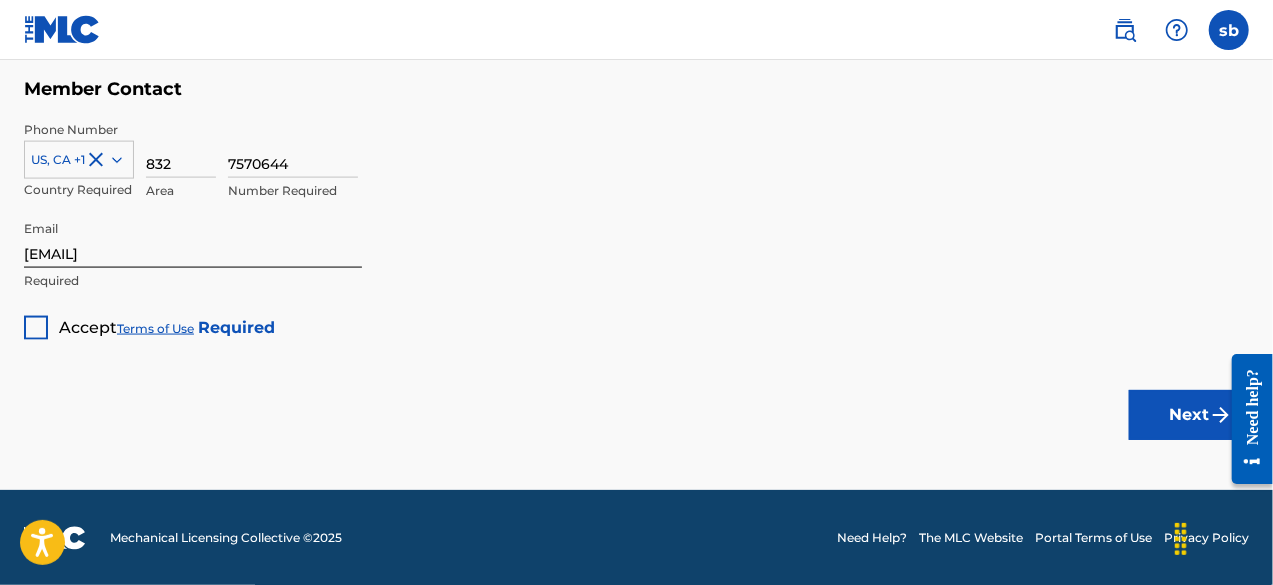 click at bounding box center (36, 328) 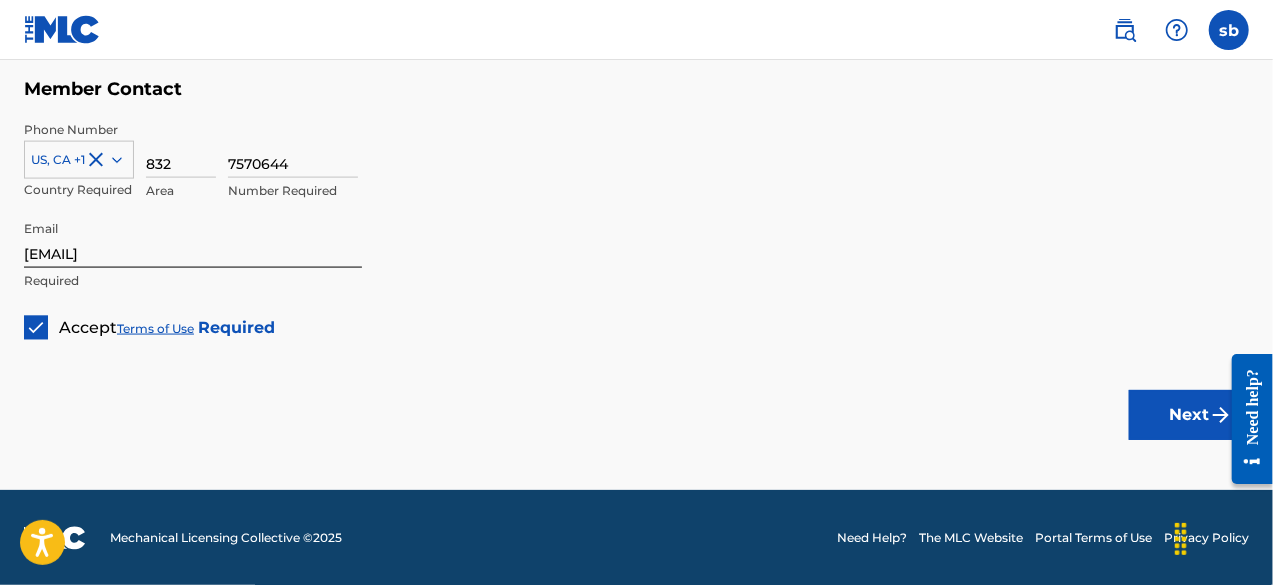 click on "Next" at bounding box center [1189, 415] 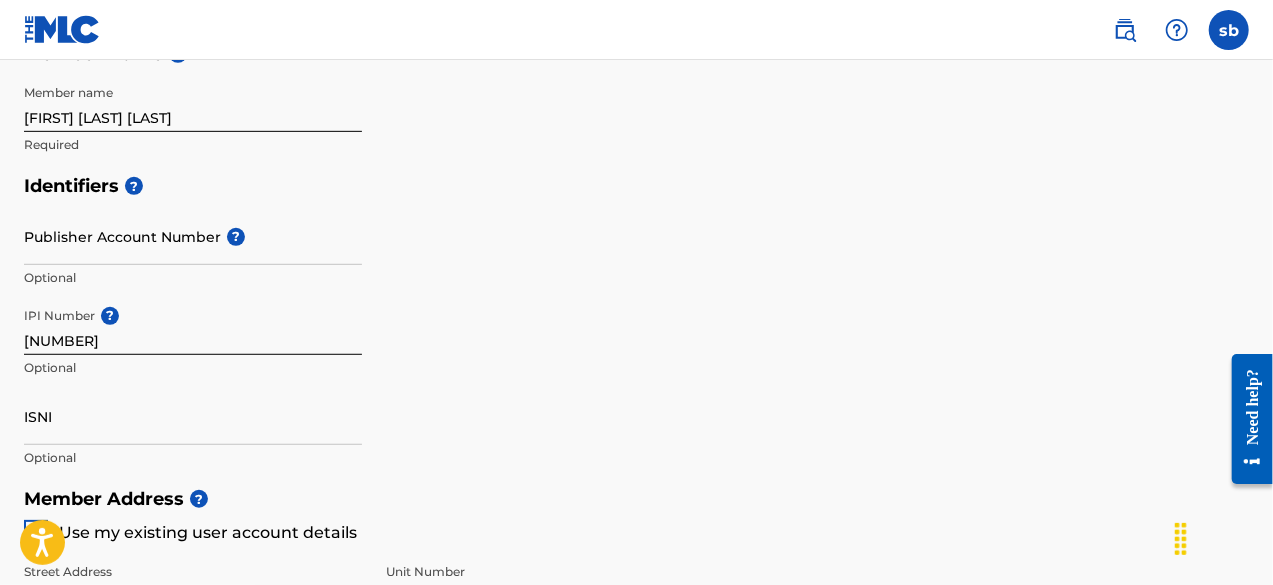 scroll, scrollTop: 700, scrollLeft: 0, axis: vertical 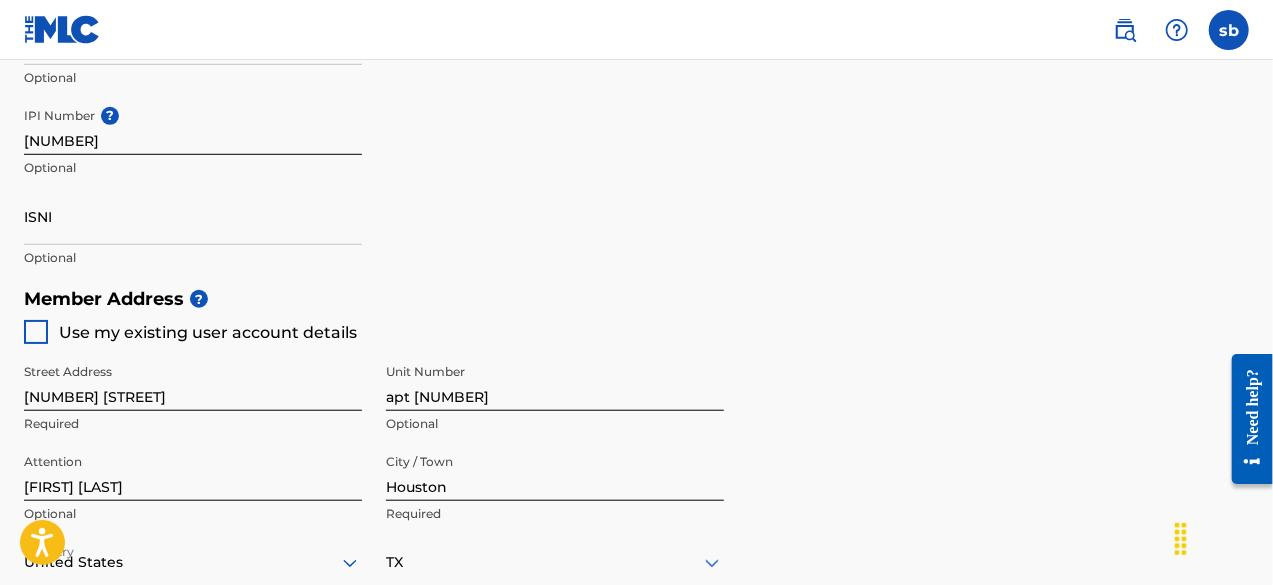 type 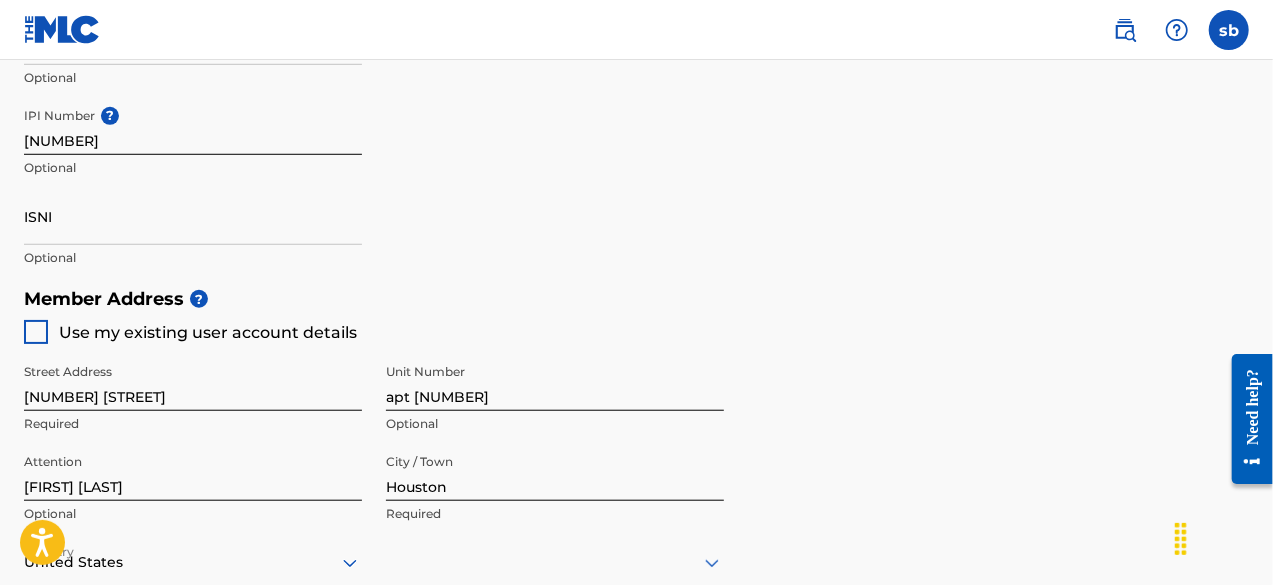 click at bounding box center (36, 332) 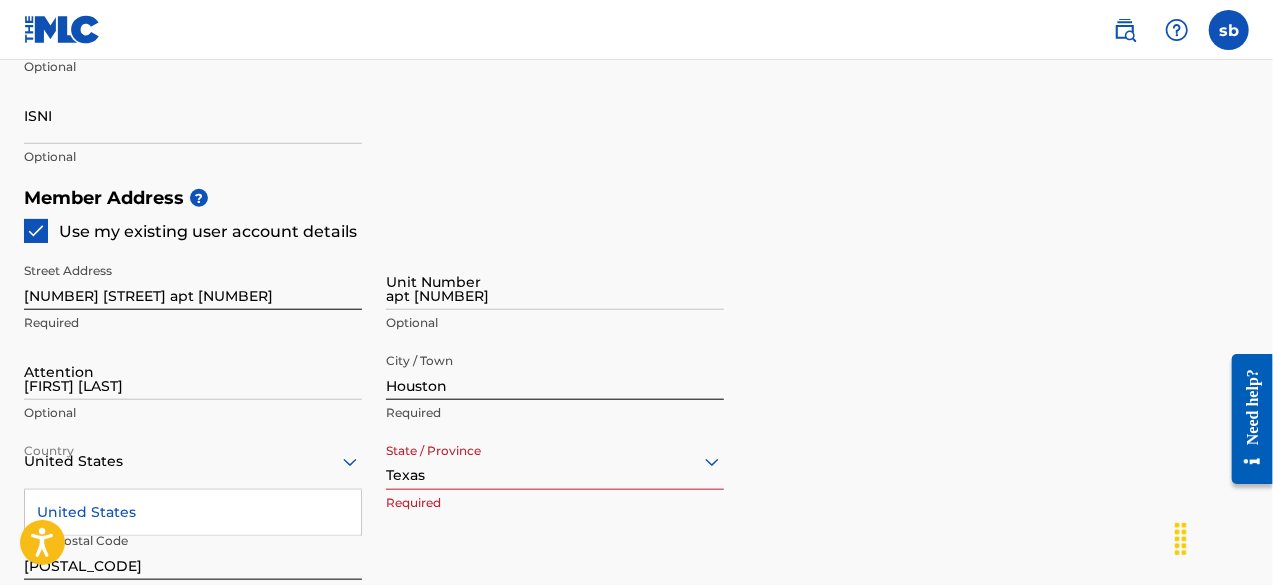 scroll, scrollTop: 900, scrollLeft: 0, axis: vertical 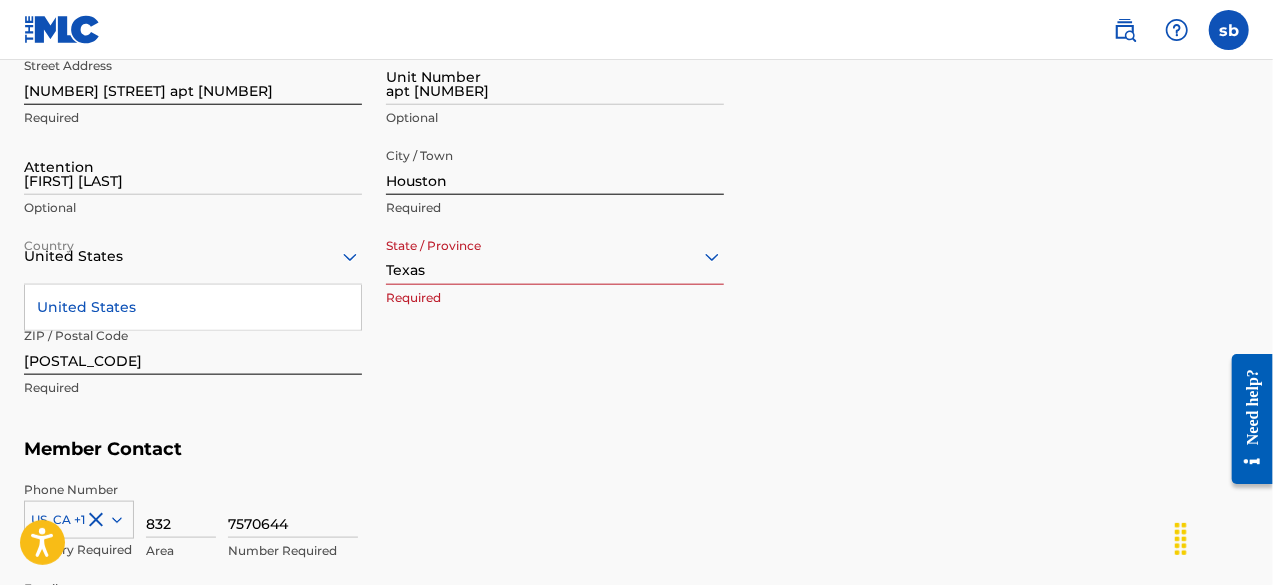 click on "Texas" at bounding box center [555, 256] 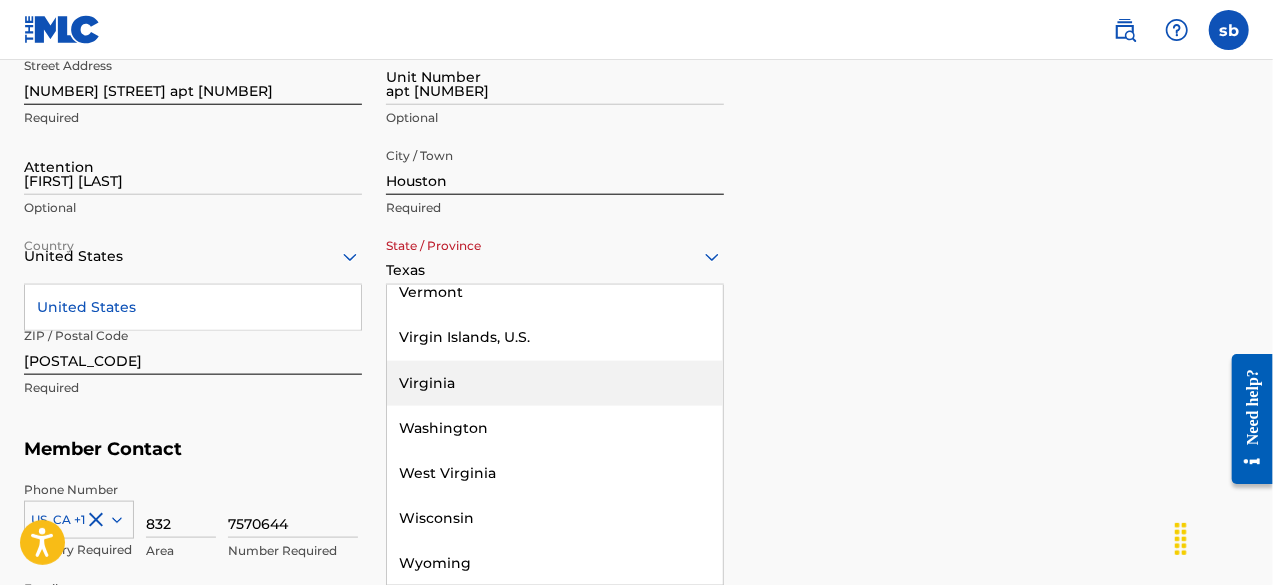 scroll, scrollTop: 2164, scrollLeft: 0, axis: vertical 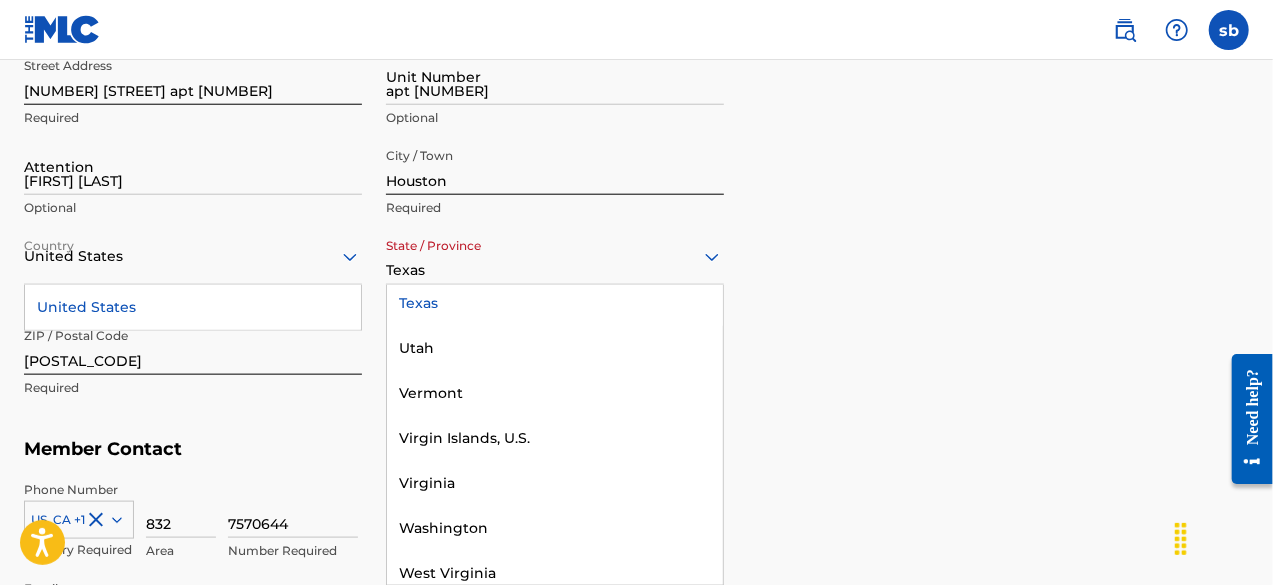 click on "Texas" at bounding box center (555, 303) 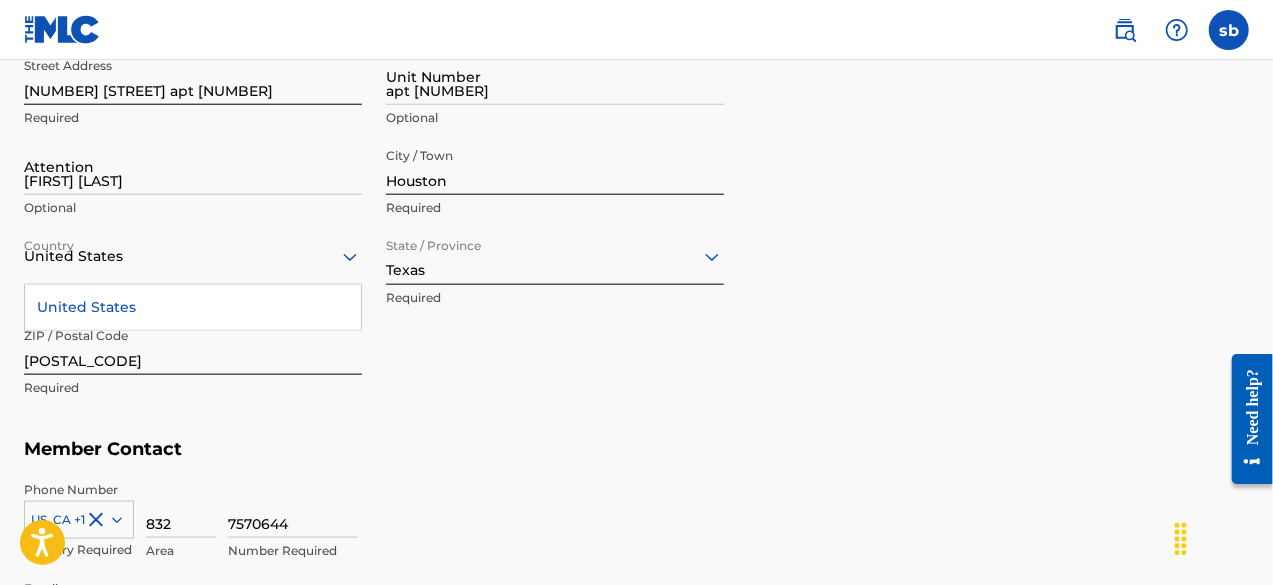 click on "Member Address ? Use my existing user account details Street Address 1721 Greenhouse Rd apt 145 Required Unit Number apt 145 Optional Attention stephone briscoe Optional City / Town Houston Required Country United States United States Required State / Province Texas Required ZIP / Postal Code 77084 Required" at bounding box center [636, 200] 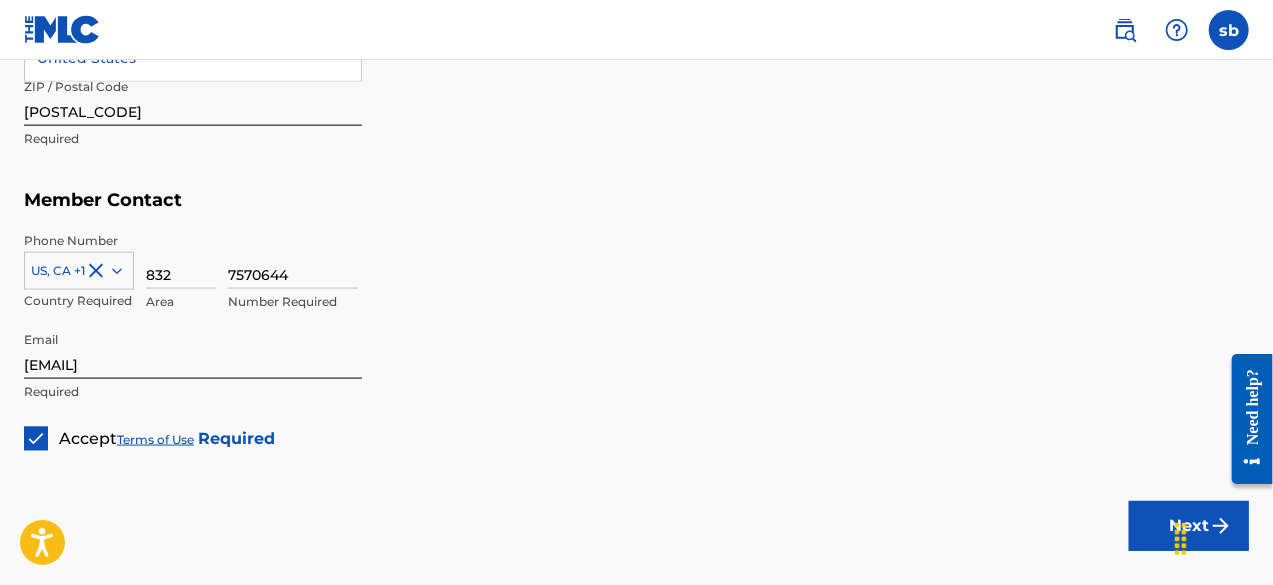 scroll, scrollTop: 1306, scrollLeft: 0, axis: vertical 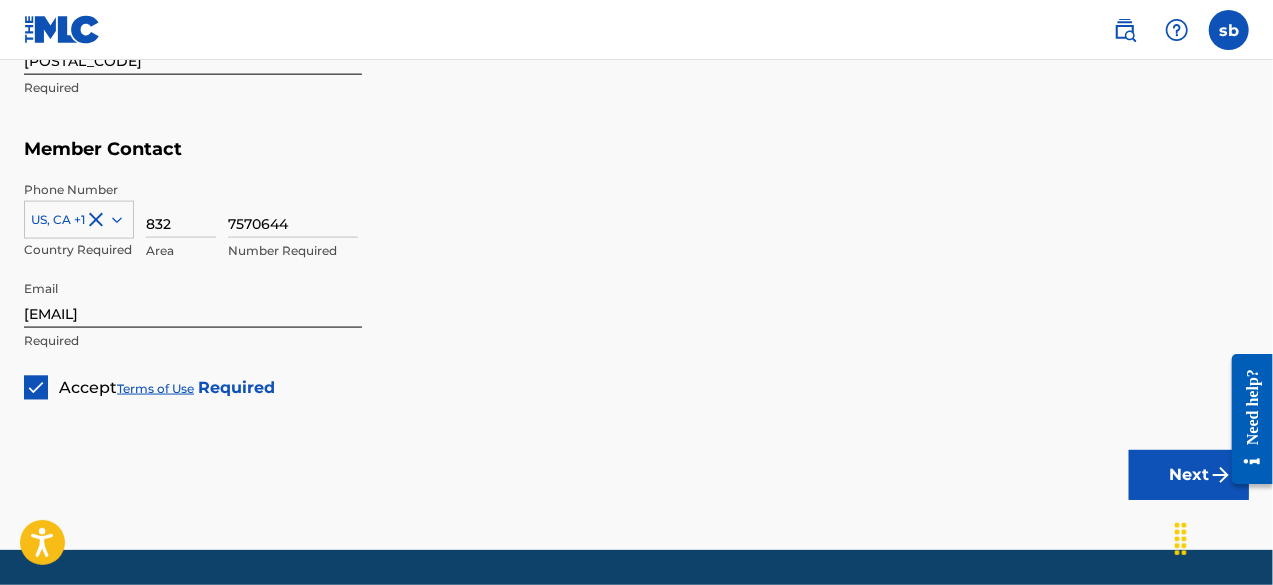 click on "Next" at bounding box center (1189, 475) 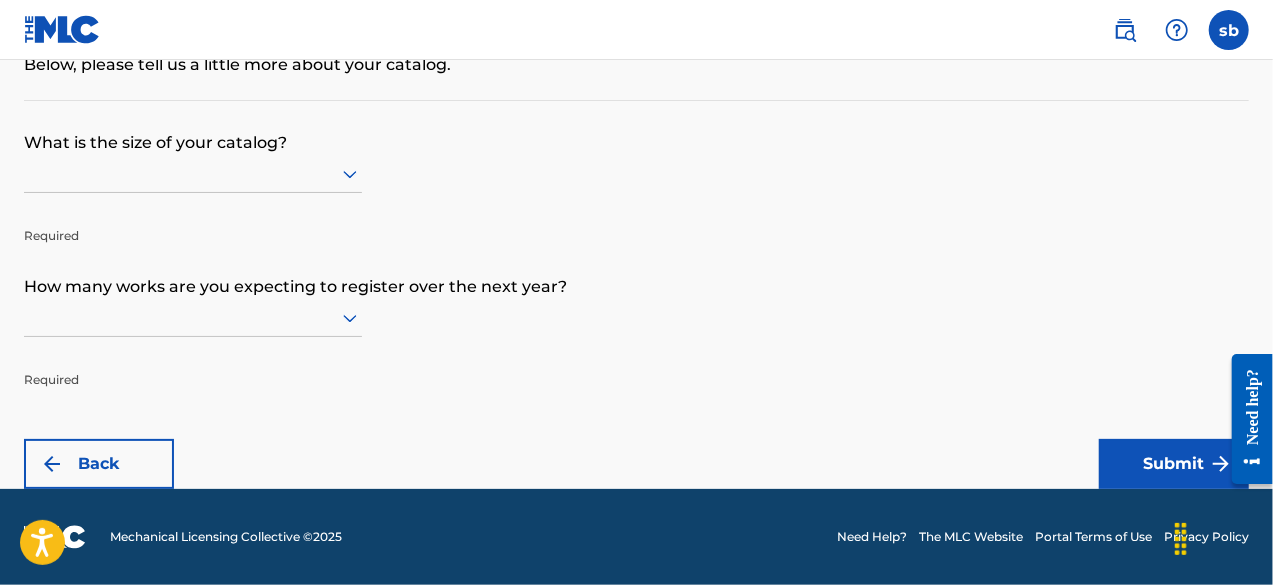 scroll, scrollTop: 0, scrollLeft: 0, axis: both 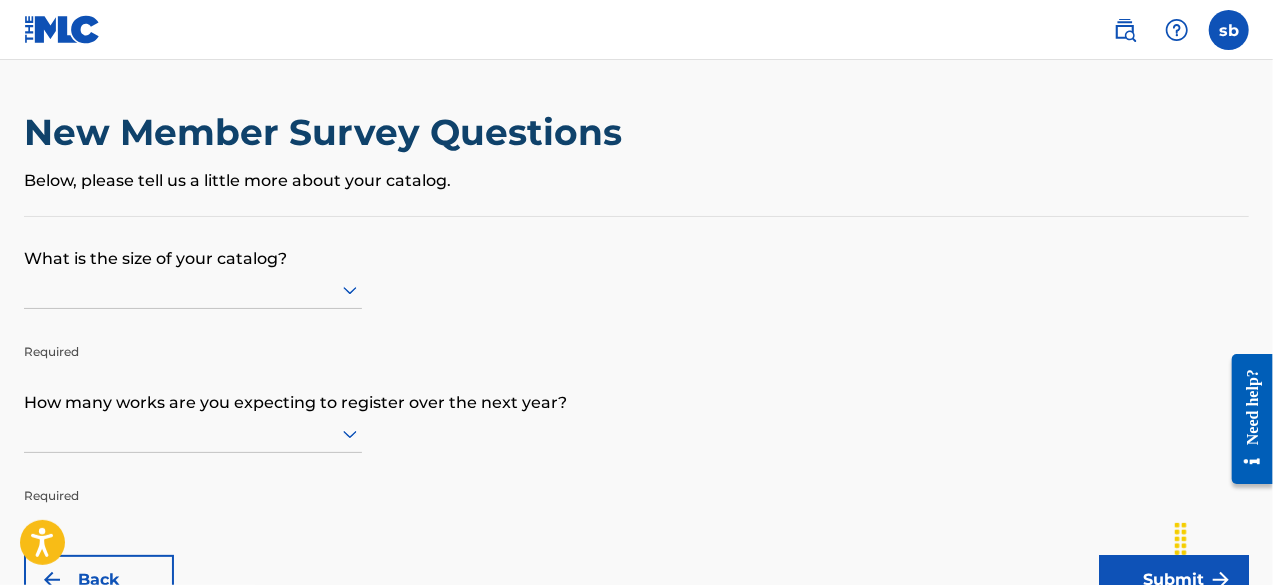 click on "What is the size of your catalog? Required How many works are you expecting to register over the next year? Required Back Submit" at bounding box center (636, 411) 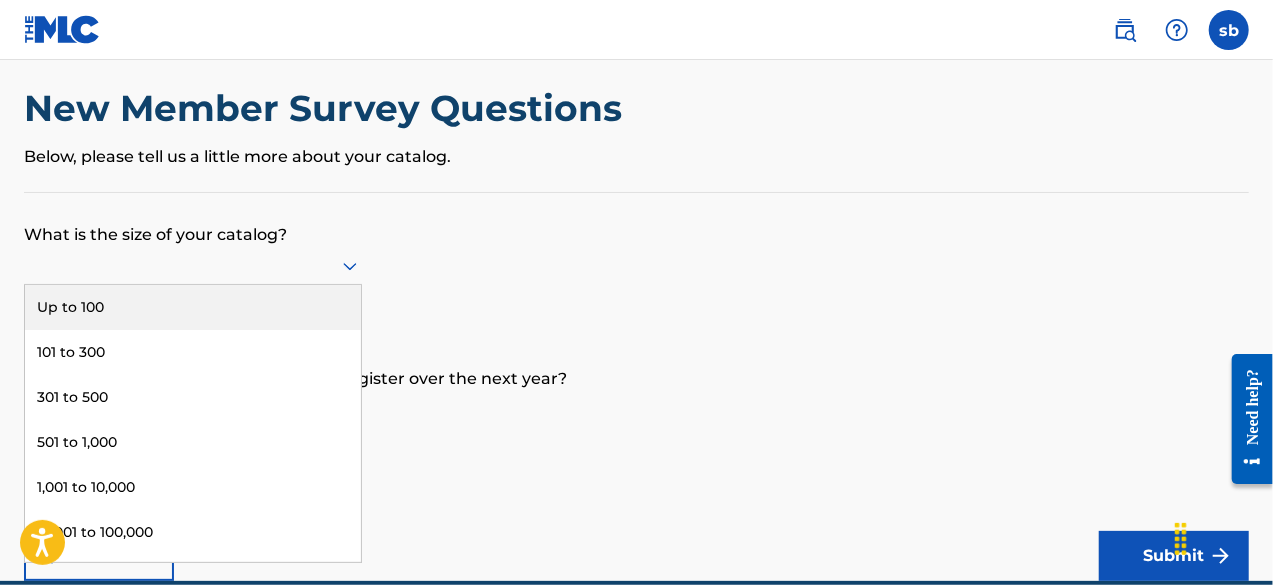 scroll, scrollTop: 24, scrollLeft: 0, axis: vertical 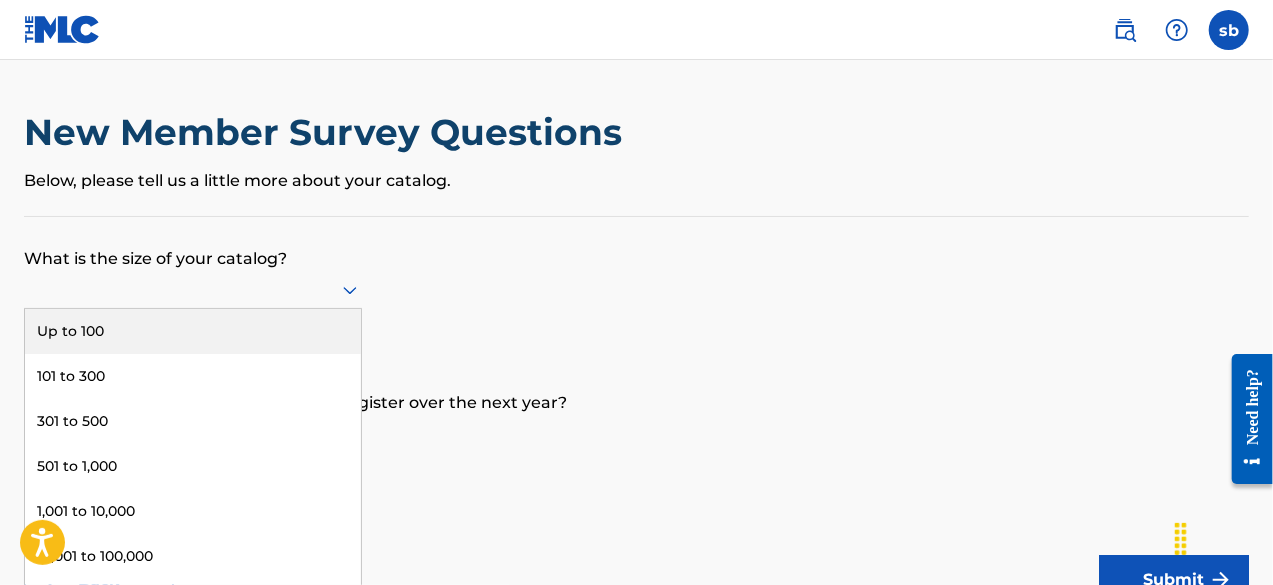 click on "Up to 100" at bounding box center (193, 331) 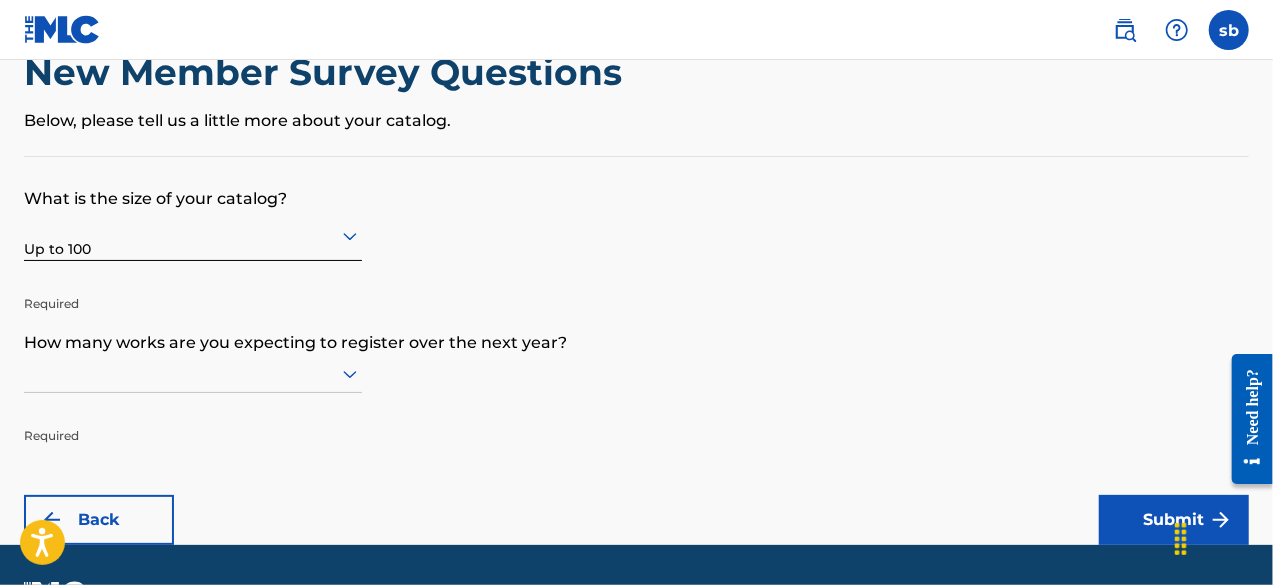 scroll, scrollTop: 100, scrollLeft: 0, axis: vertical 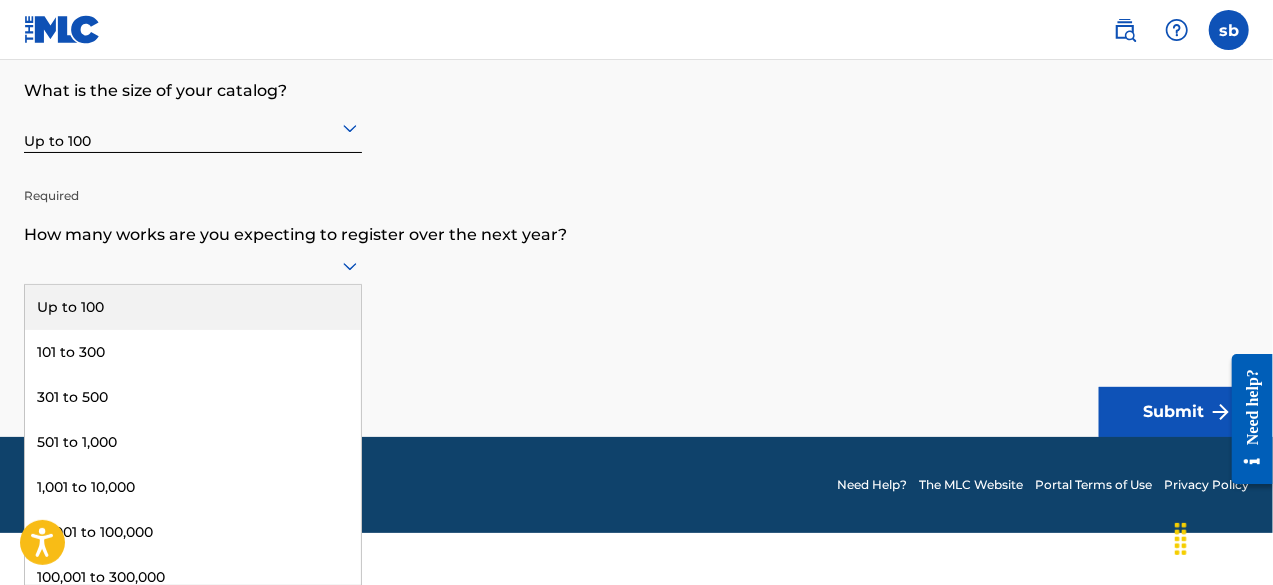 click on "9 results available. Use Up and Down to choose options, press Enter to select the currently focused option, press Escape to exit the menu, press Tab to select the option and exit the menu. Up to 100 101 to 300 301 to 500 501 to 1,000 1,001 to 10,000 10,001 to 100,000 100,001 to 300,000 301,000 to 500,000 Over 500,000" at bounding box center [193, 266] 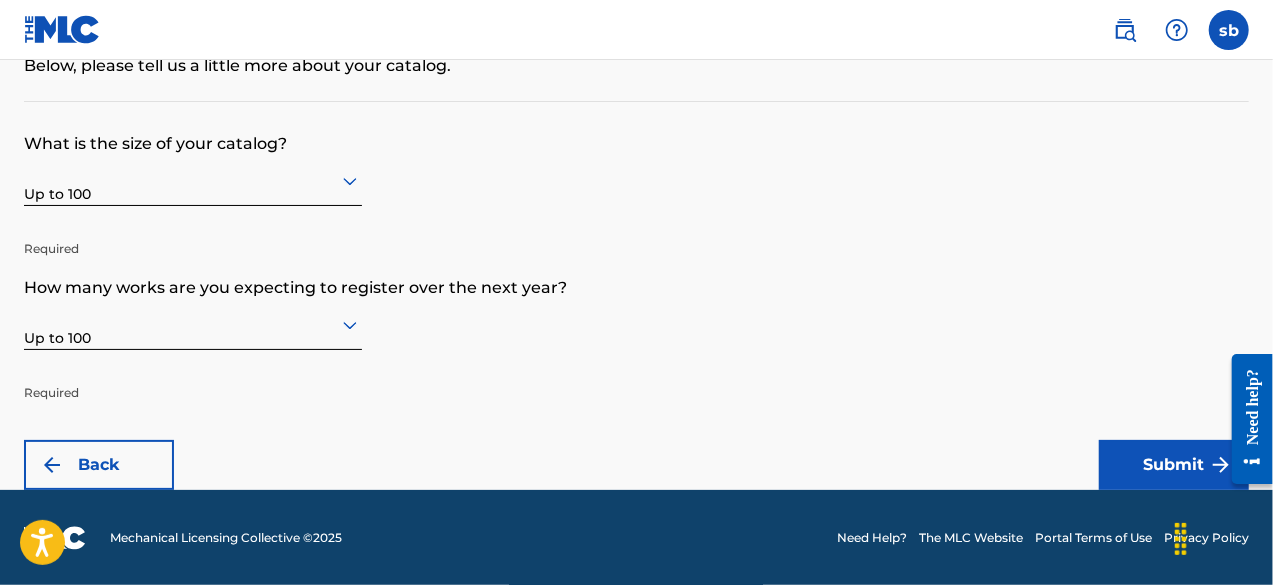 click on "Submit" at bounding box center [1174, 465] 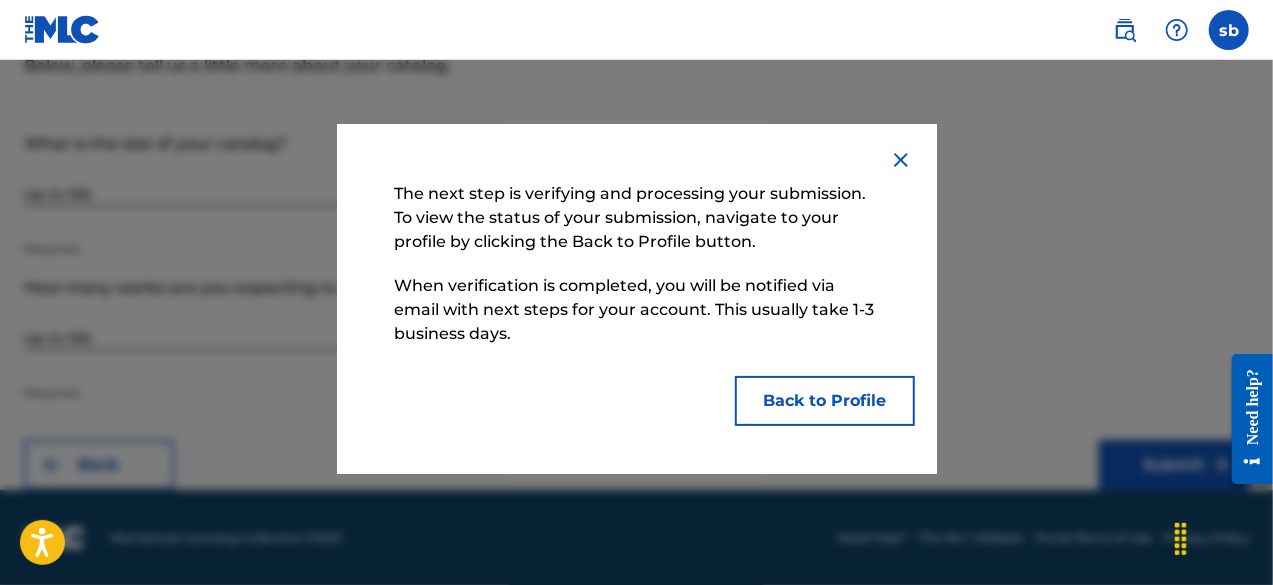 click on "Back to Profile" at bounding box center (825, 401) 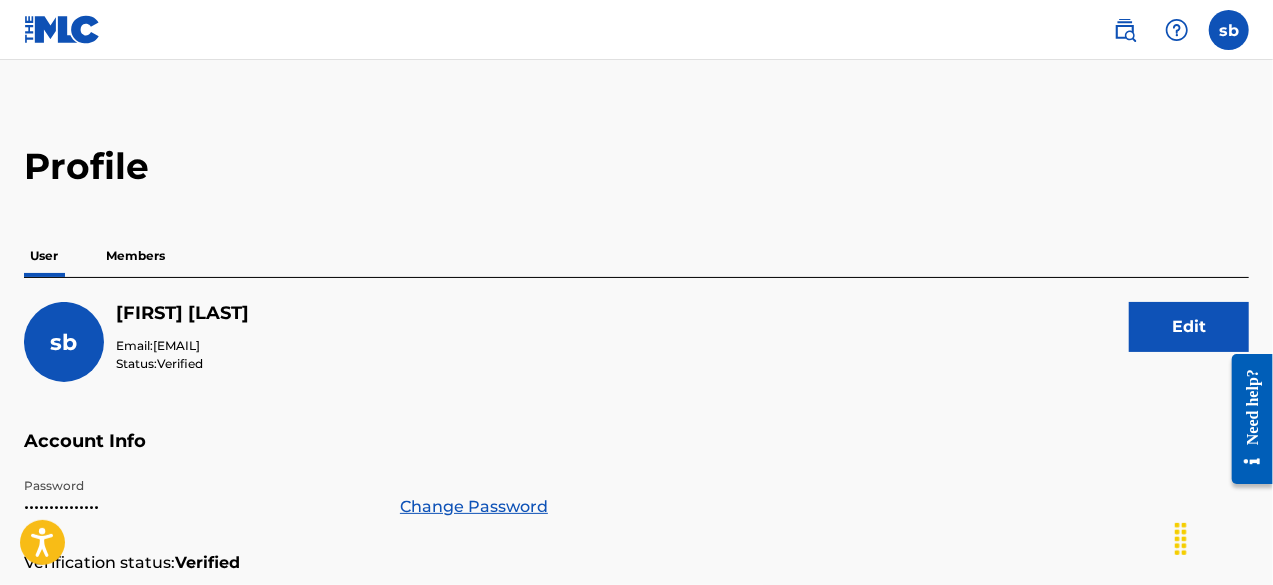 scroll, scrollTop: 0, scrollLeft: 0, axis: both 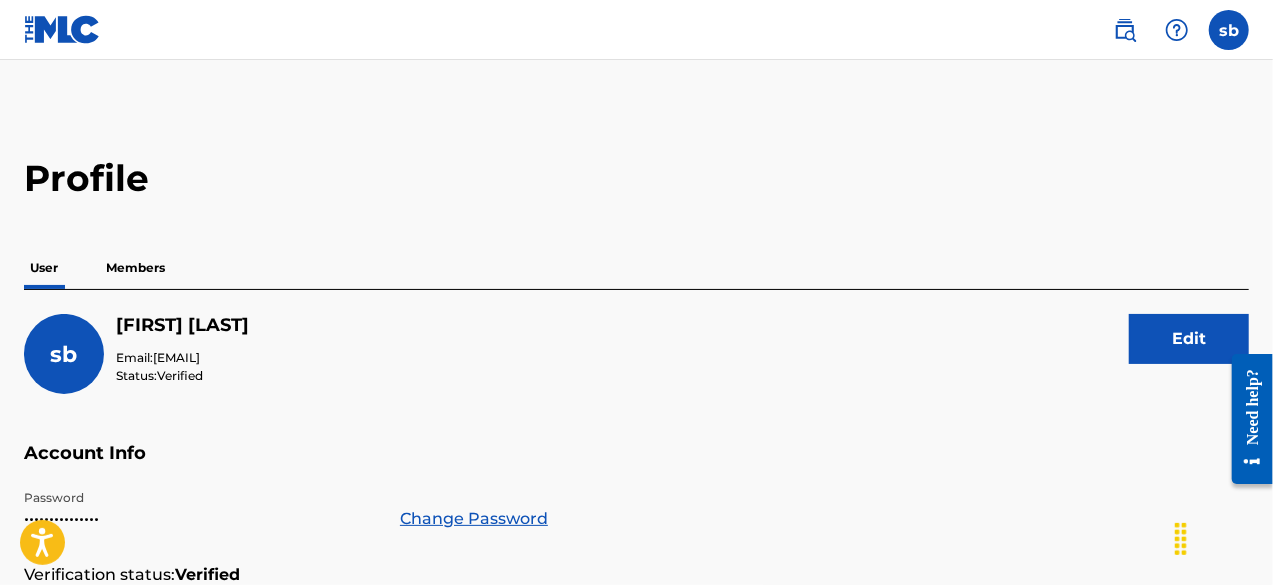 click on "Members" at bounding box center (135, 268) 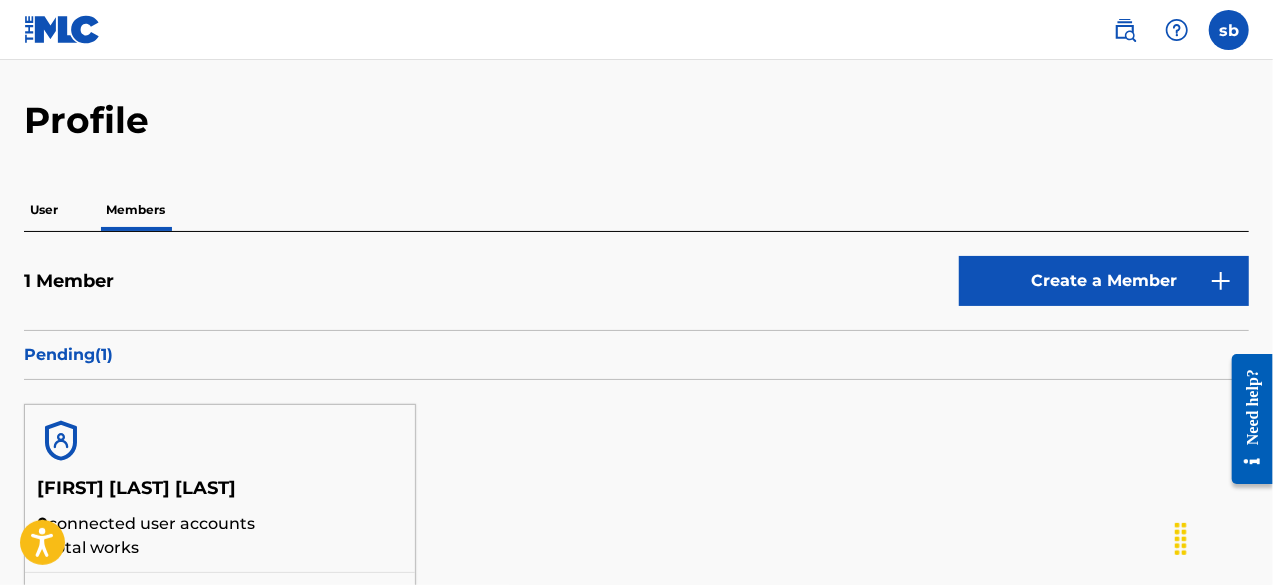 scroll, scrollTop: 0, scrollLeft: 0, axis: both 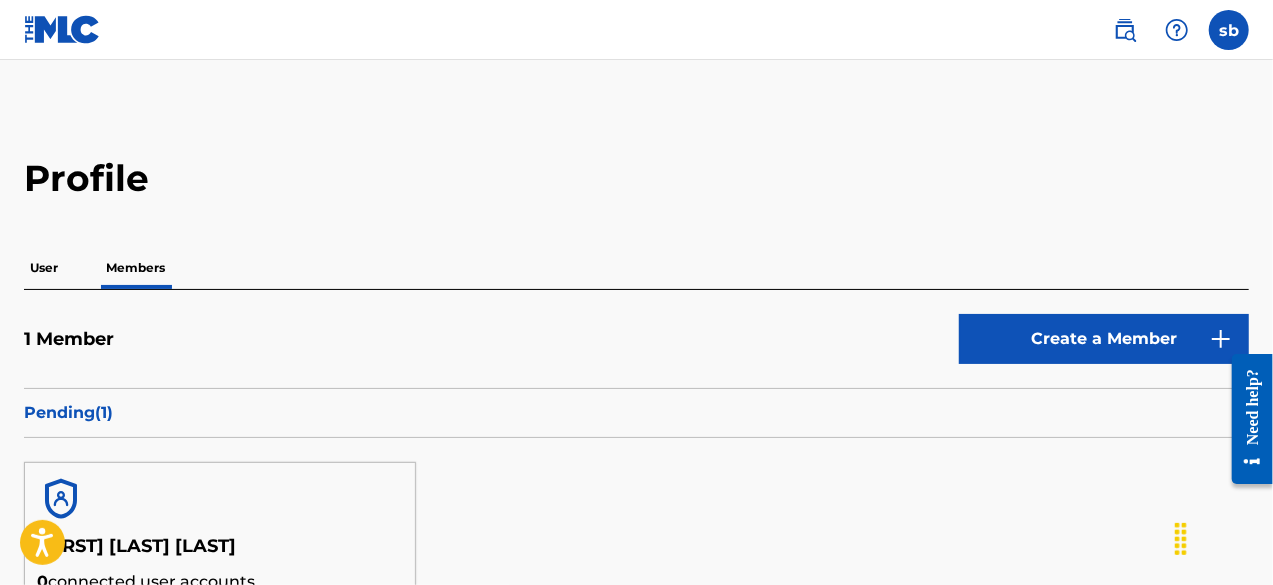click on "User" at bounding box center [44, 268] 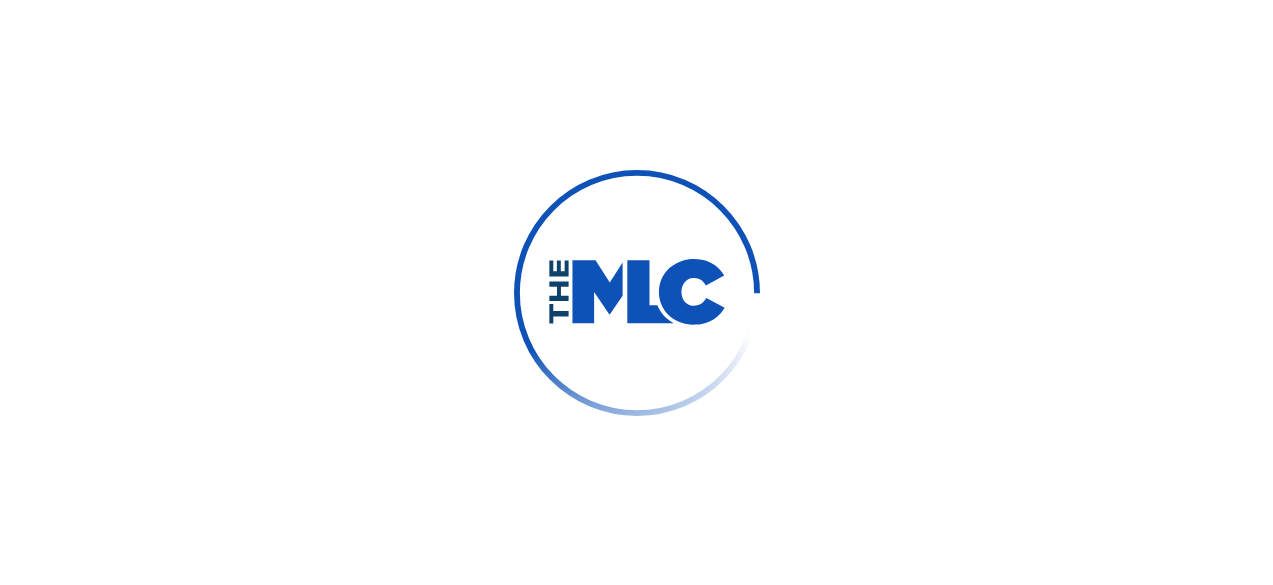 scroll, scrollTop: 0, scrollLeft: 0, axis: both 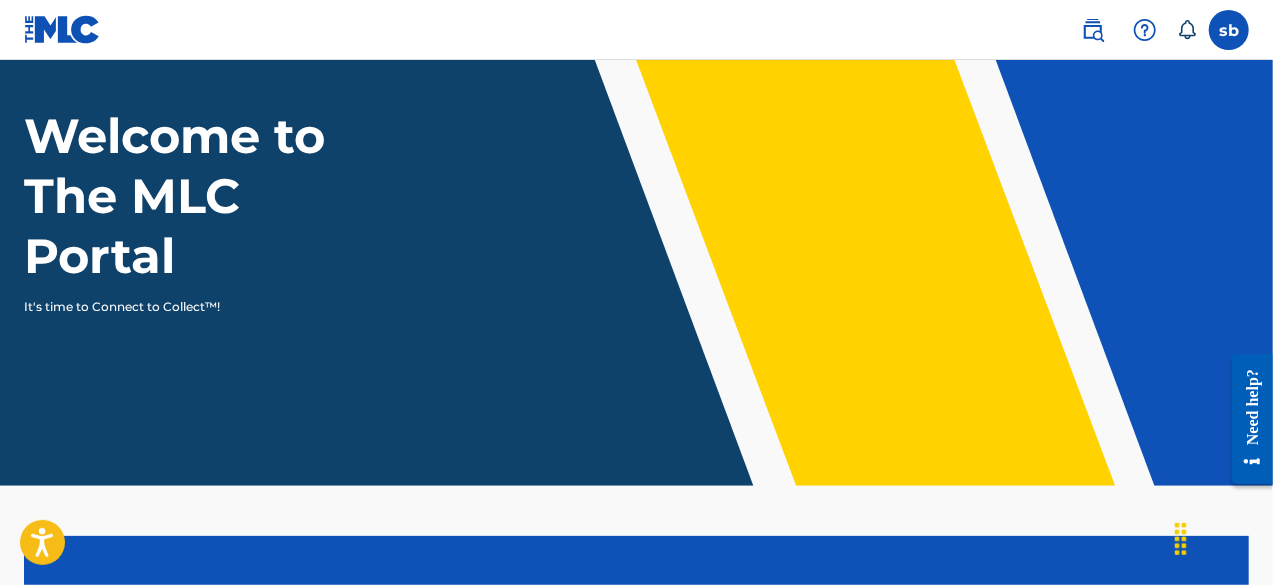 click at bounding box center (1229, 30) 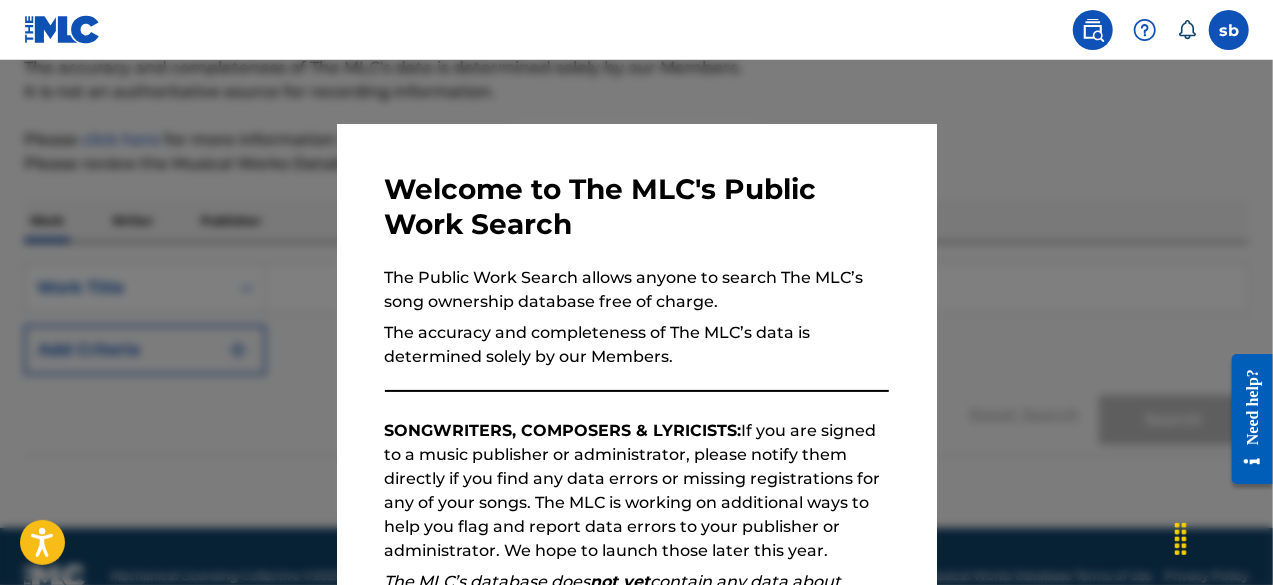 scroll, scrollTop: 200, scrollLeft: 0, axis: vertical 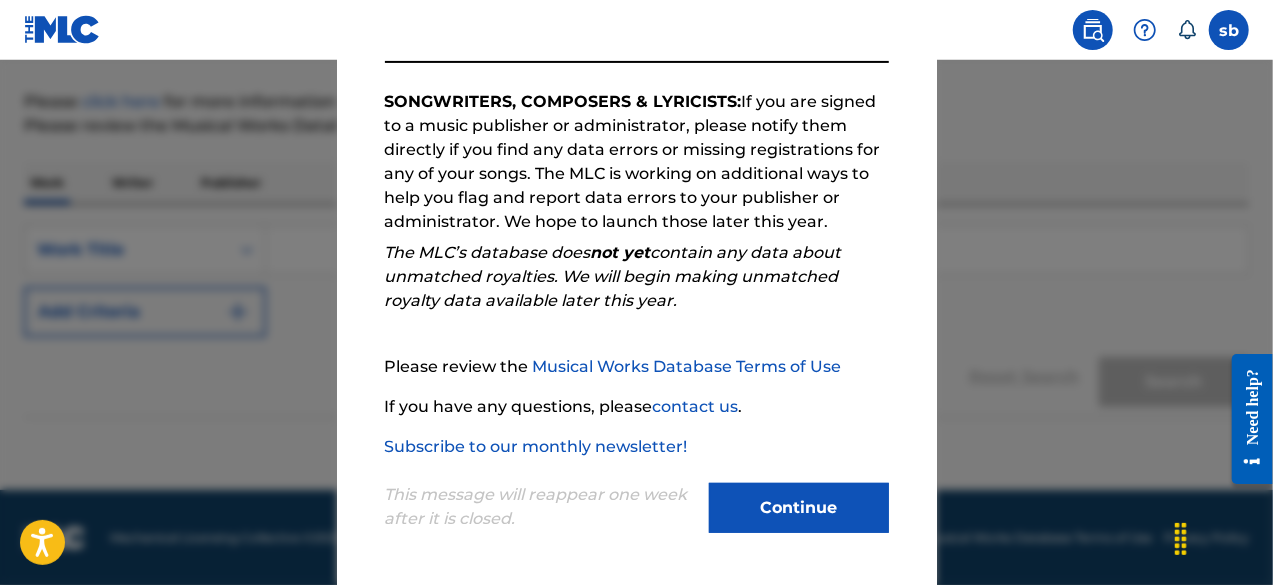 click on "Continue" at bounding box center [799, 508] 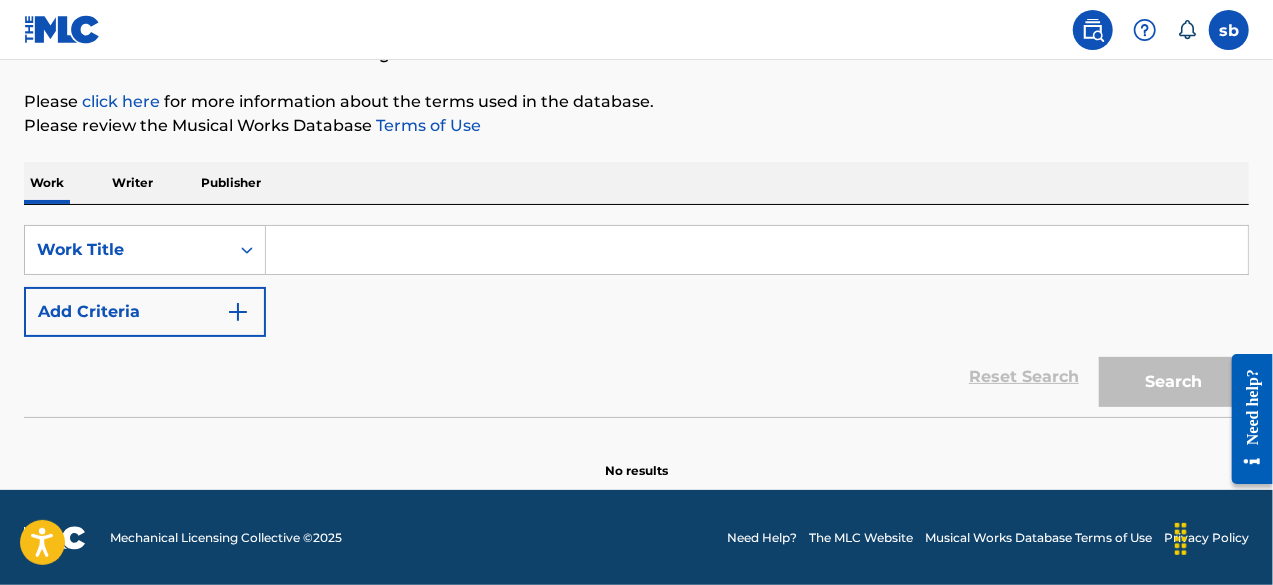 click at bounding box center (757, 250) 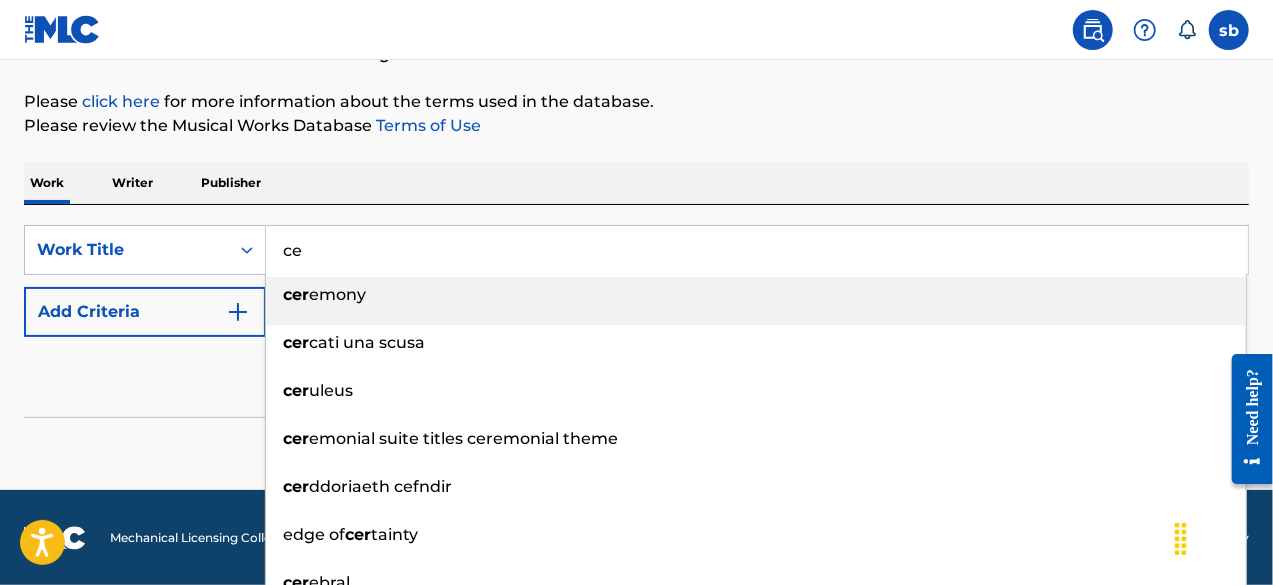type on "c" 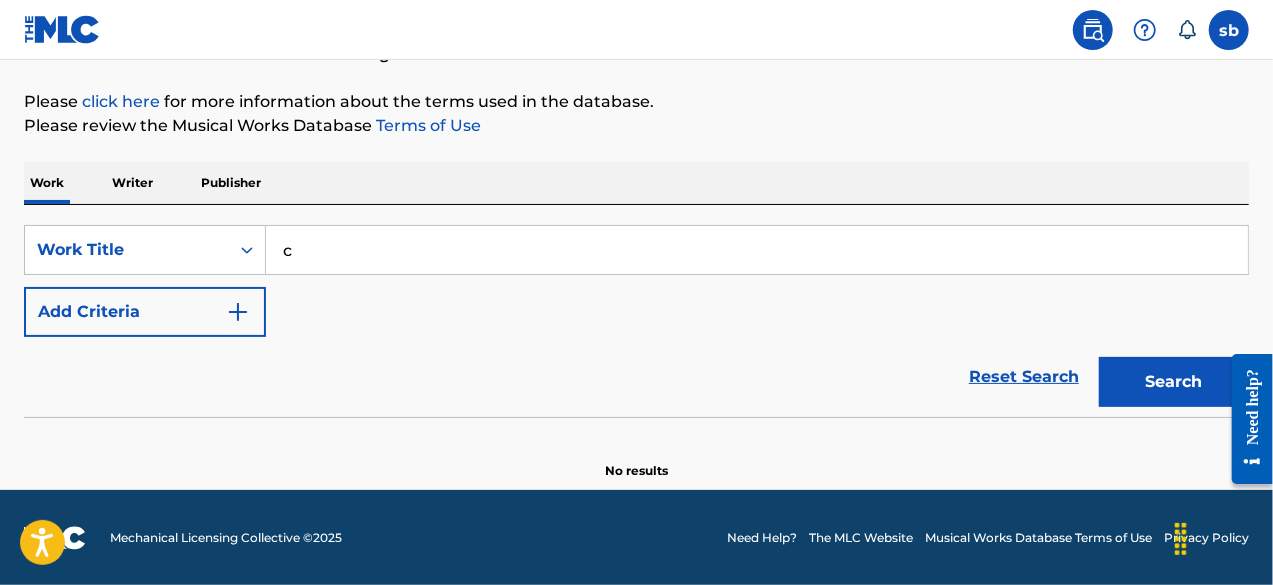 type 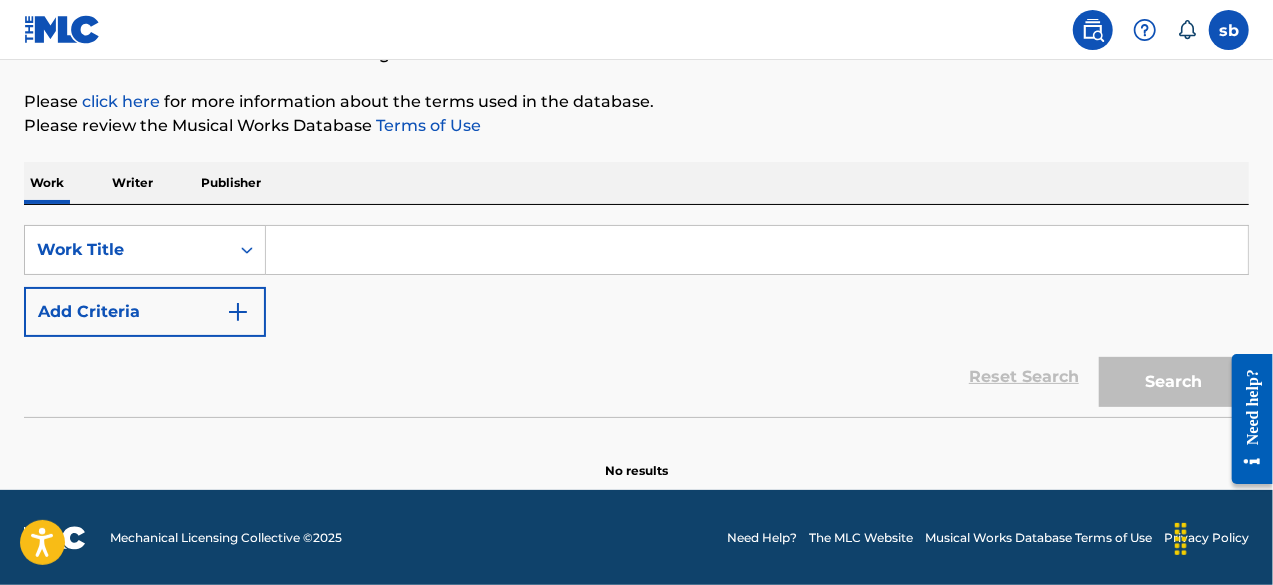 click on "Writer" at bounding box center [132, 183] 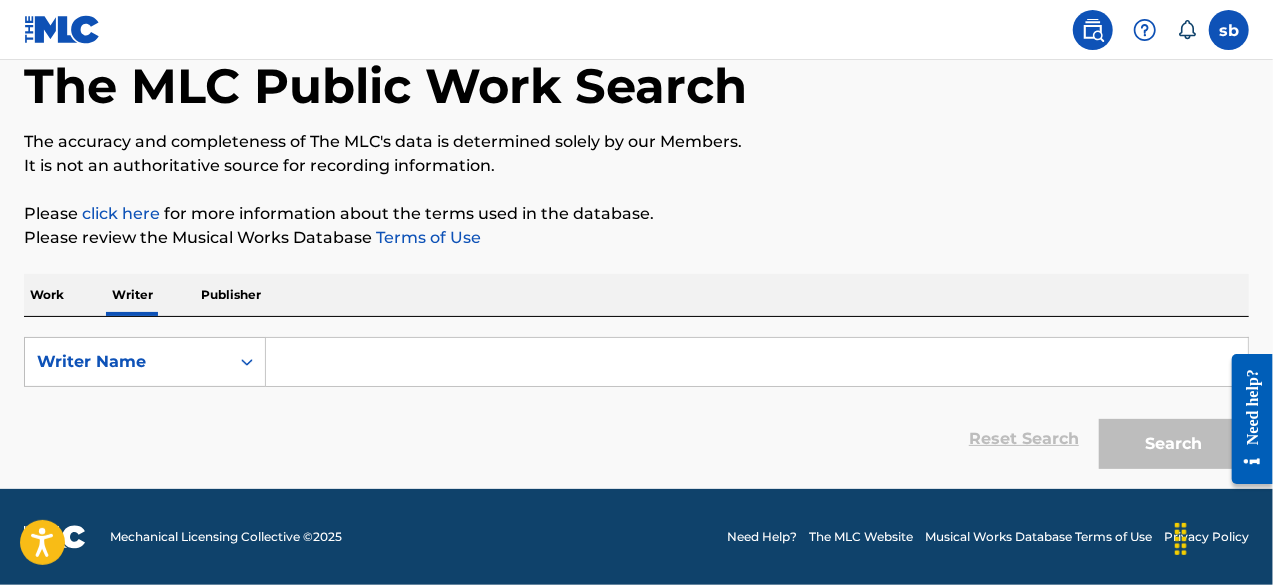 scroll, scrollTop: 0, scrollLeft: 0, axis: both 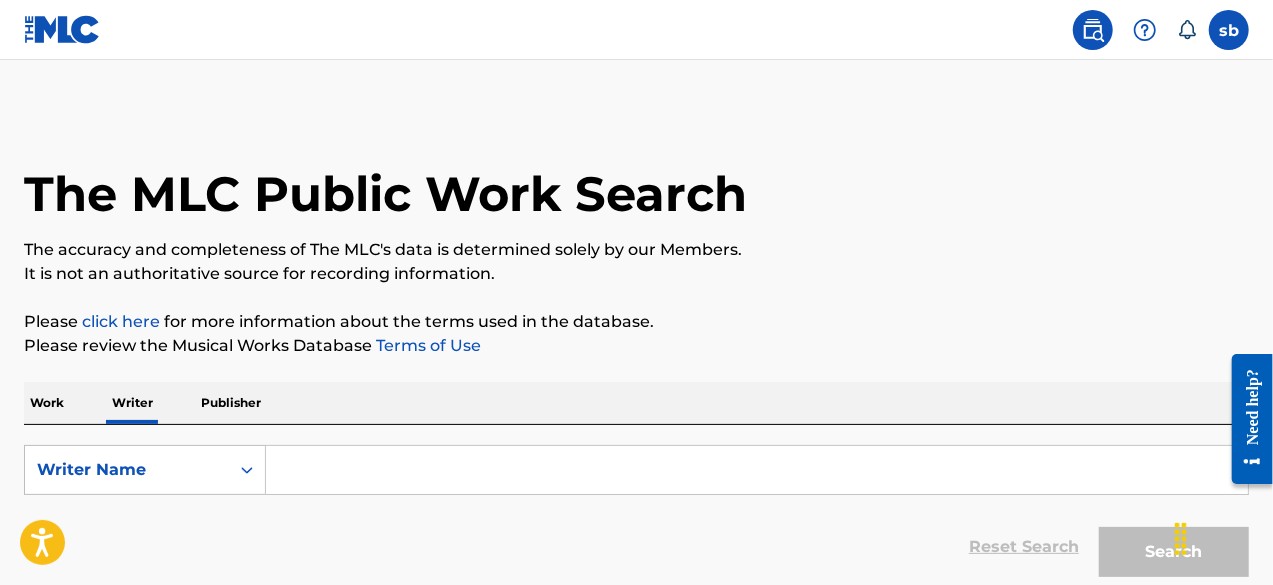 click on "Work" at bounding box center (47, 403) 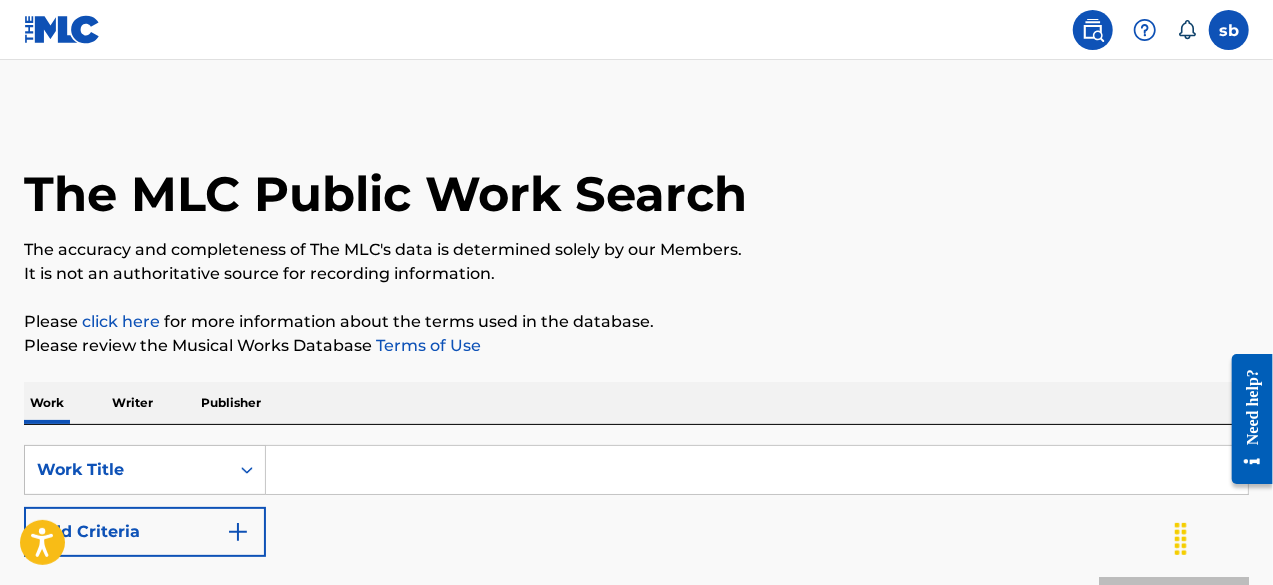click at bounding box center (757, 470) 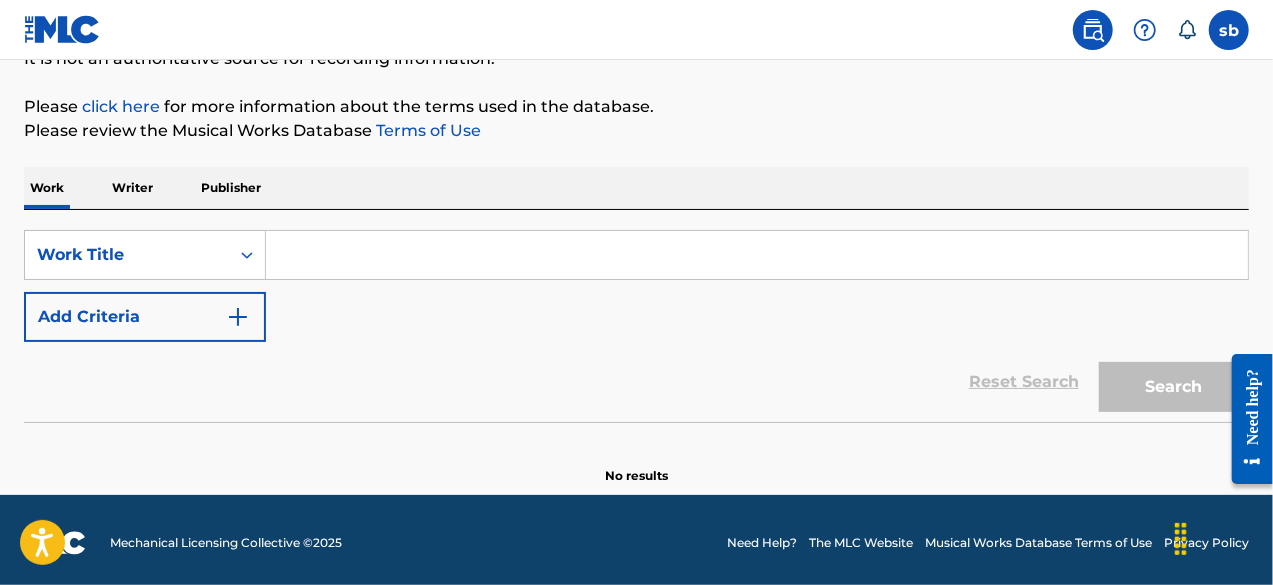 scroll, scrollTop: 220, scrollLeft: 0, axis: vertical 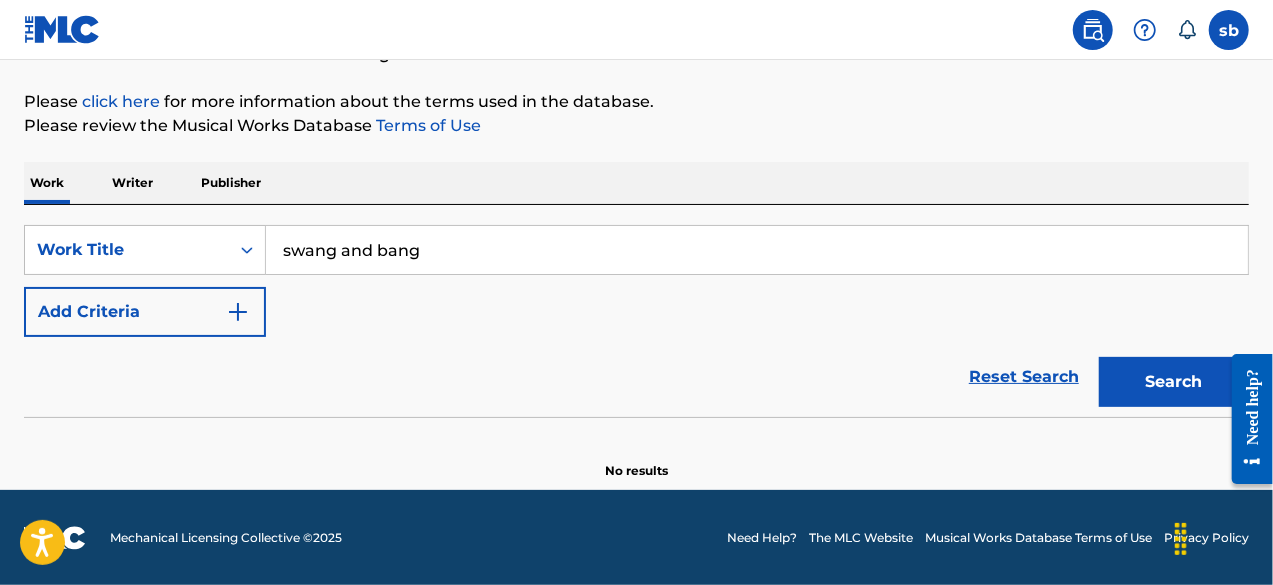 type on "swang and bang" 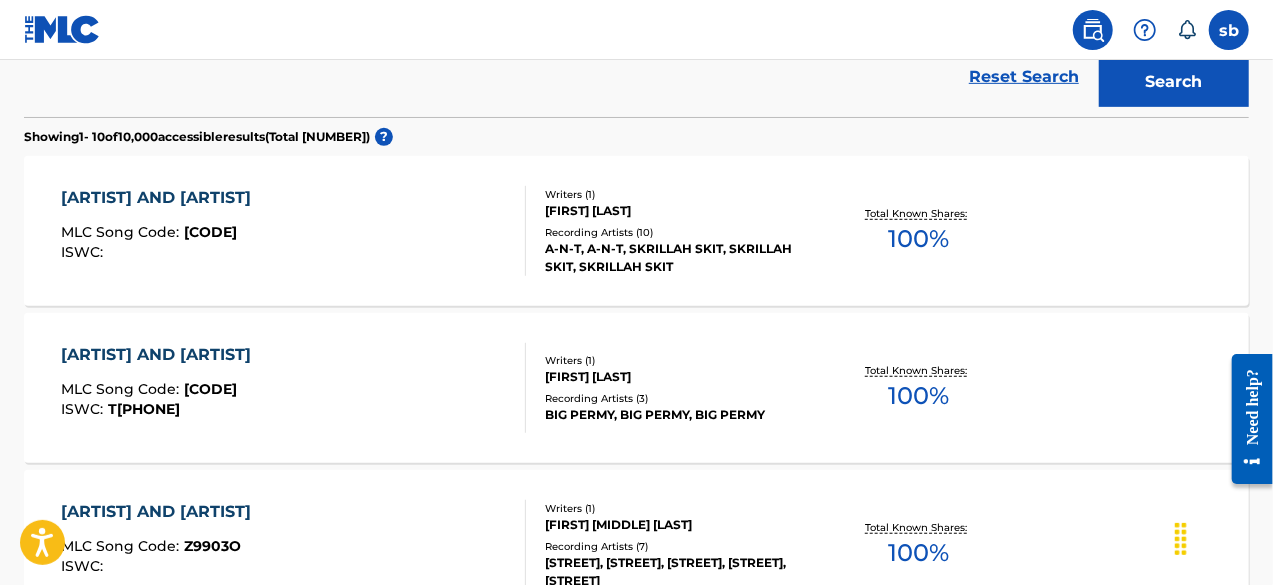 scroll, scrollTop: 620, scrollLeft: 0, axis: vertical 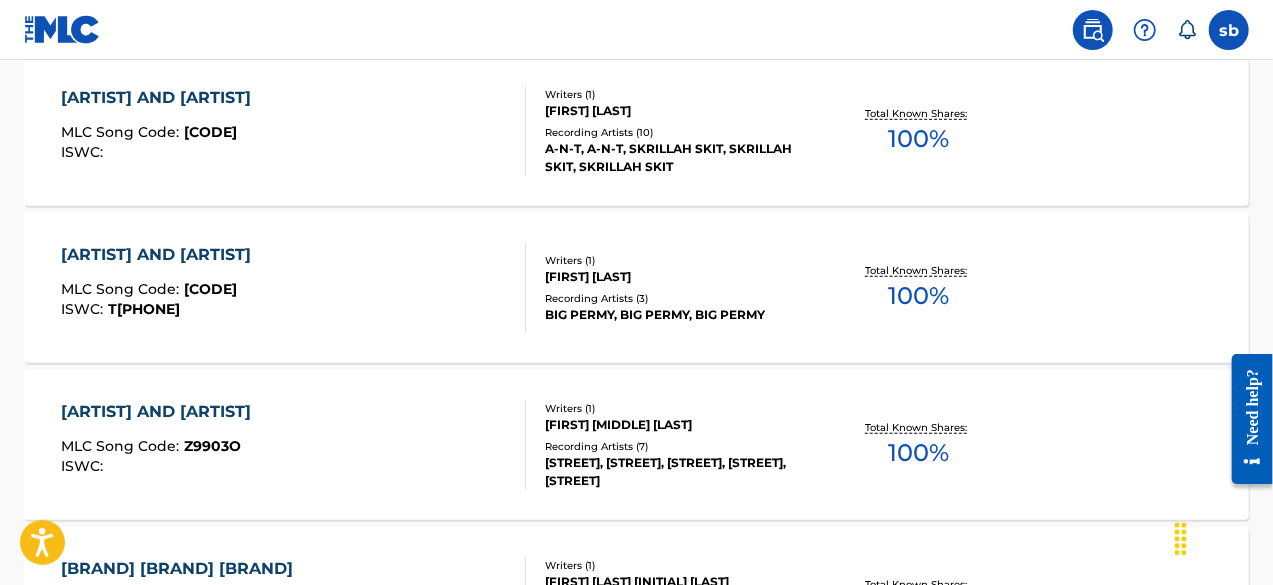 click on "[ARTIST] [ARTIST] MLC Song Code : [CODE] ISWC : T[PHONE]" at bounding box center [294, 288] 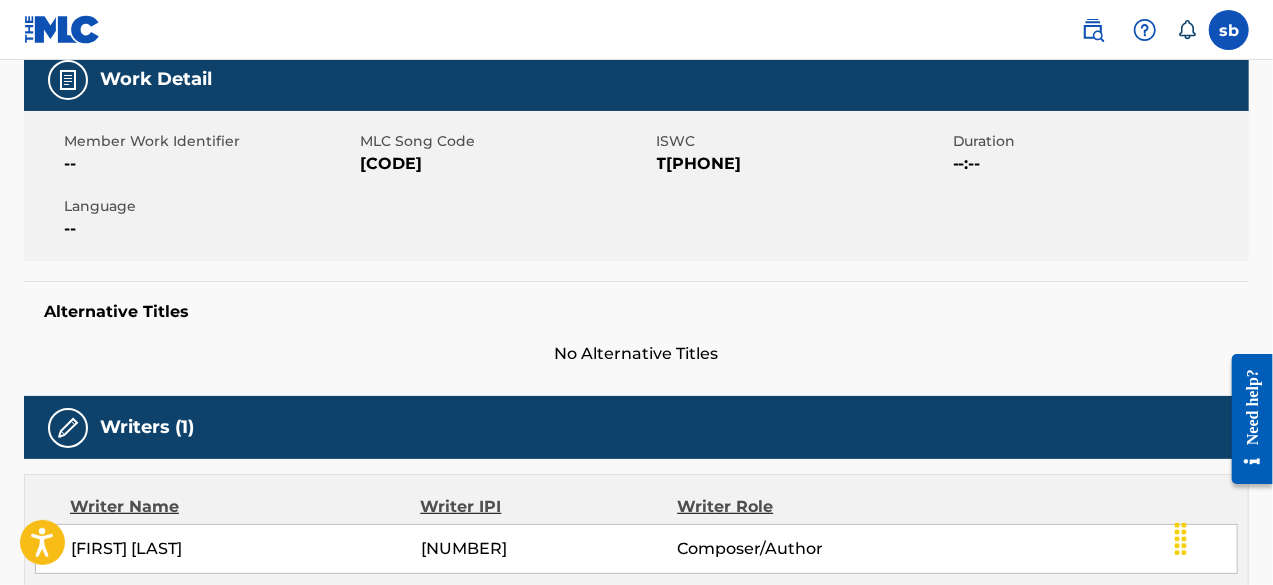 scroll, scrollTop: 300, scrollLeft: 0, axis: vertical 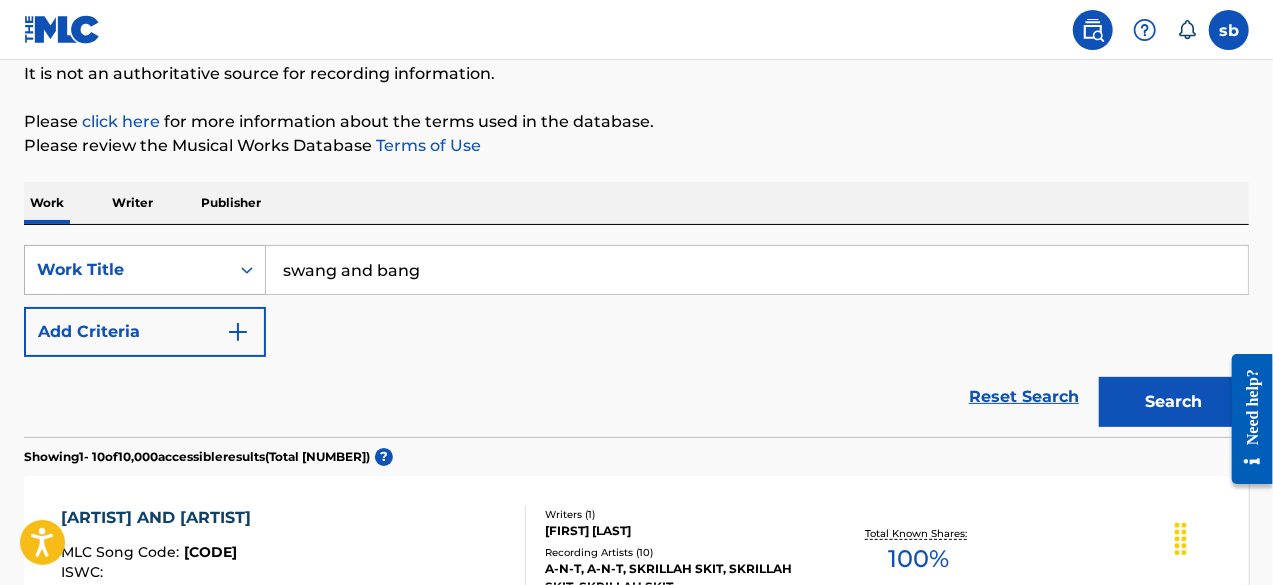 drag, startPoint x: 492, startPoint y: 264, endPoint x: 170, endPoint y: 266, distance: 322.00623 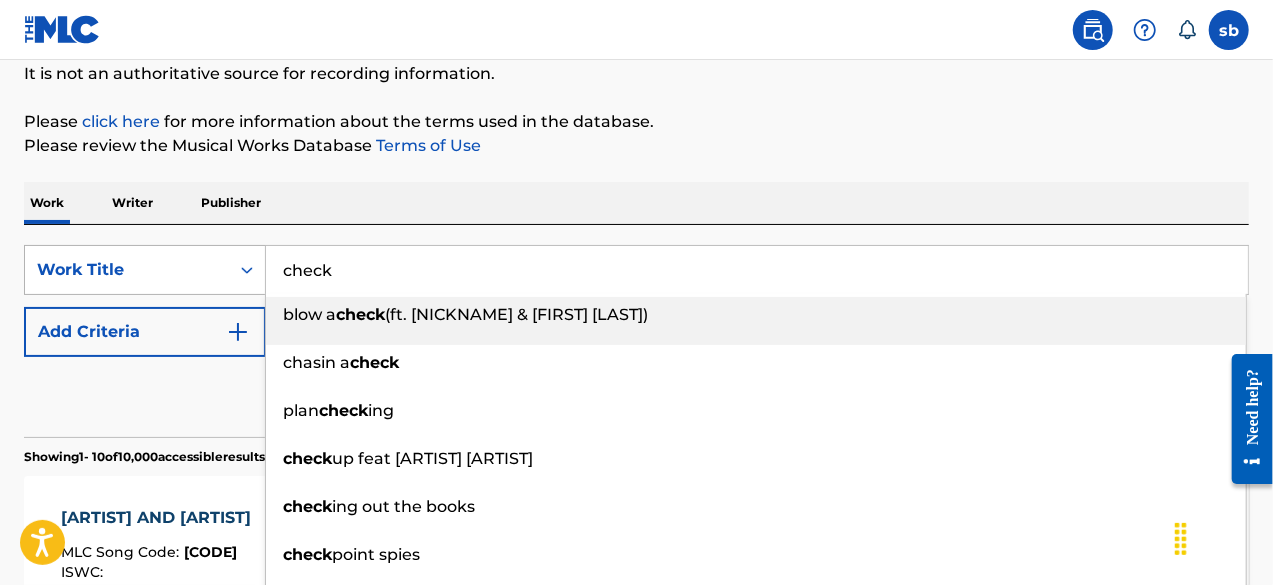 type on "blow a check     (ft. puff daddy & french montana)" 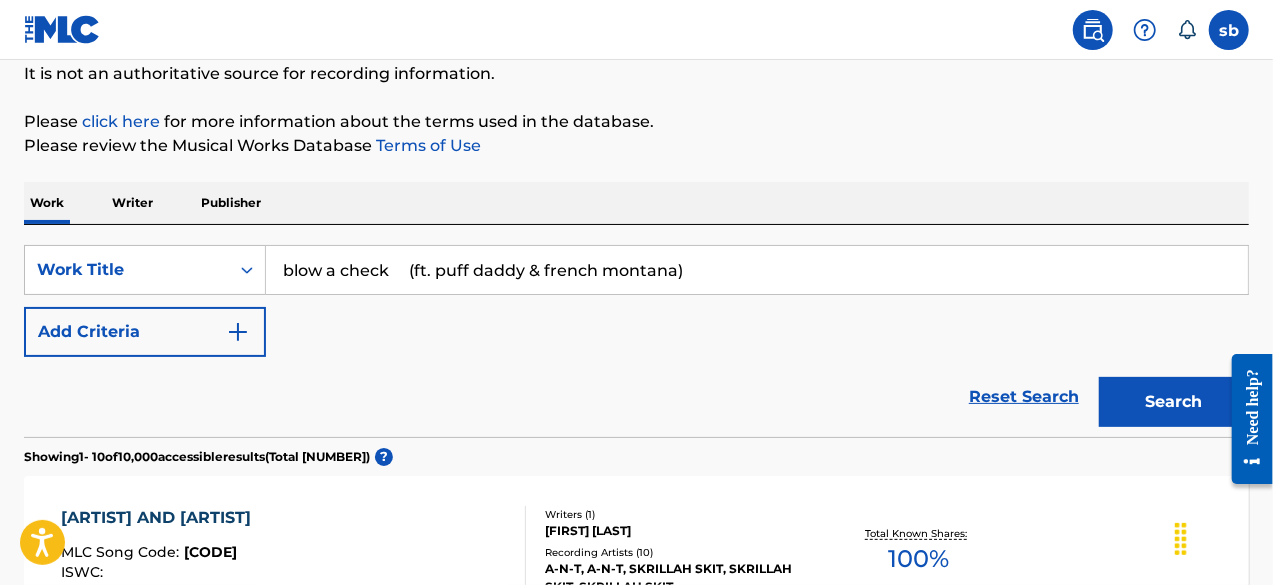 drag, startPoint x: 618, startPoint y: 275, endPoint x: 0, endPoint y: 293, distance: 618.2621 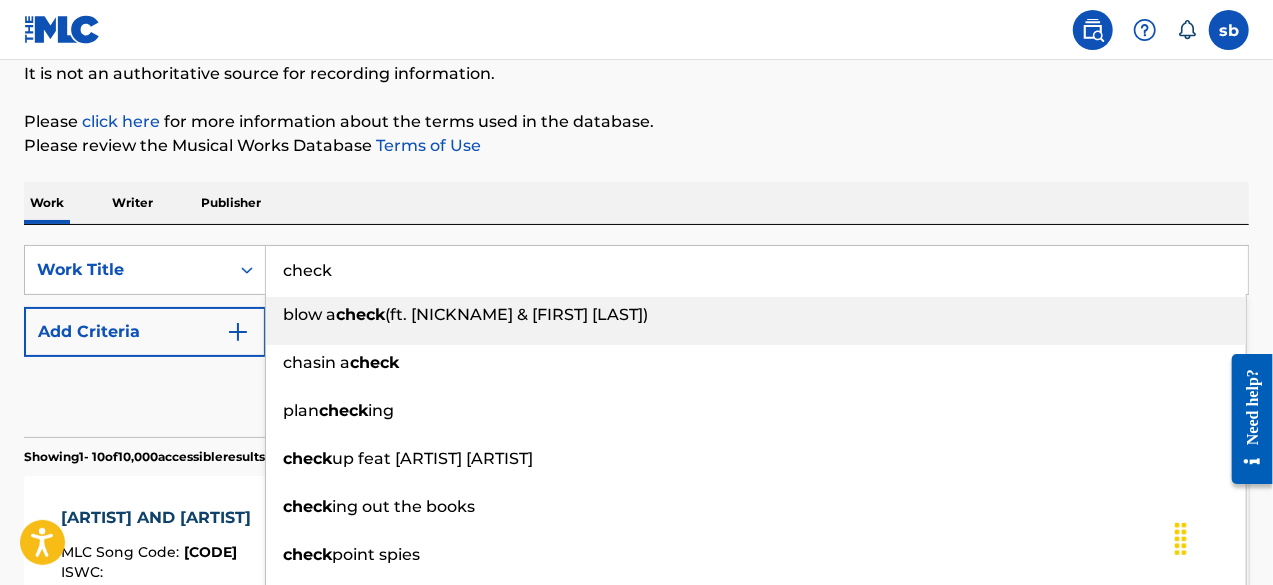 click on "check" at bounding box center (757, 270) 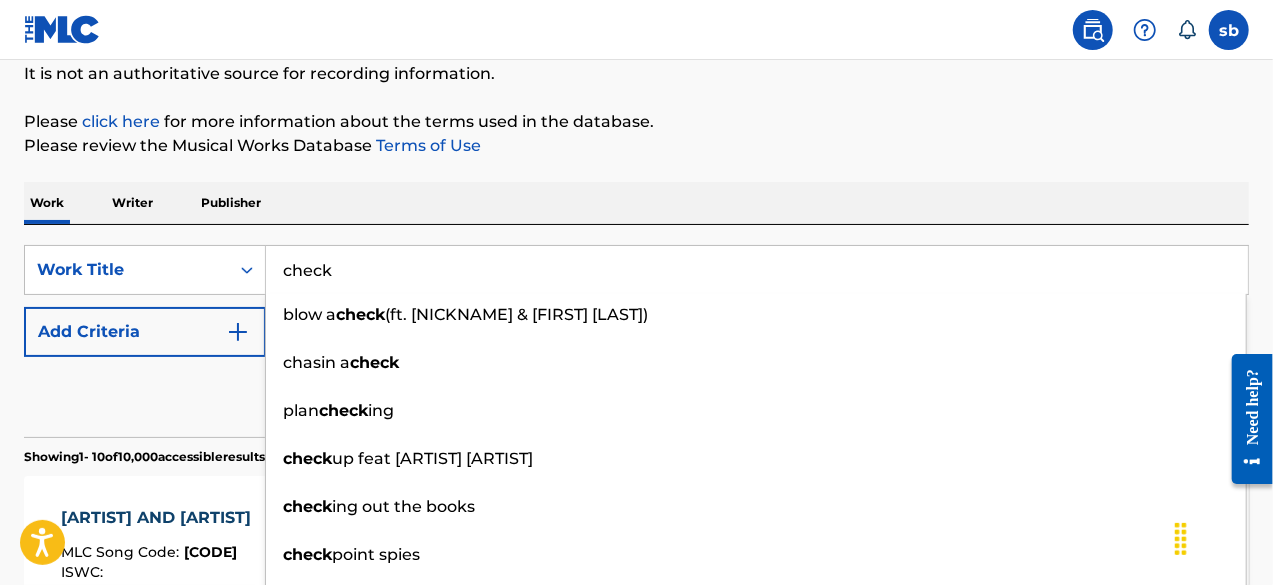 type on "check" 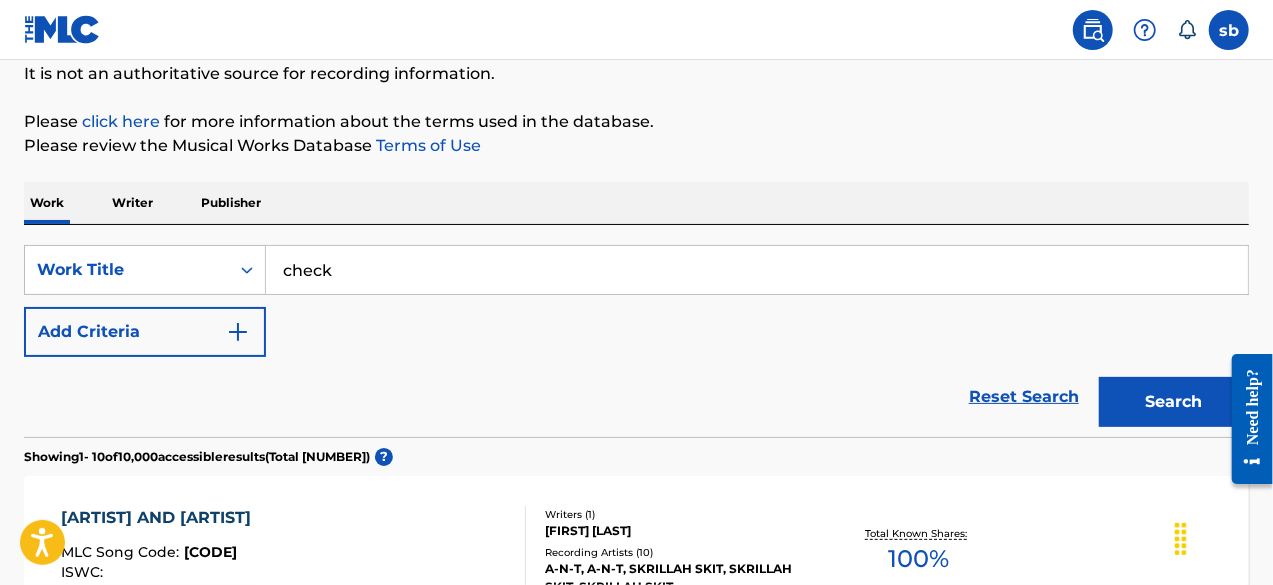 click on "Search" at bounding box center [1174, 402] 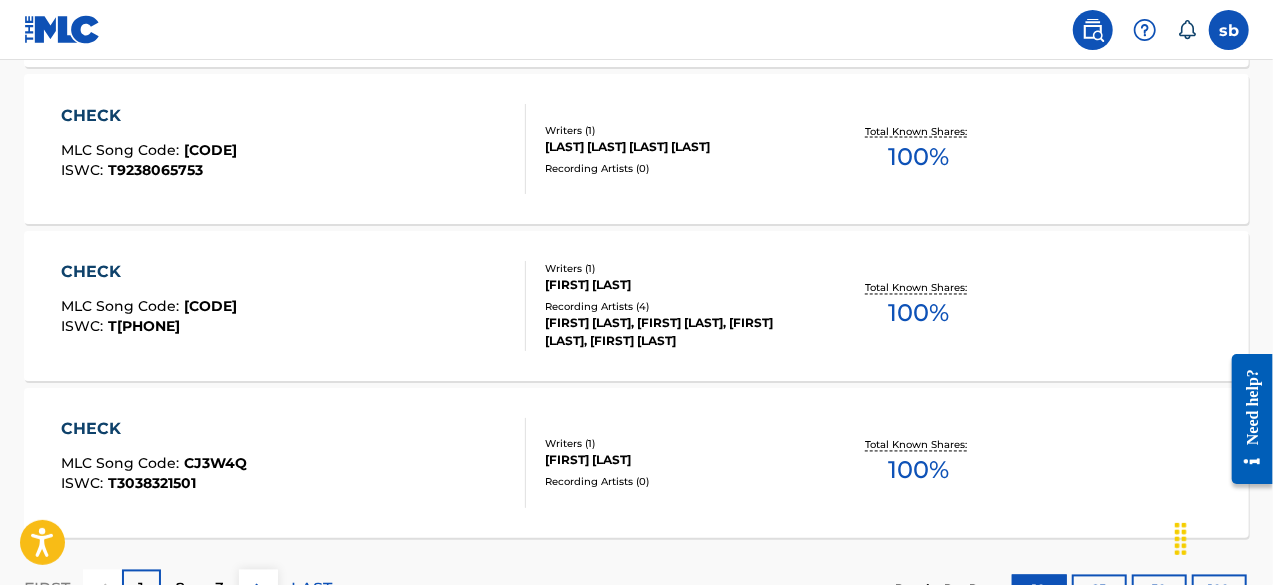 scroll, scrollTop: 1800, scrollLeft: 0, axis: vertical 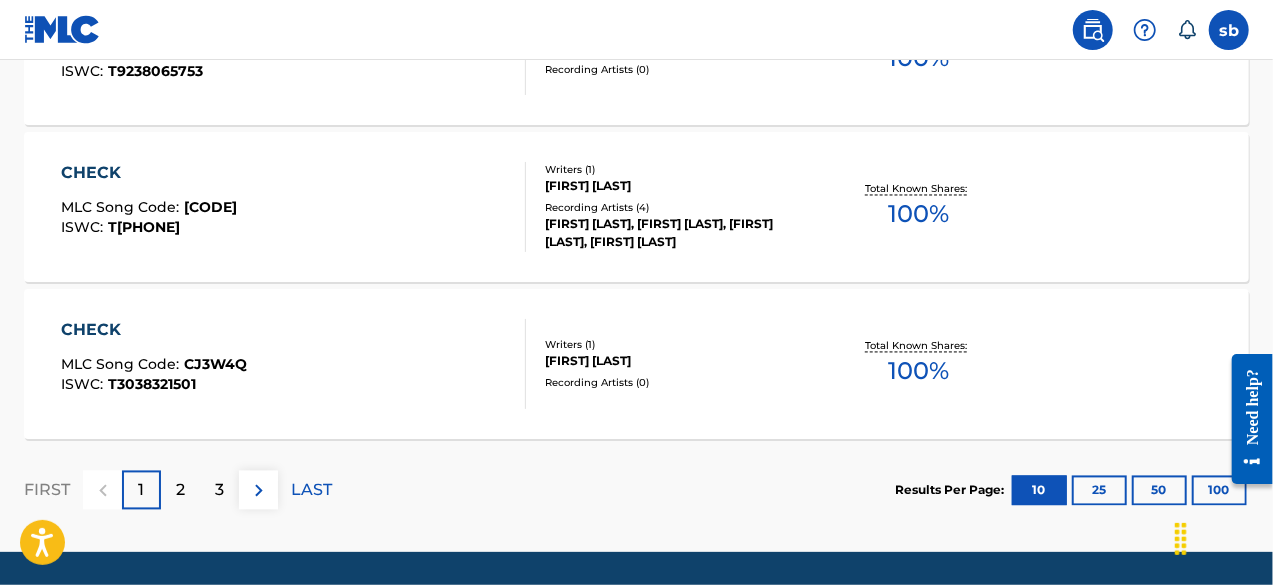 click on "2" at bounding box center (180, 490) 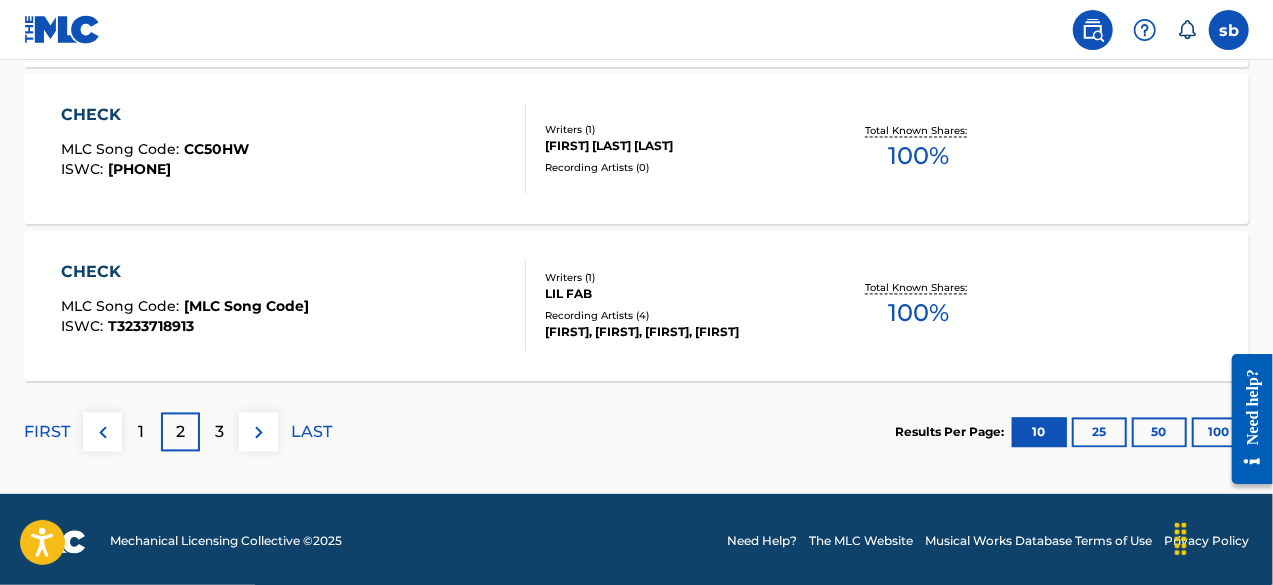scroll, scrollTop: 1862, scrollLeft: 0, axis: vertical 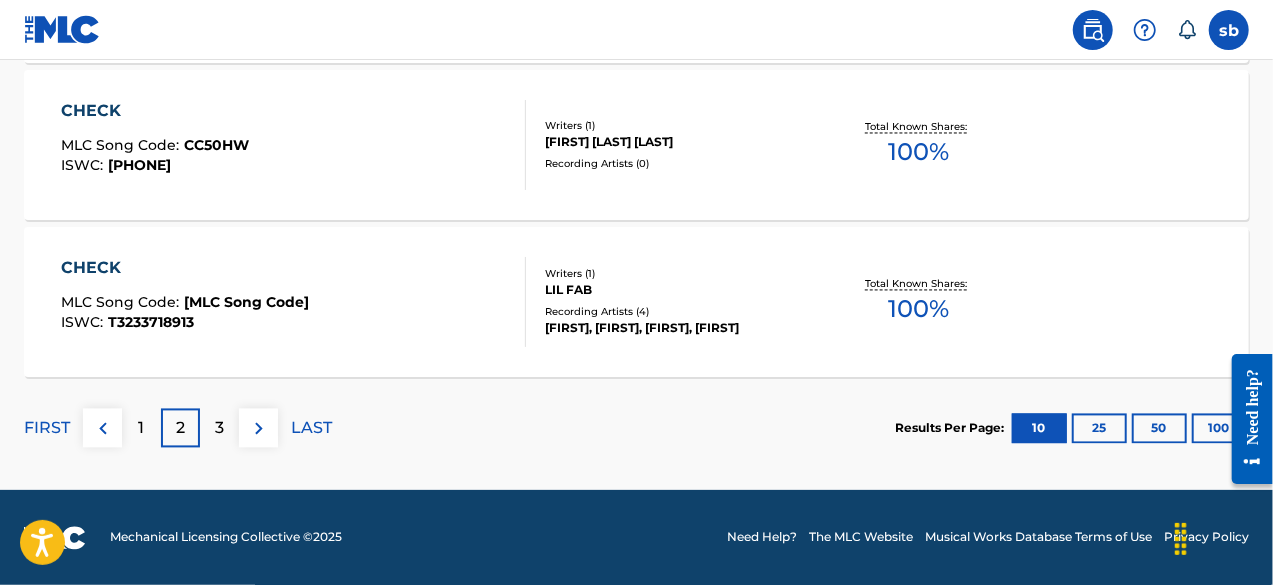click on "3" at bounding box center [219, 428] 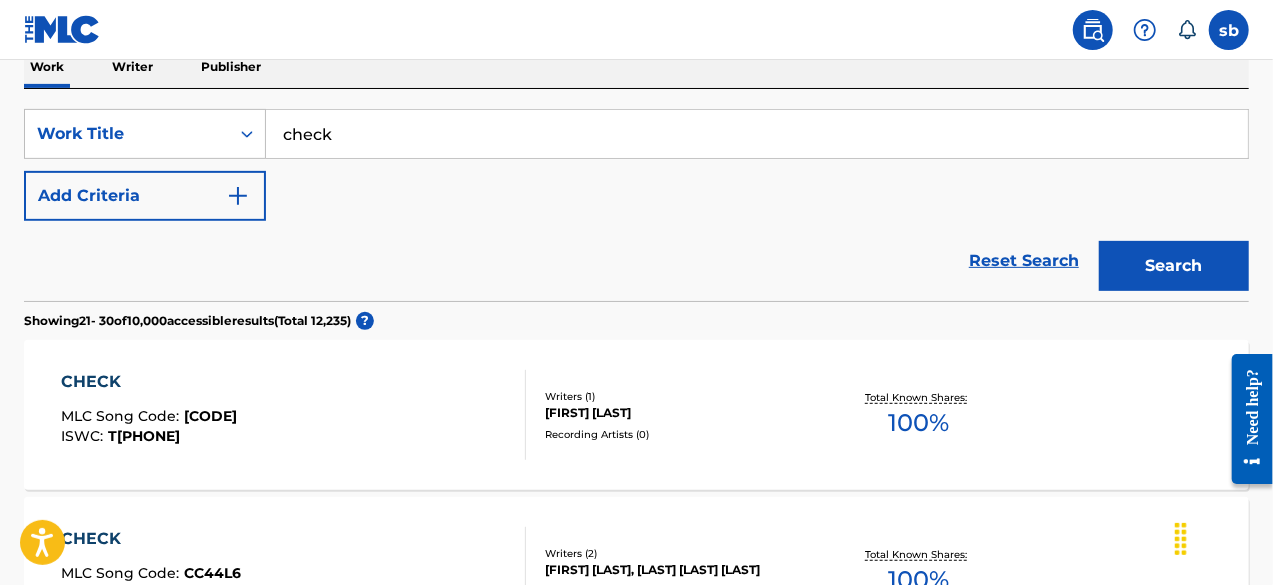 scroll, scrollTop: 262, scrollLeft: 0, axis: vertical 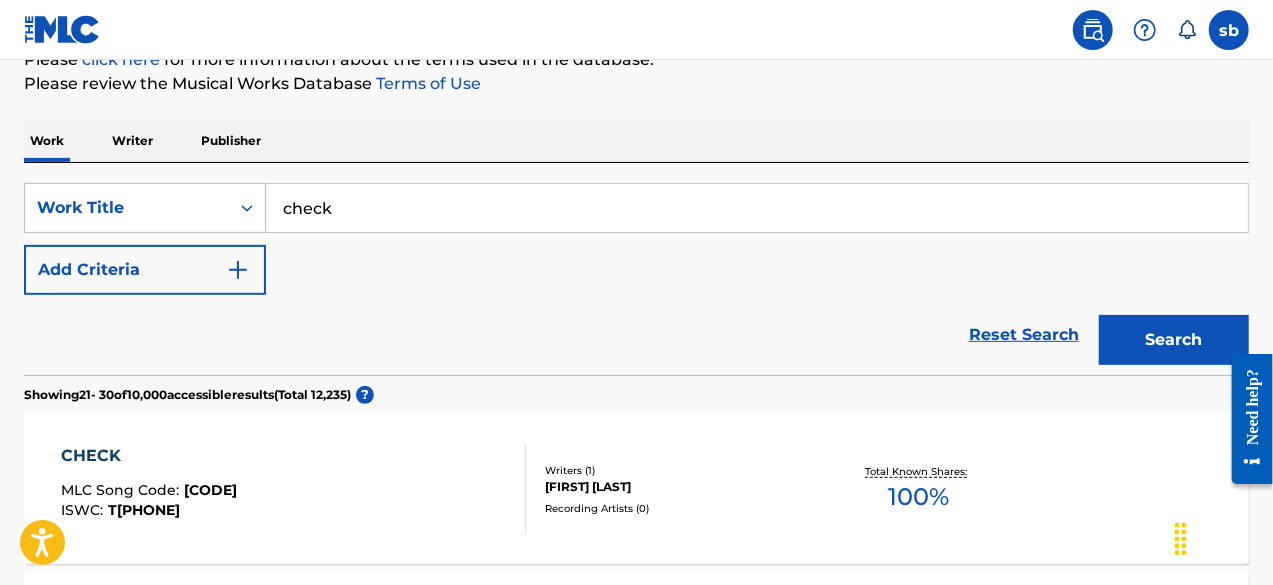 click on "Writer" at bounding box center [132, 141] 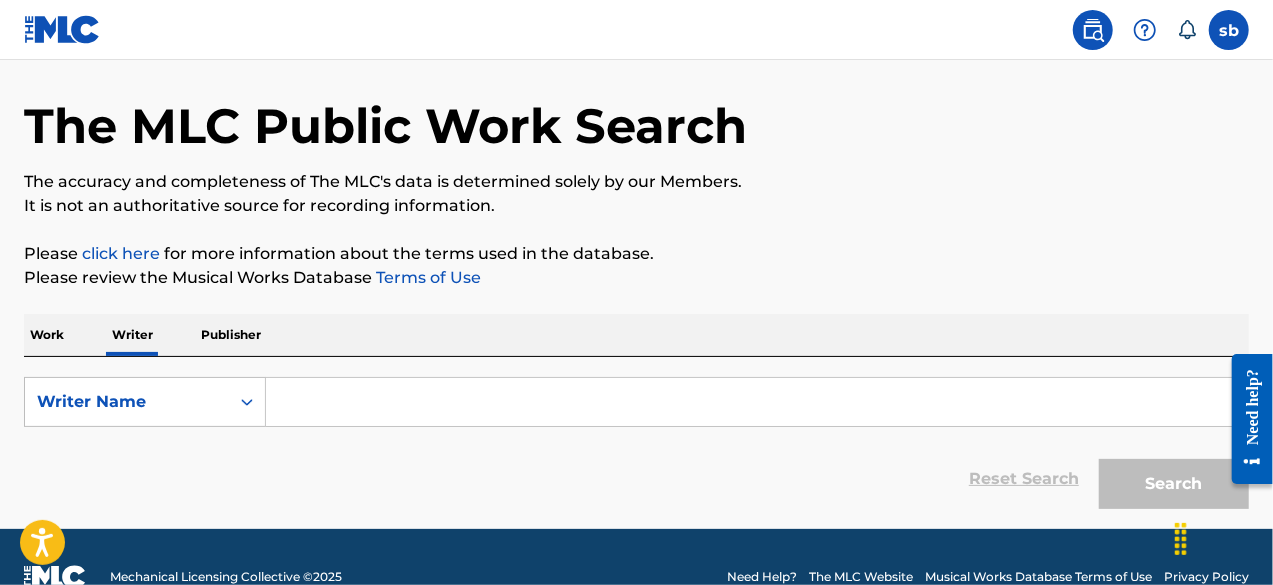 scroll, scrollTop: 100, scrollLeft: 0, axis: vertical 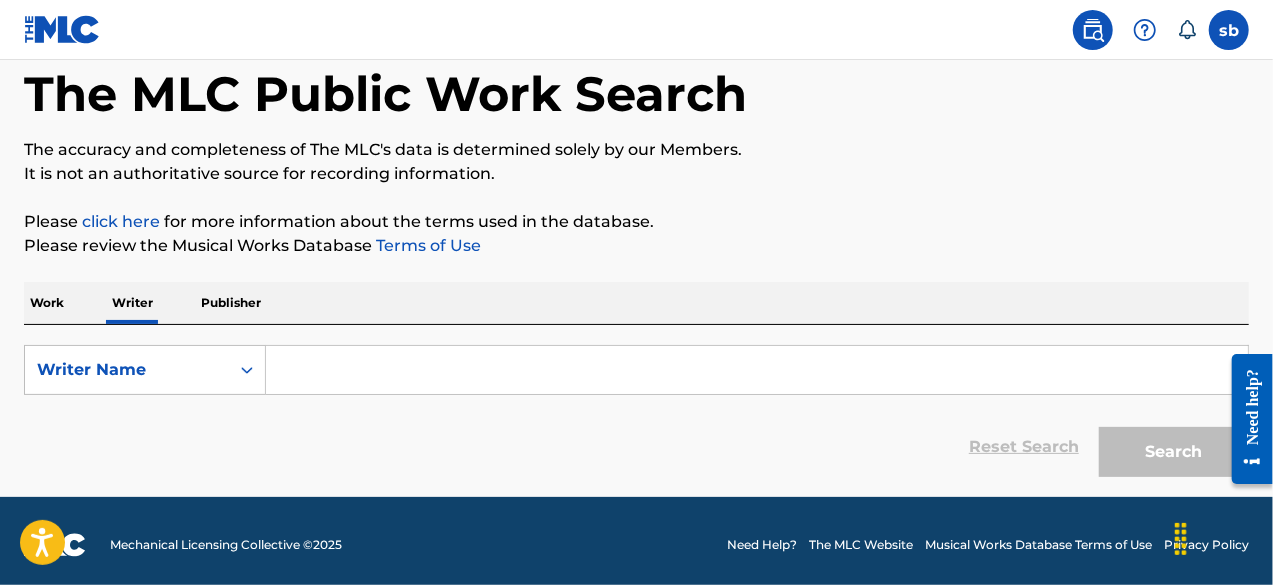 click at bounding box center (757, 370) 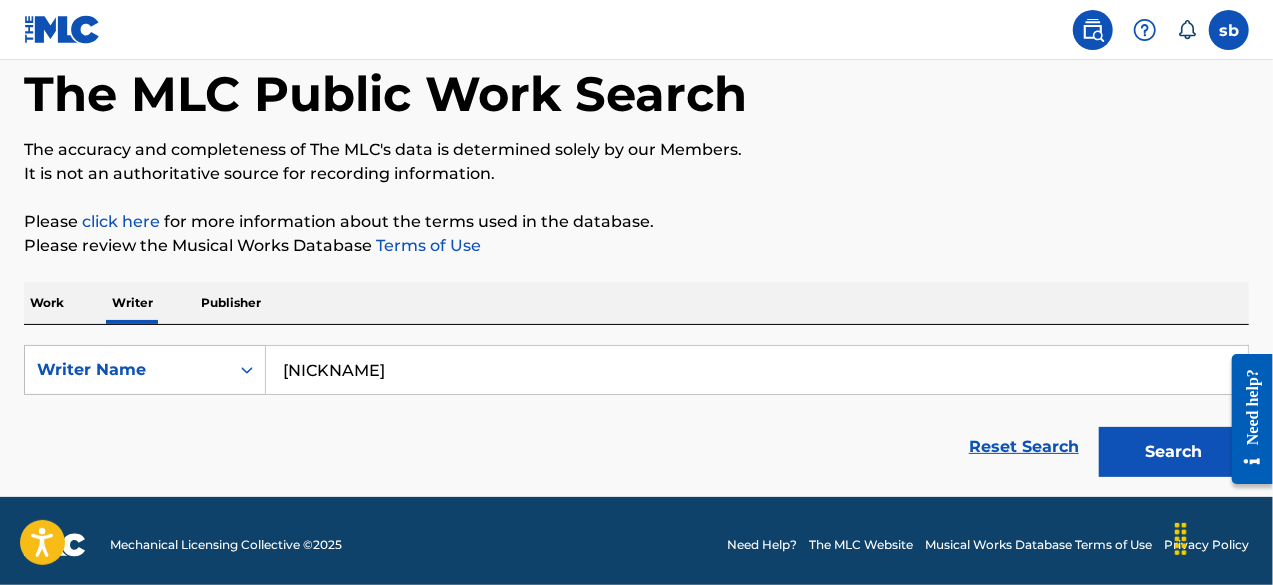 type on "[NICKNAME]" 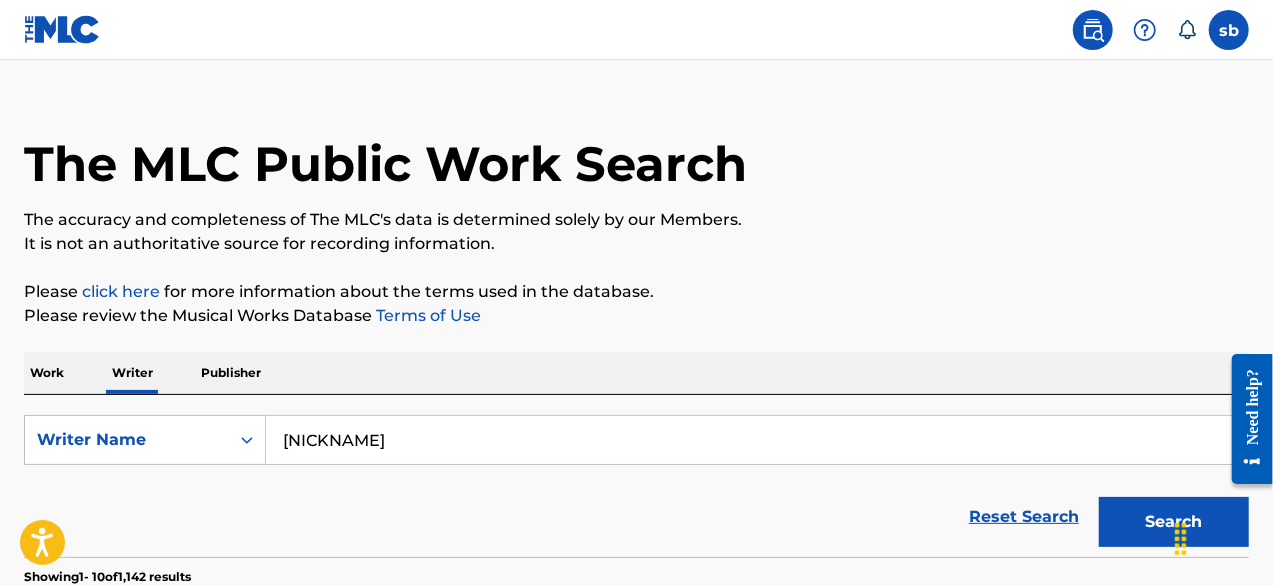 scroll, scrollTop: 0, scrollLeft: 0, axis: both 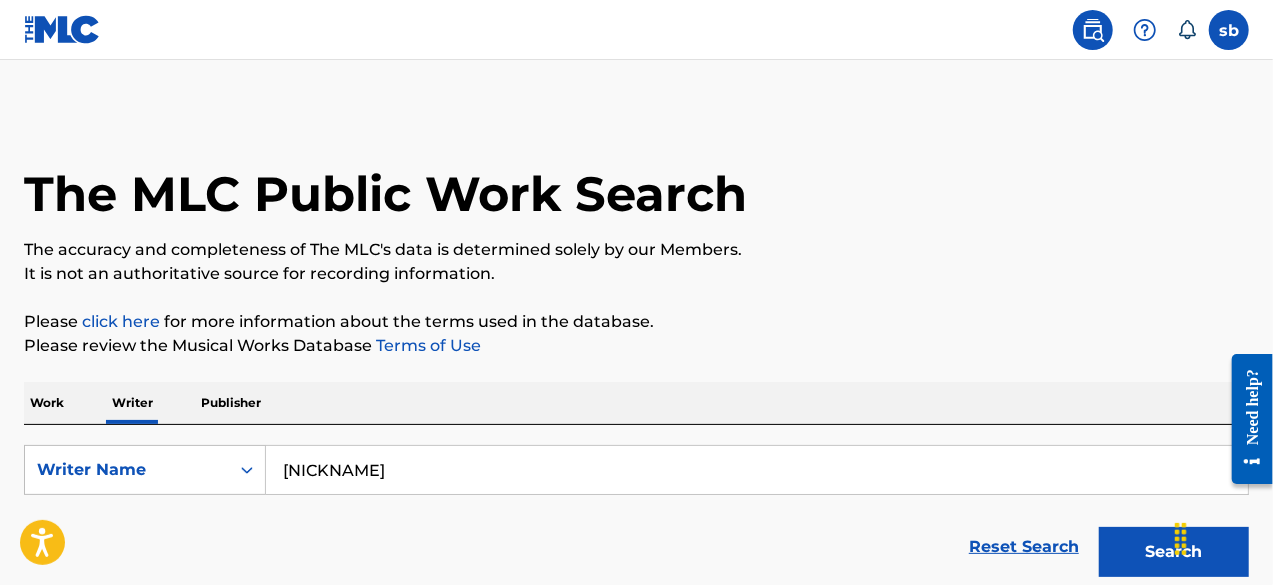 click on "Work" at bounding box center [47, 403] 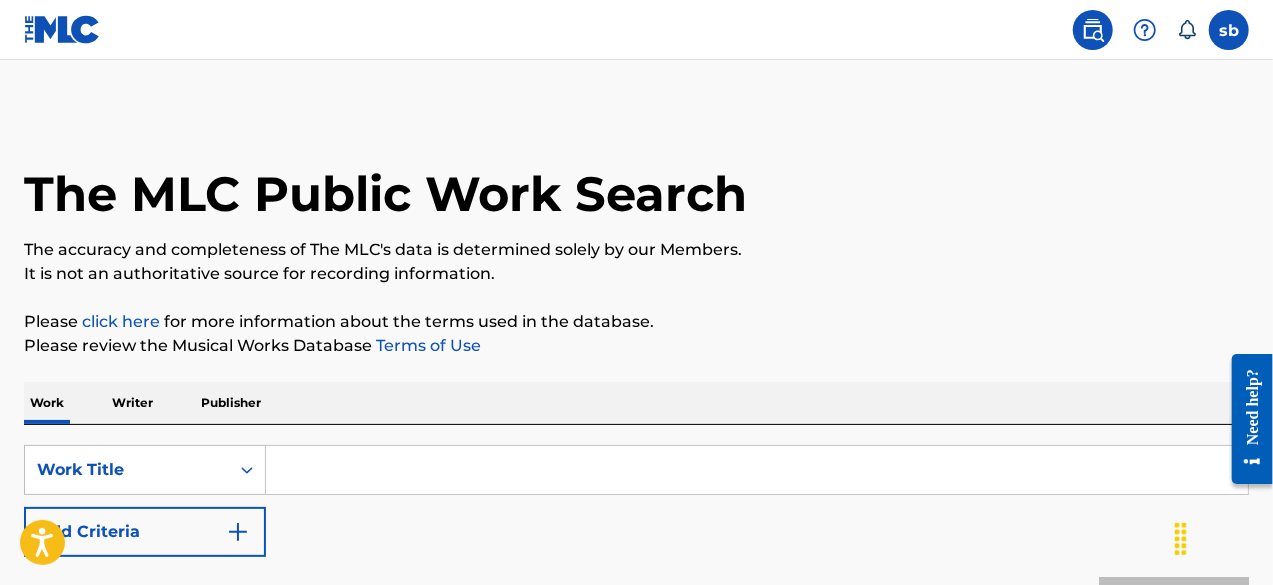click at bounding box center (757, 470) 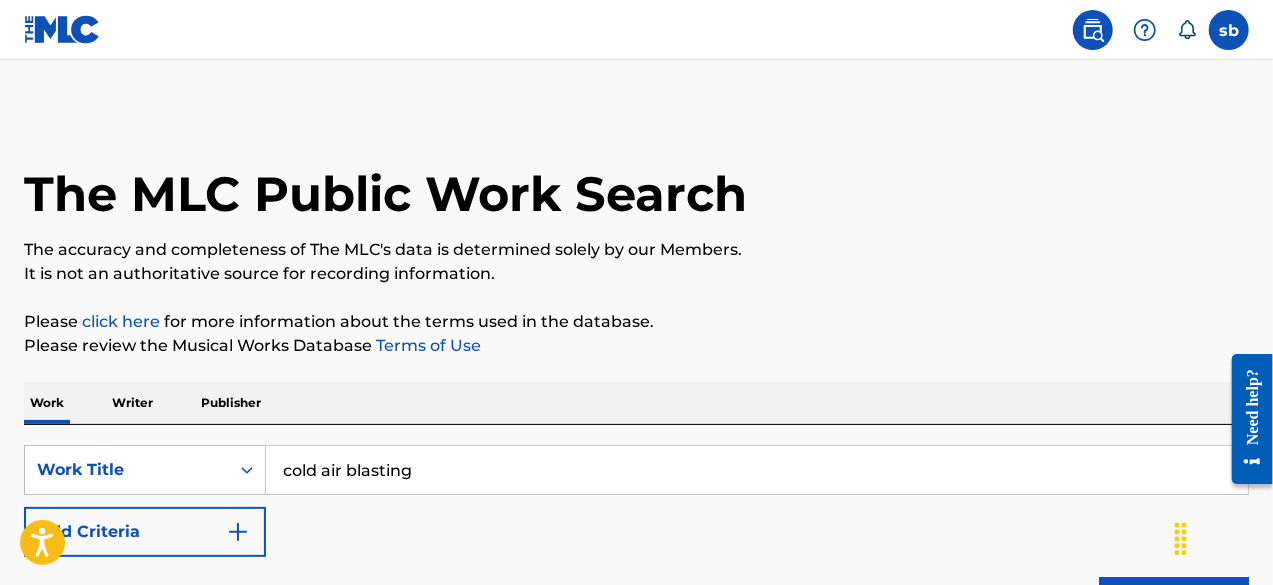 type on "cold air blasting" 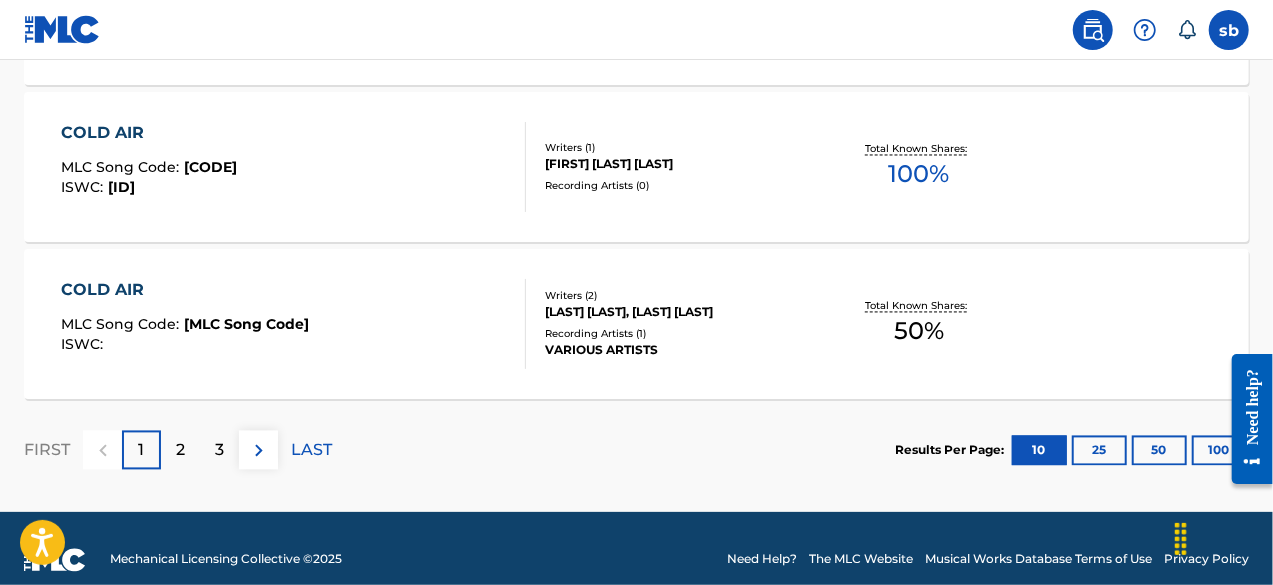 scroll, scrollTop: 1862, scrollLeft: 0, axis: vertical 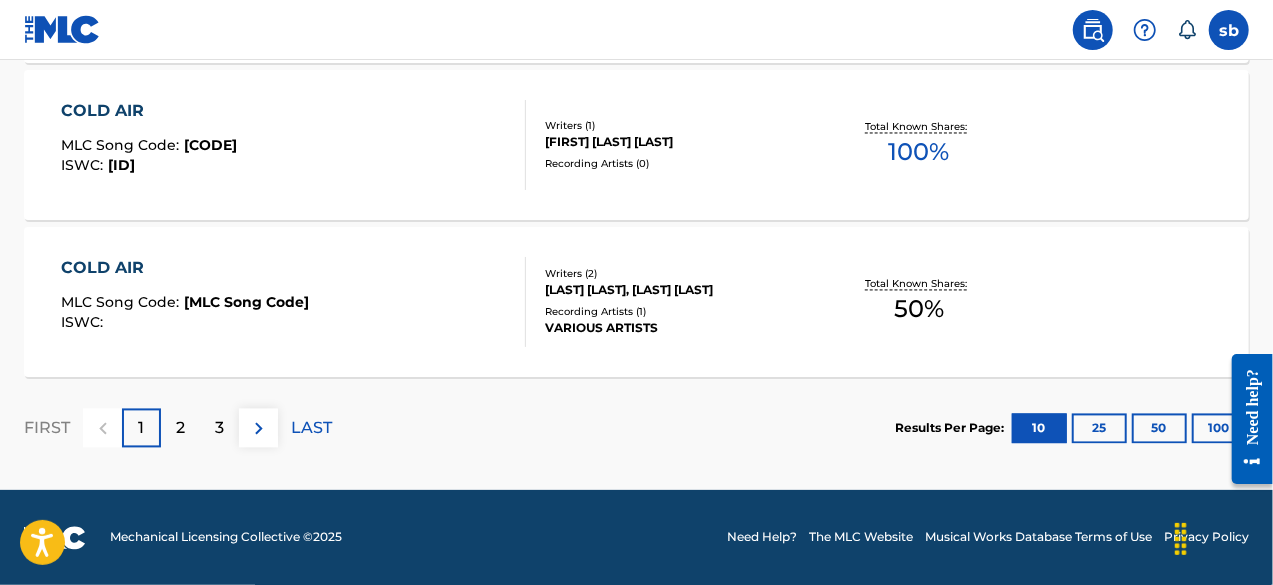 click on "2" at bounding box center (180, 428) 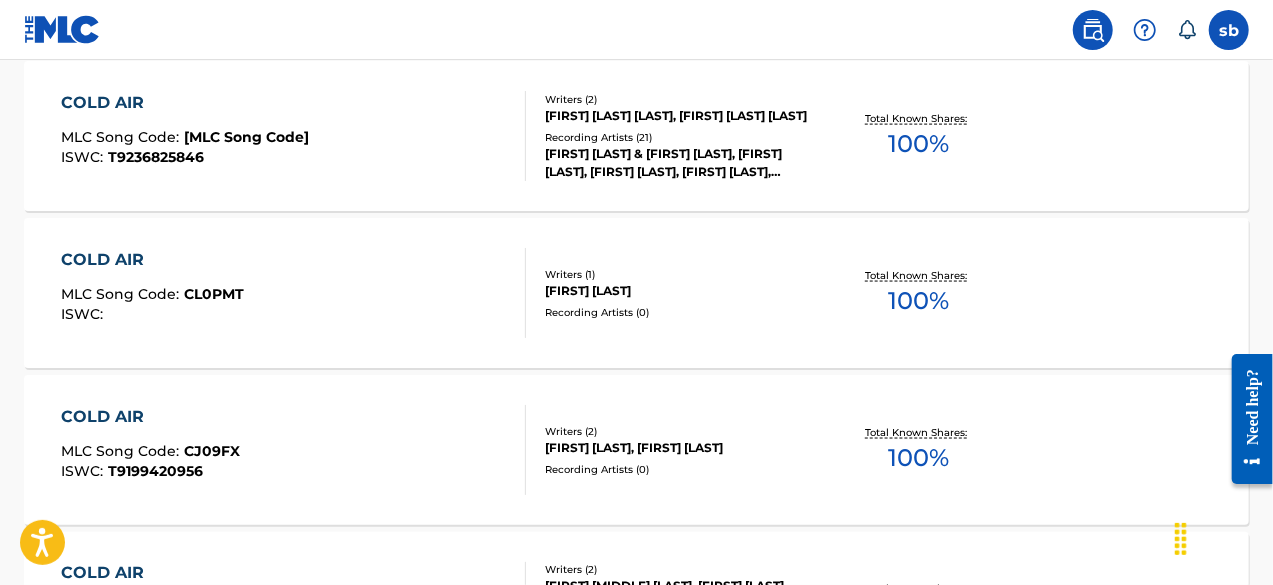 scroll, scrollTop: 1862, scrollLeft: 0, axis: vertical 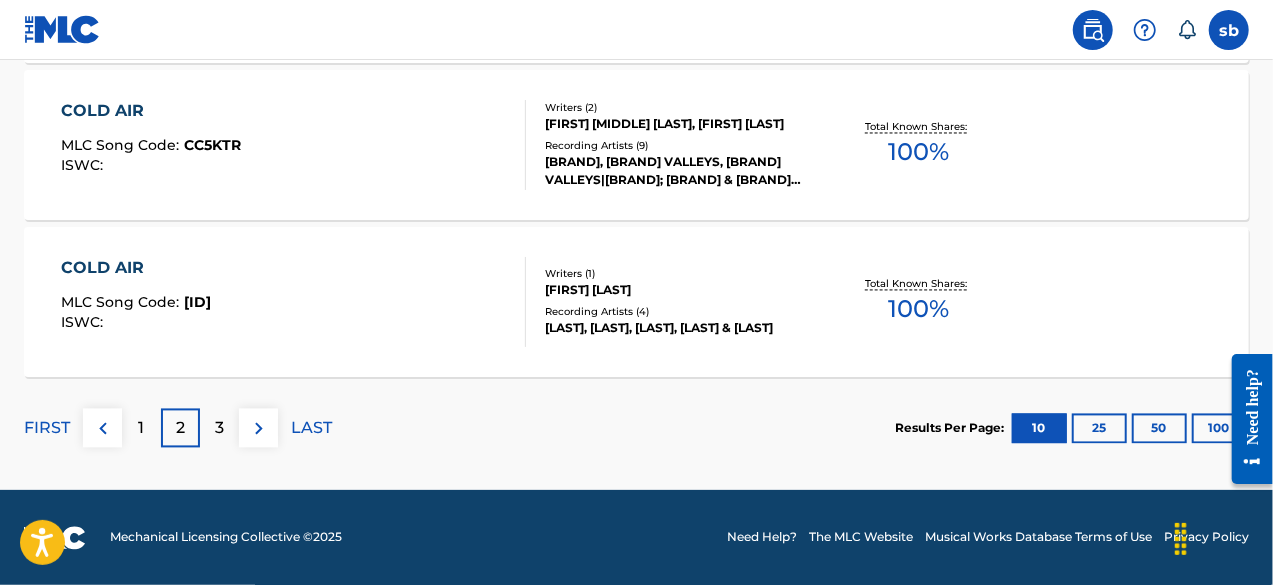click on "3" at bounding box center (219, 429) 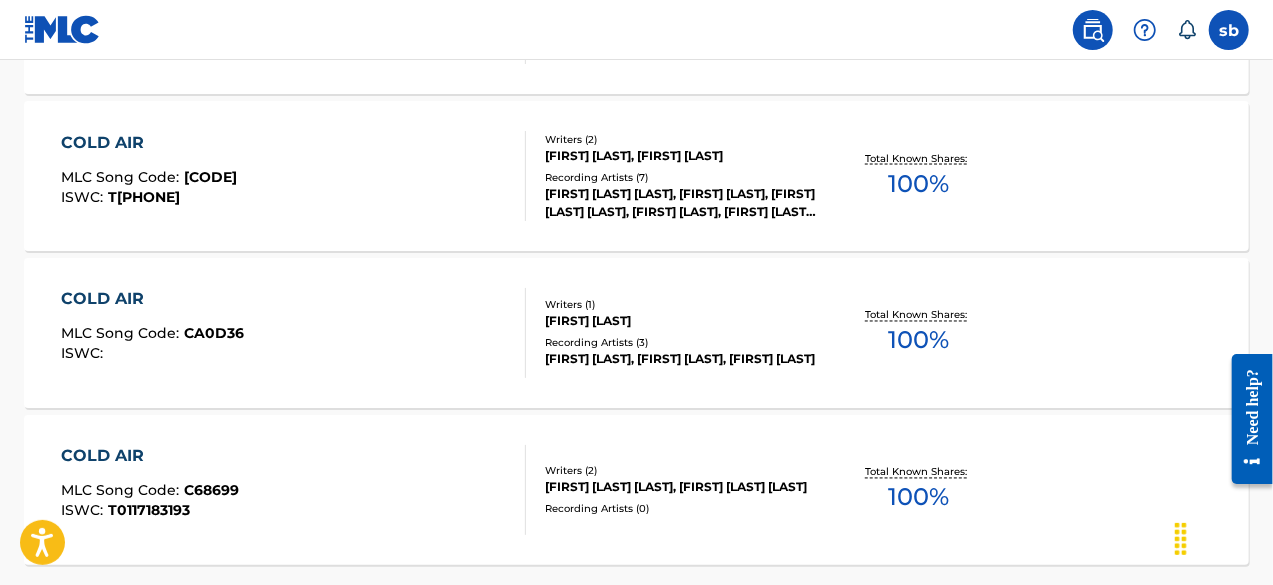 scroll, scrollTop: 1862, scrollLeft: 0, axis: vertical 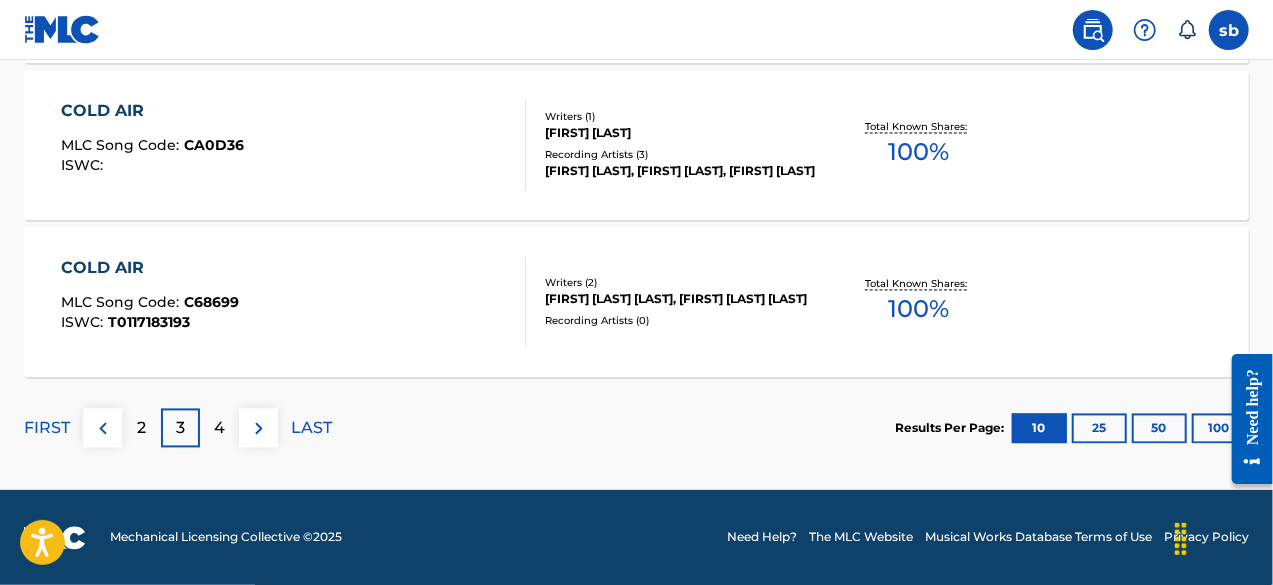click on "50" at bounding box center [1159, 429] 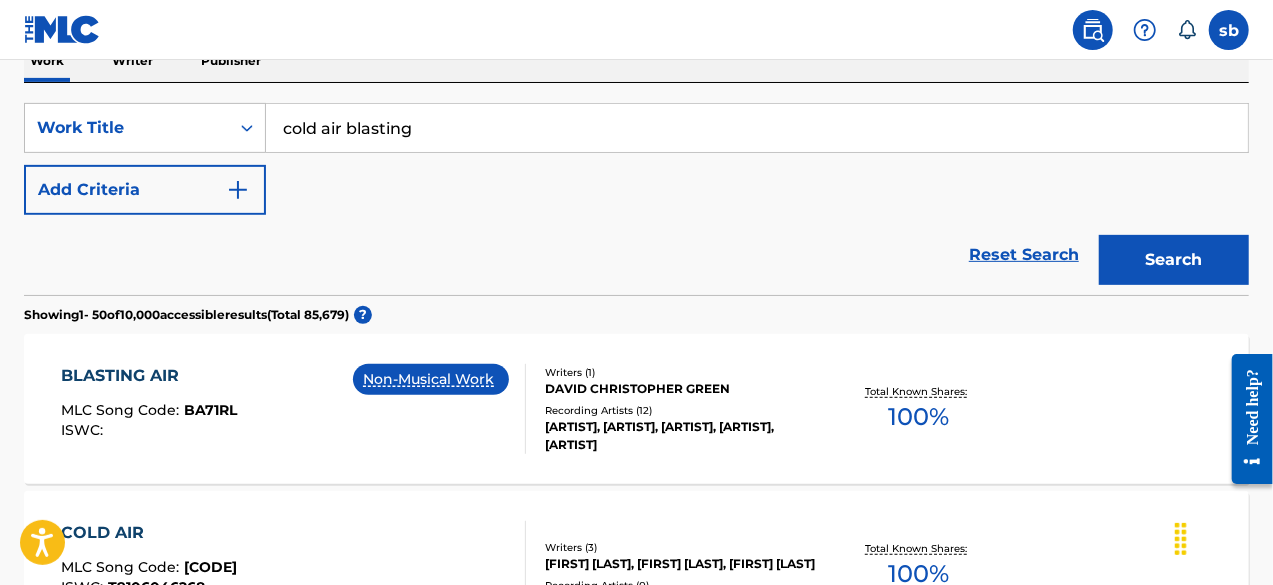 scroll, scrollTop: 0, scrollLeft: 0, axis: both 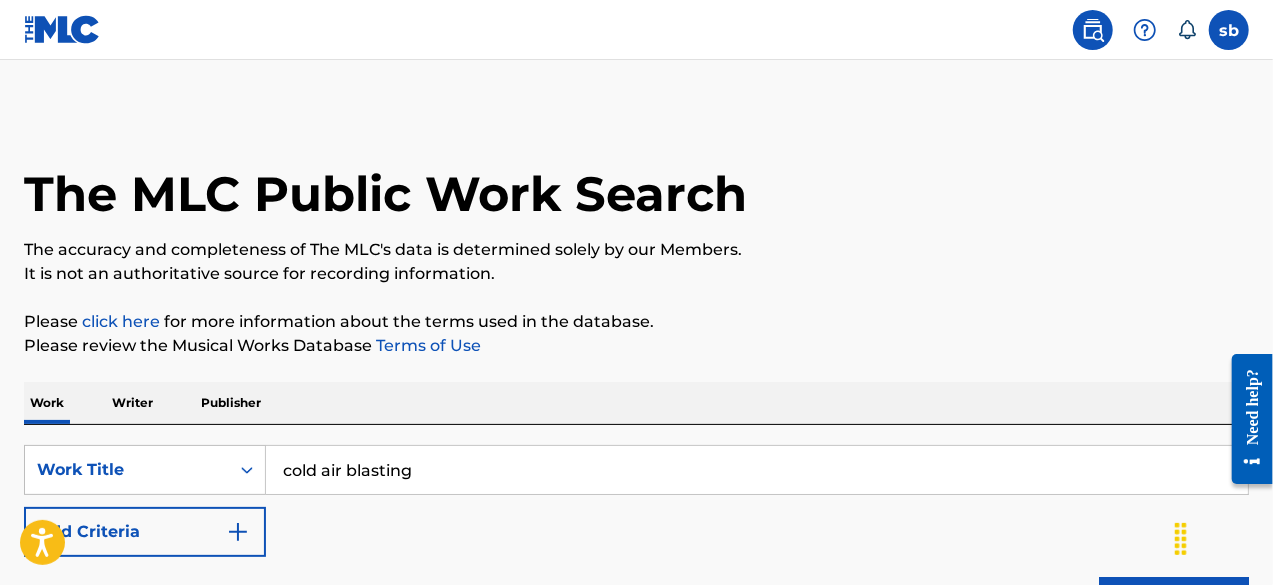 drag, startPoint x: 480, startPoint y: 471, endPoint x: 0, endPoint y: 457, distance: 480.20413 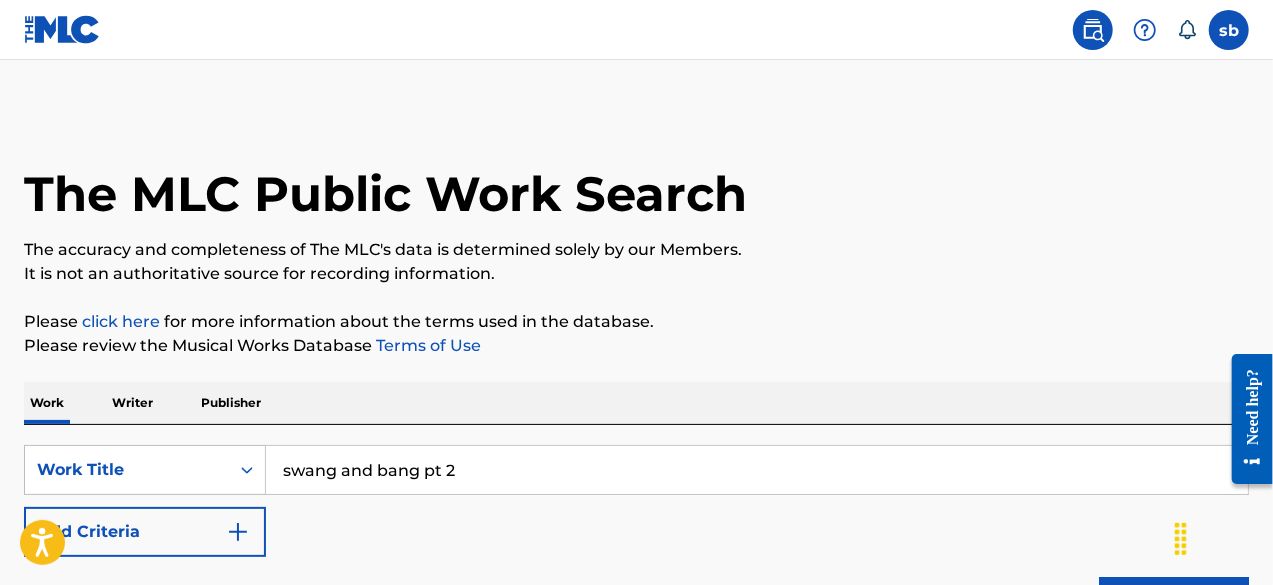 type on "swang and bang pt 2" 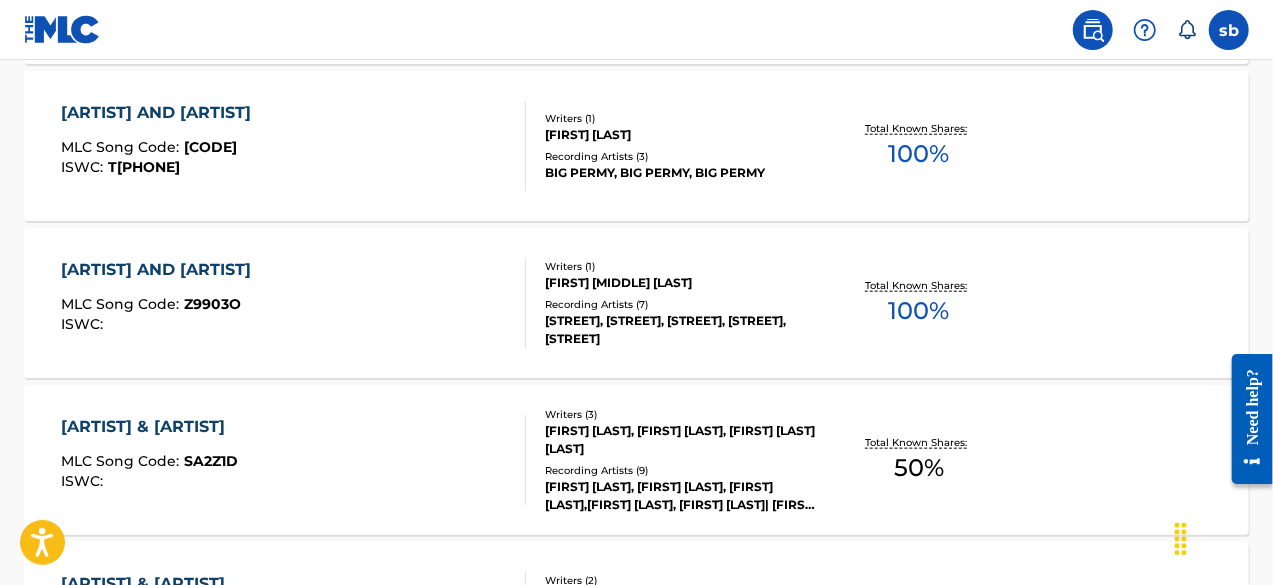 scroll, scrollTop: 900, scrollLeft: 0, axis: vertical 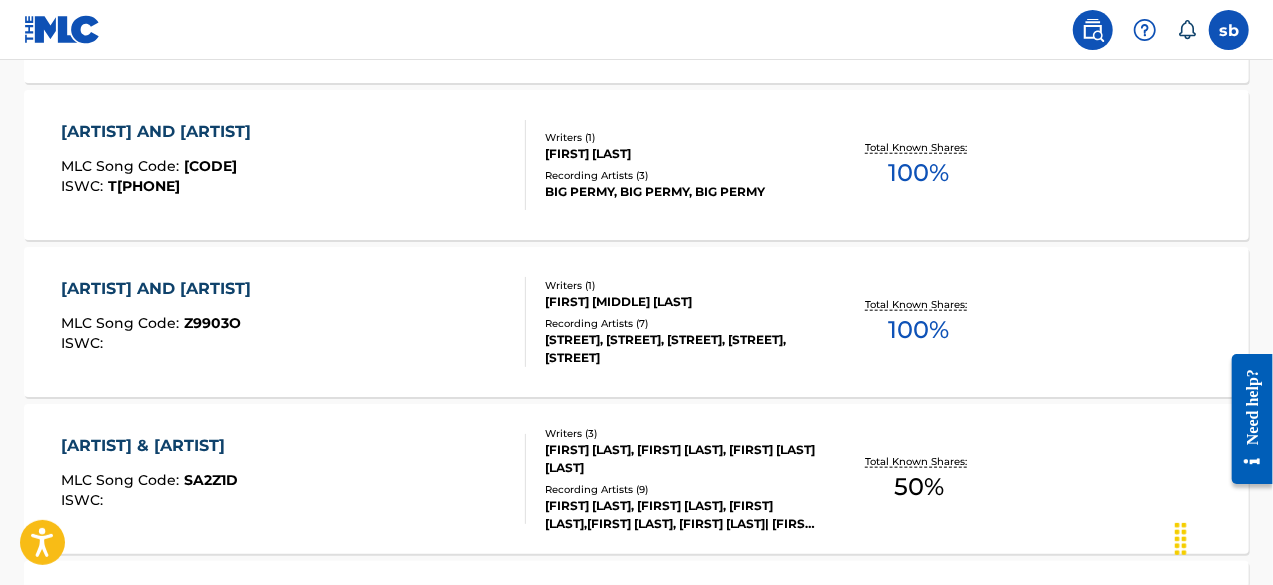 click on "[ARTIST] AND [ARTIST]" at bounding box center (161, 132) 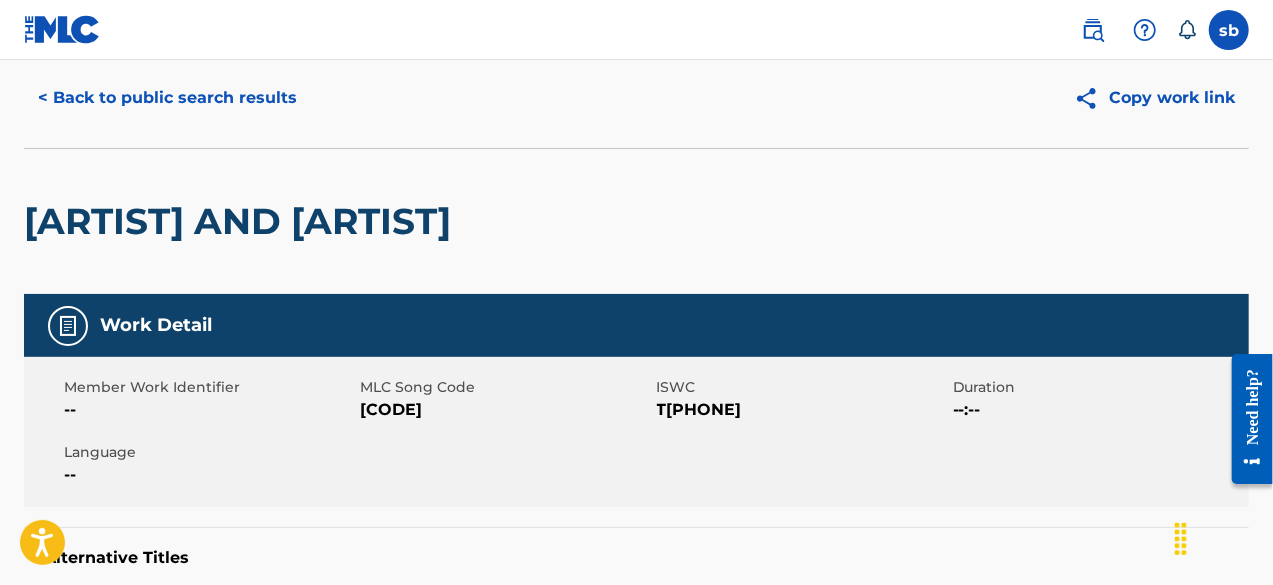scroll, scrollTop: 0, scrollLeft: 0, axis: both 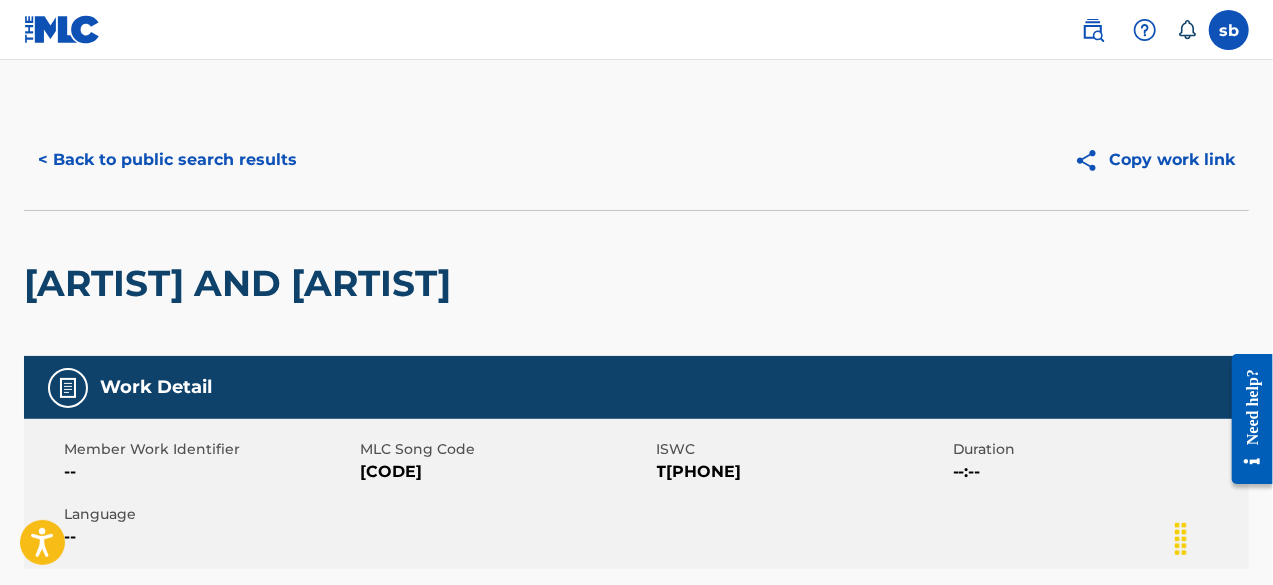 click on "< Back to public search results" at bounding box center [167, 160] 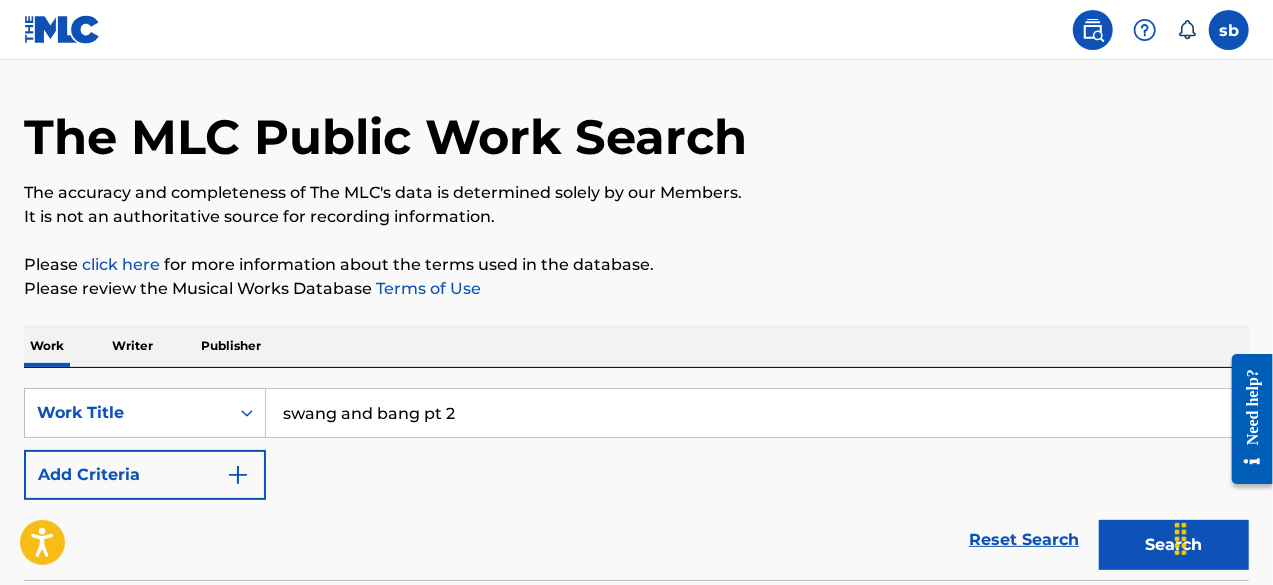 scroll, scrollTop: 0, scrollLeft: 0, axis: both 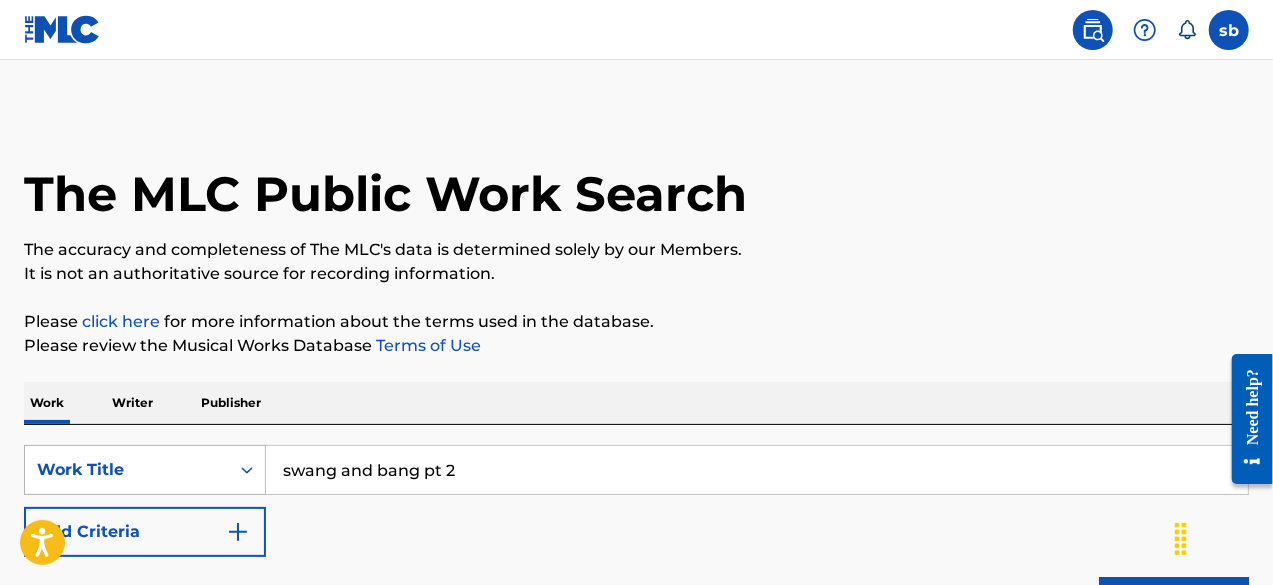 drag, startPoint x: 322, startPoint y: 467, endPoint x: 58, endPoint y: 461, distance: 264.06818 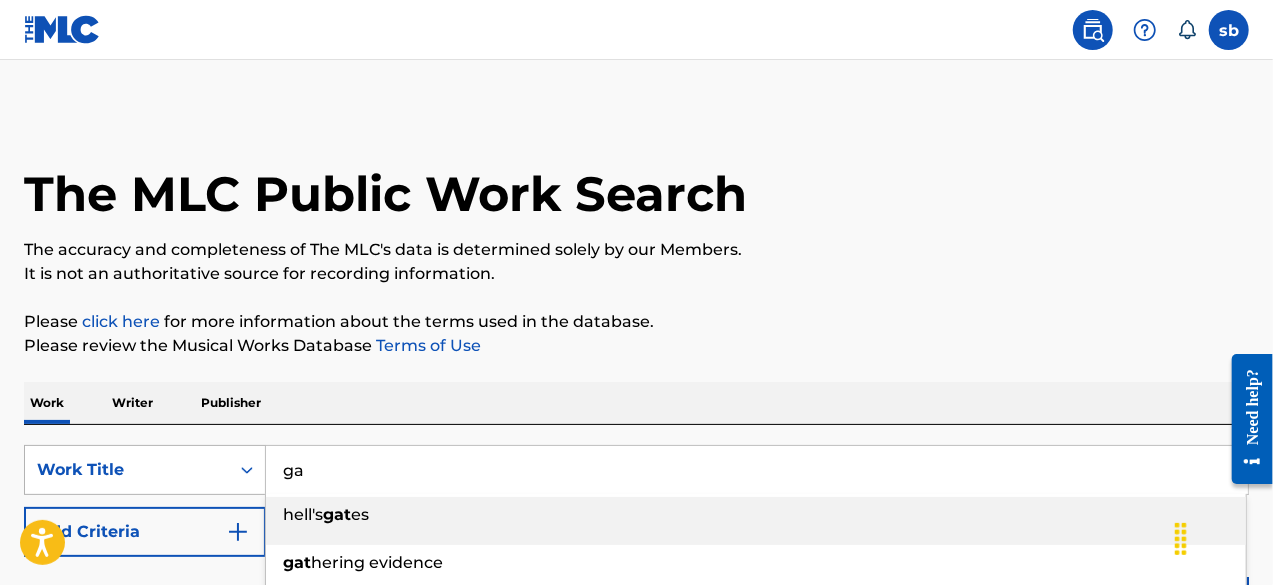 type on "g" 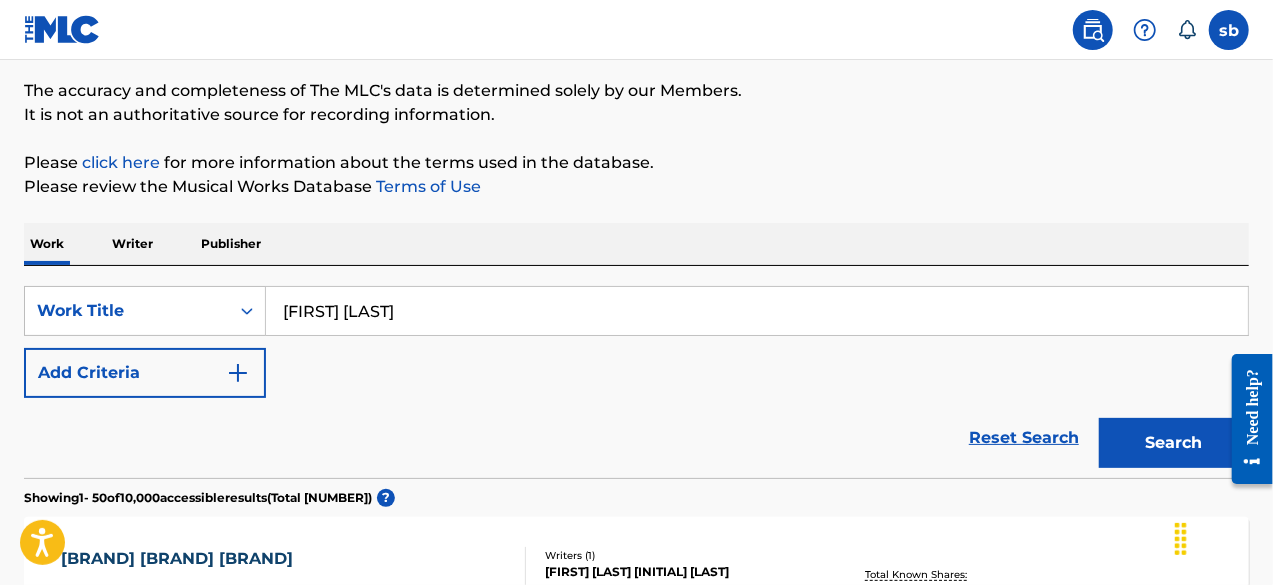 scroll, scrollTop: 300, scrollLeft: 0, axis: vertical 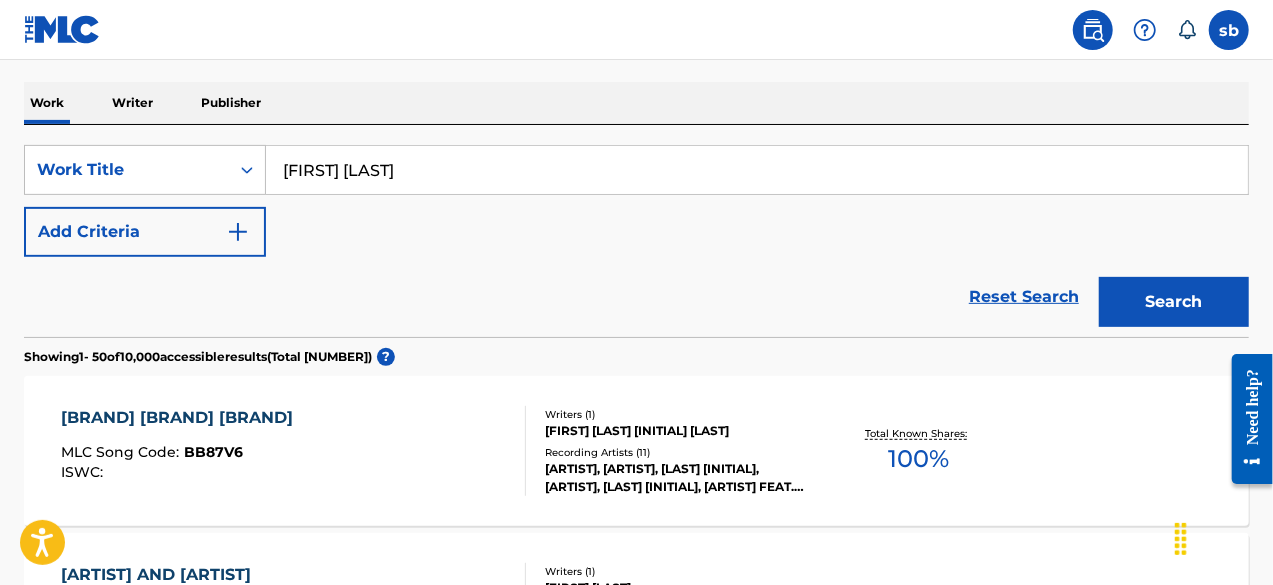 type on "[FIRST] [LAST]" 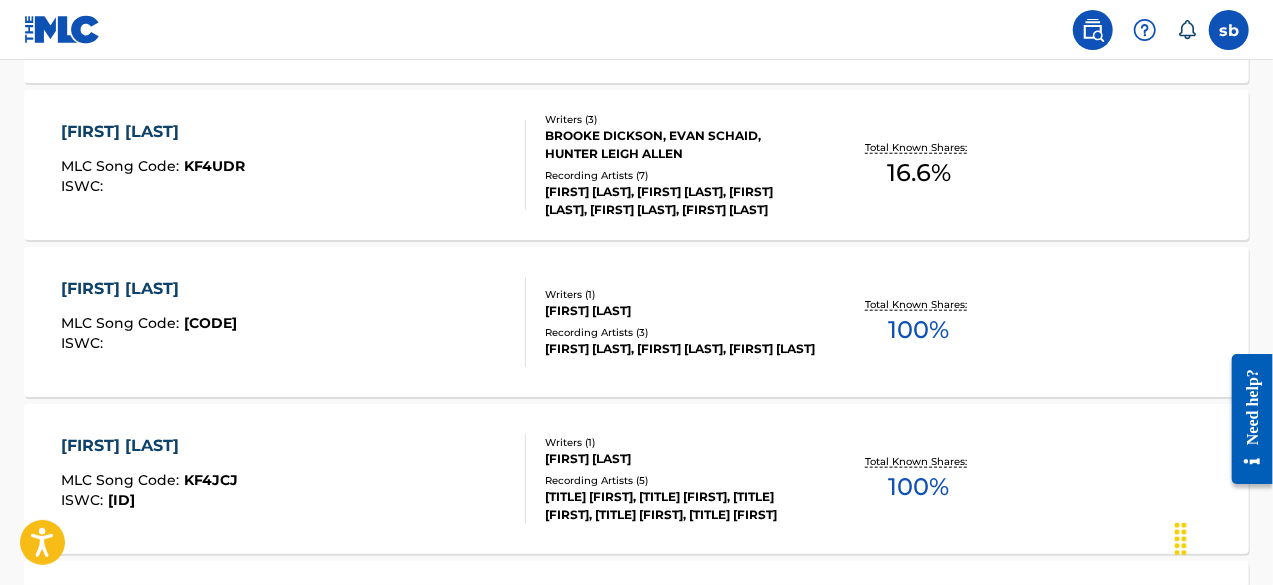 scroll, scrollTop: 1000, scrollLeft: 0, axis: vertical 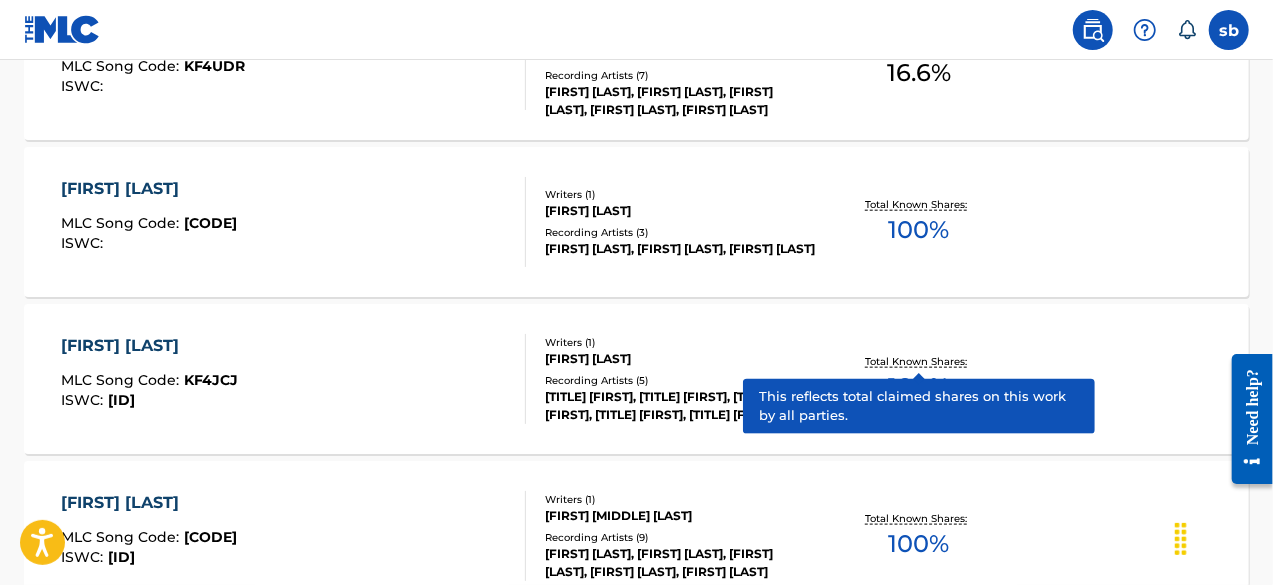 click on "Total Known Shares:" at bounding box center [919, 361] 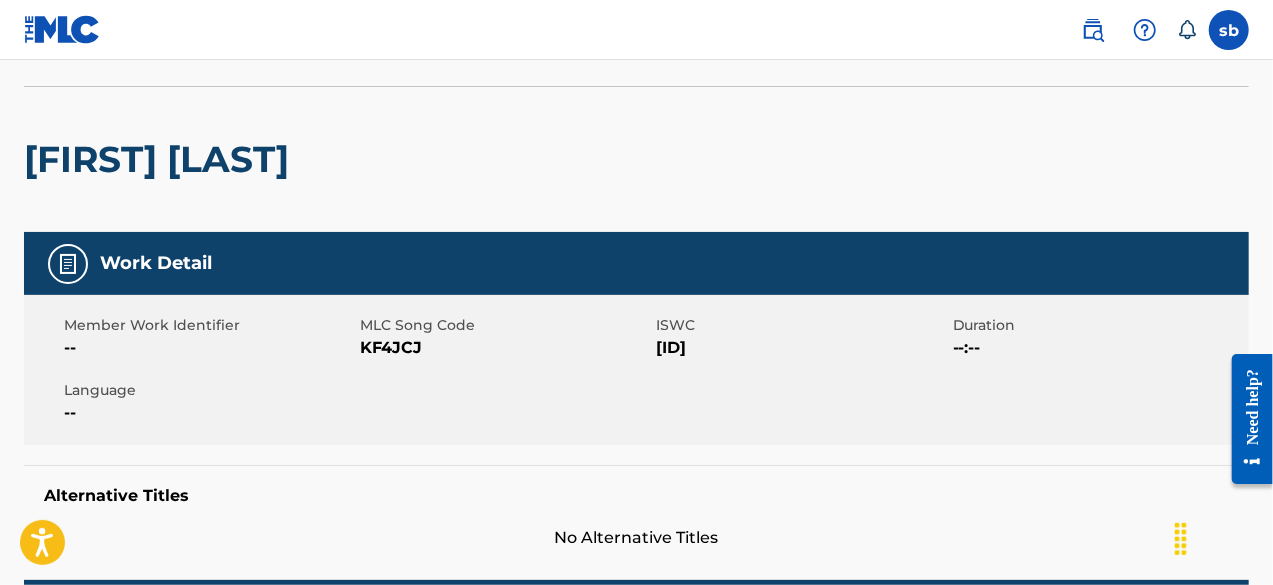 scroll, scrollTop: 0, scrollLeft: 0, axis: both 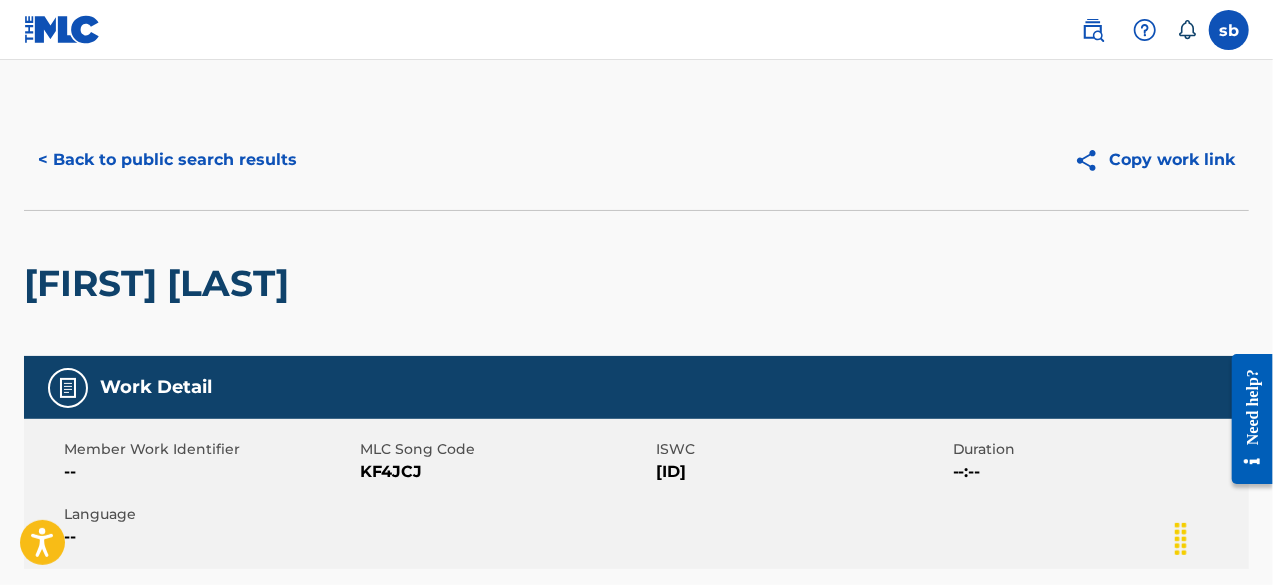 click on "< Back to public search results" at bounding box center (167, 160) 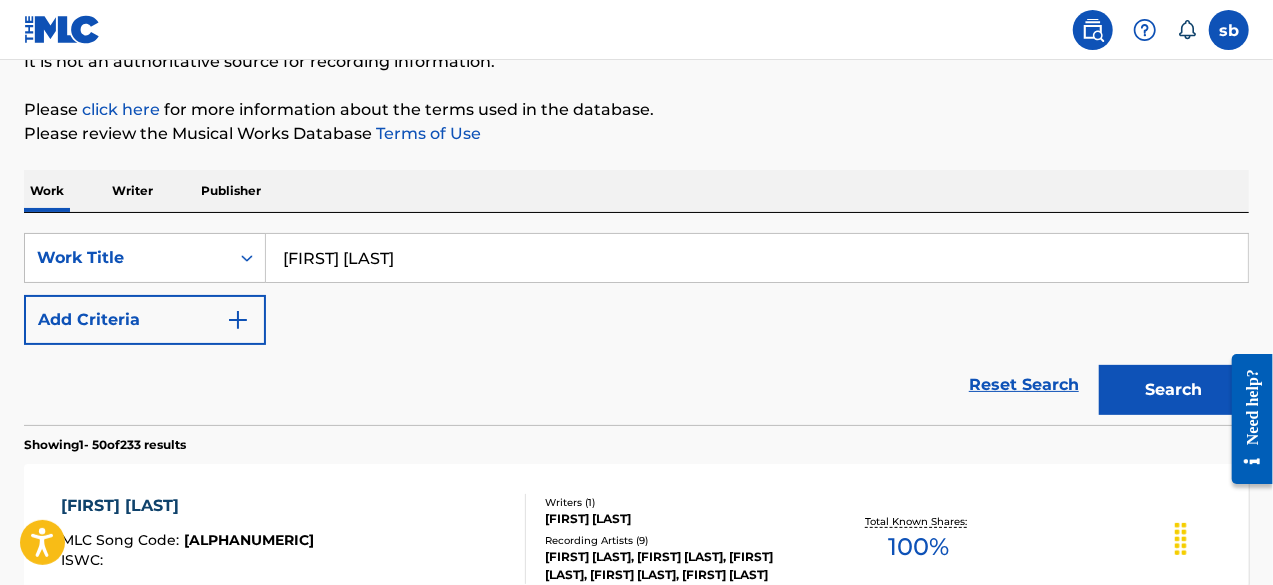 scroll, scrollTop: 0, scrollLeft: 0, axis: both 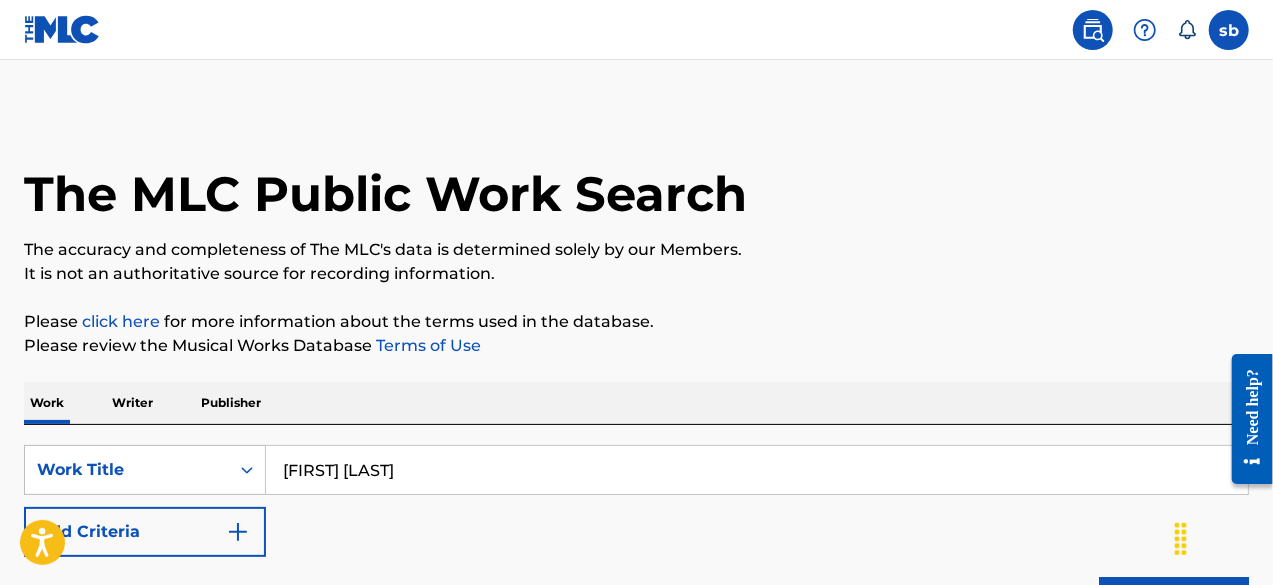 click on "[FIRST] [LAST]" at bounding box center [757, 470] 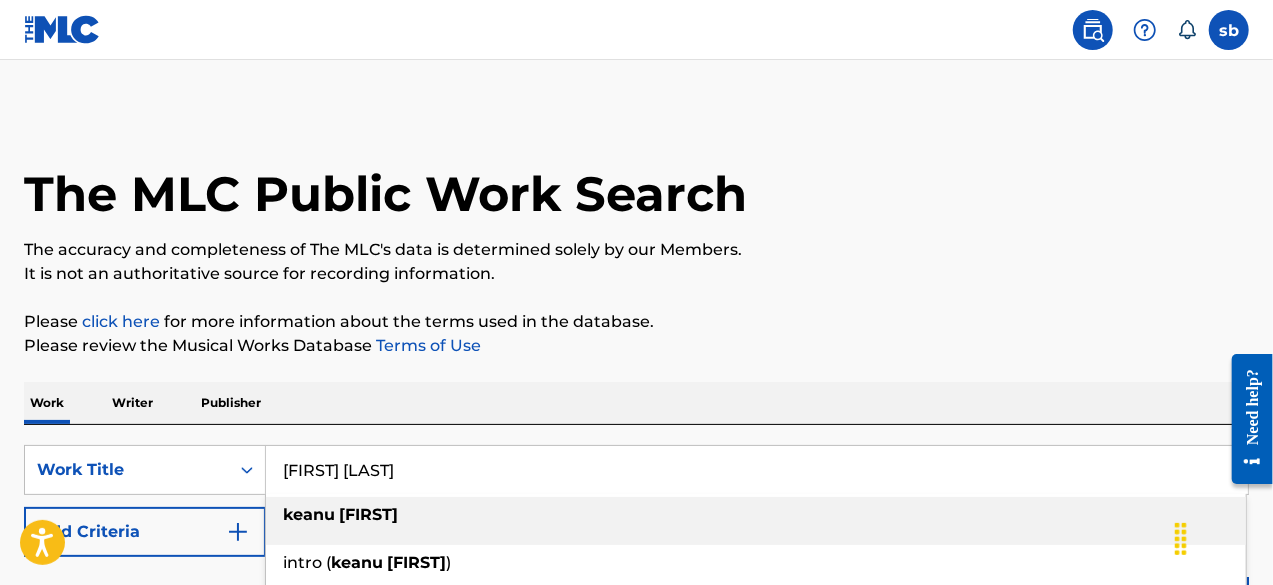 click on "[FIRST] [LAST]" at bounding box center [757, 470] 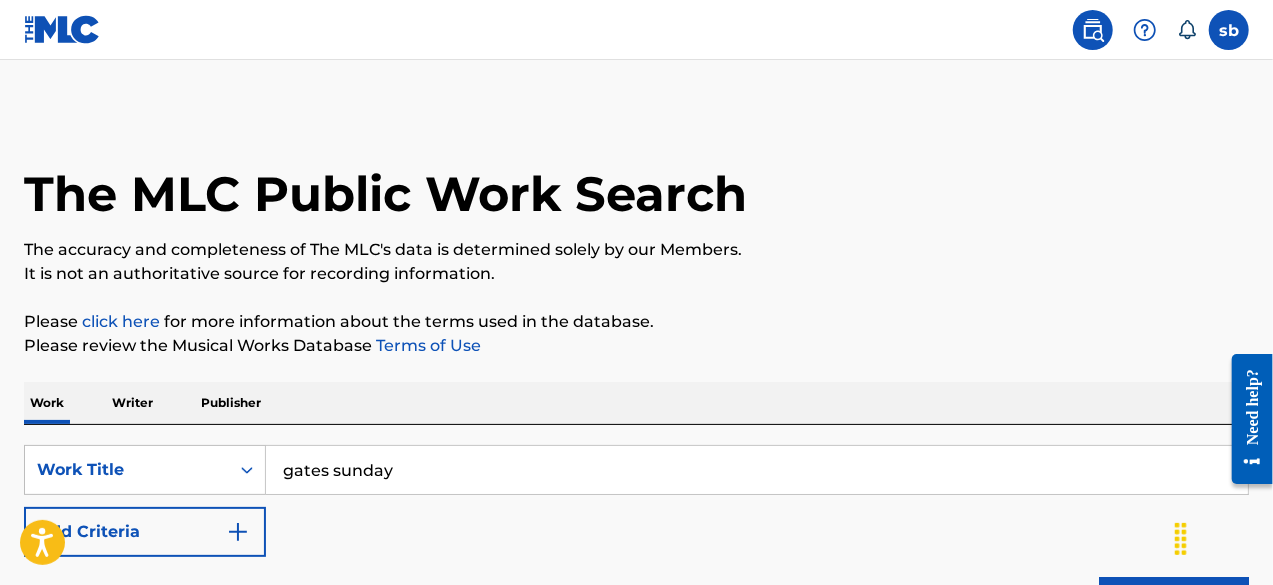 type on "gates sunday" 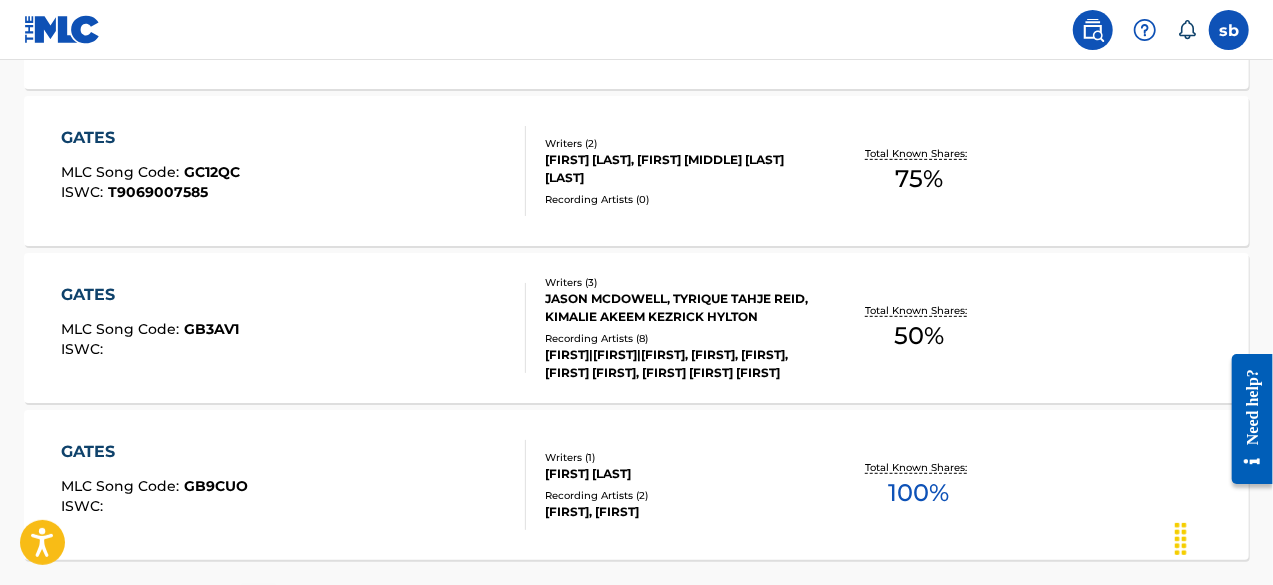 scroll, scrollTop: 8142, scrollLeft: 0, axis: vertical 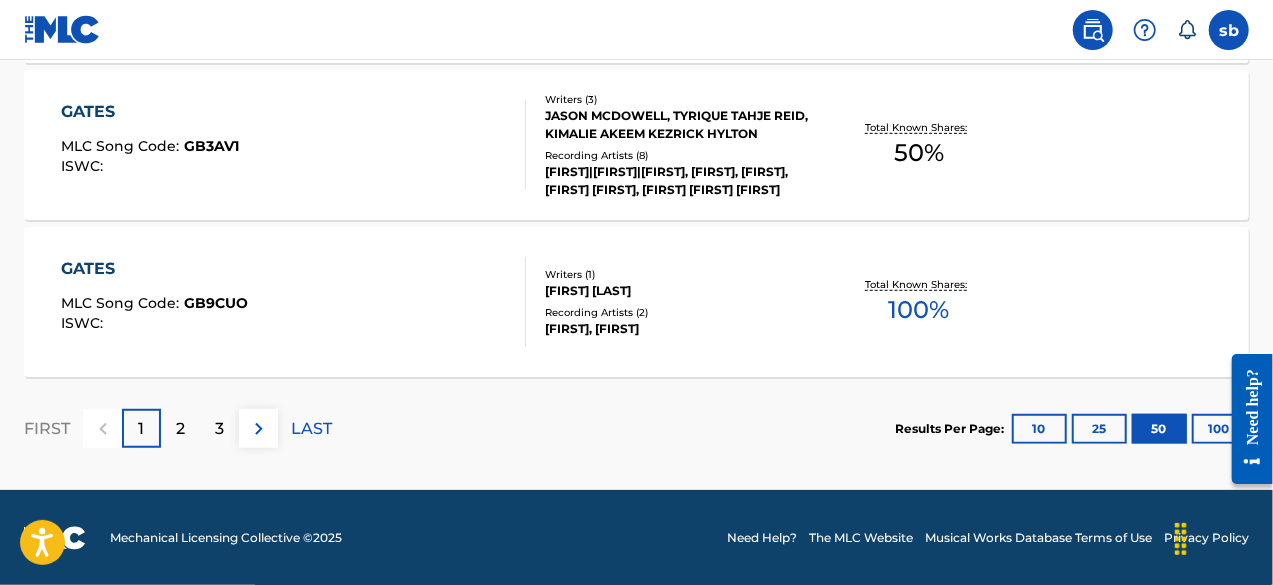 click on "100" at bounding box center [1219, 429] 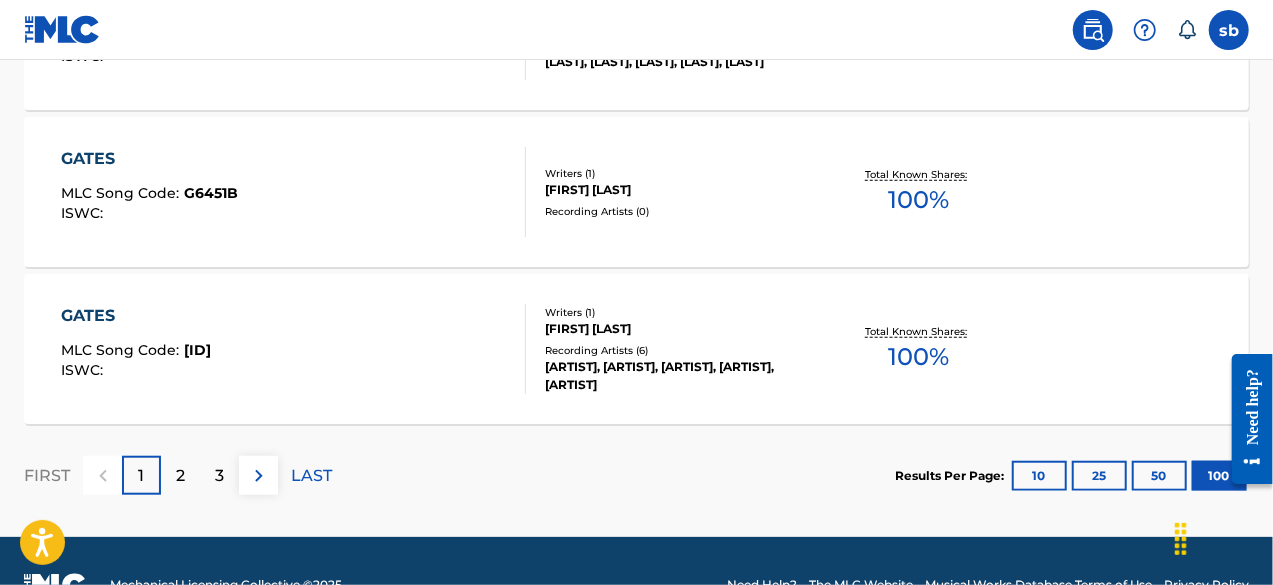 scroll, scrollTop: 15992, scrollLeft: 0, axis: vertical 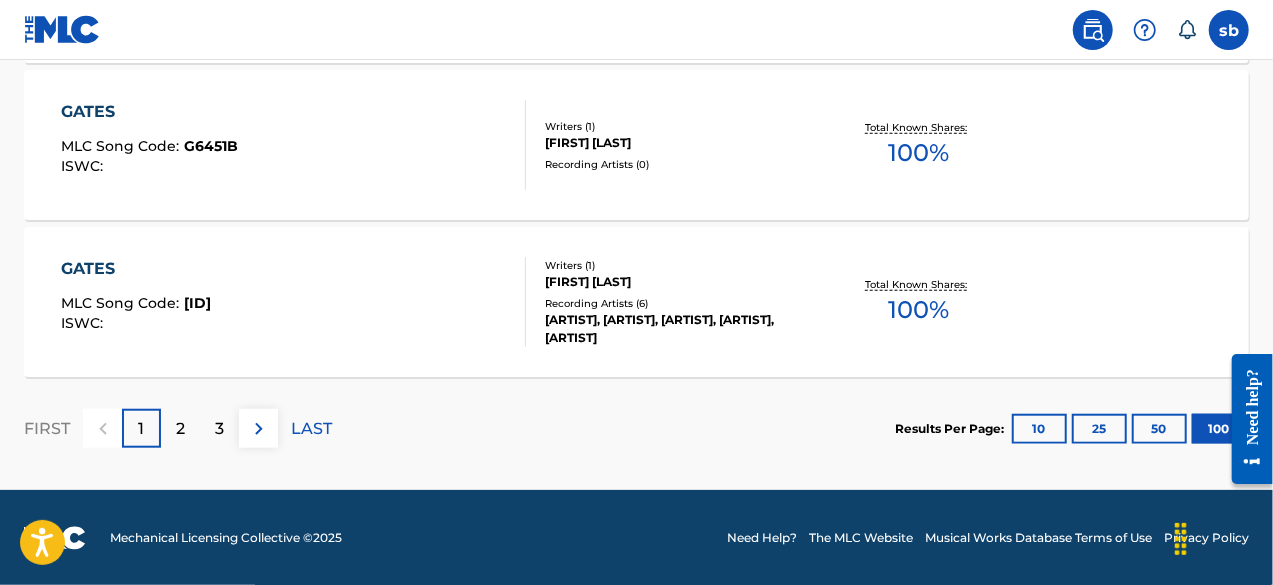 click on "2" at bounding box center (180, 429) 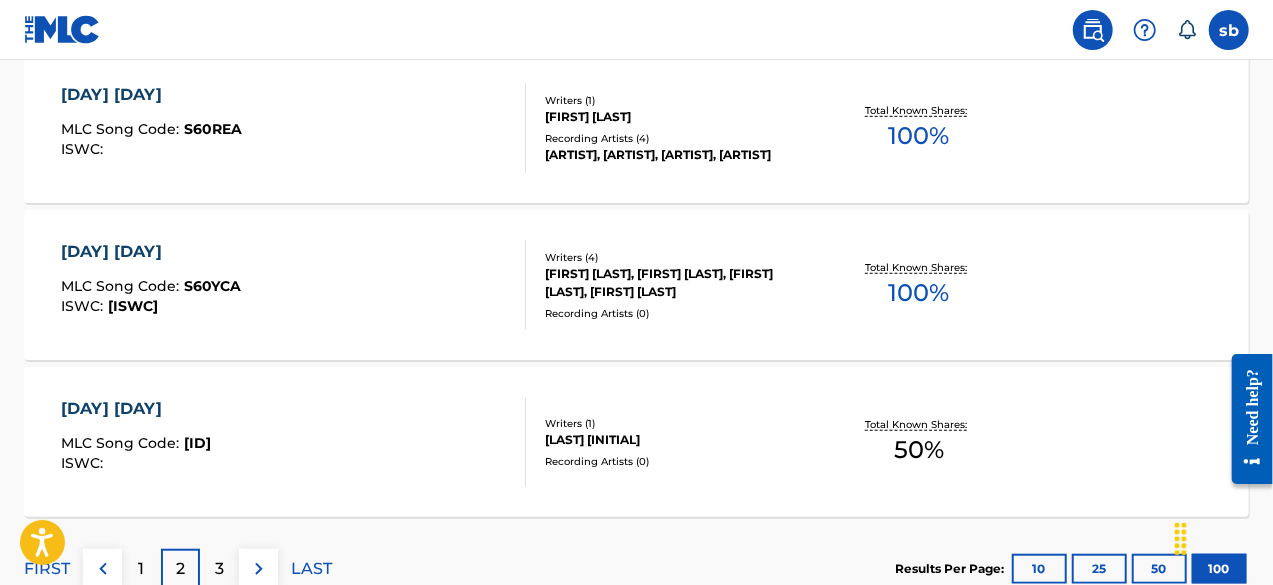 scroll, scrollTop: 15992, scrollLeft: 0, axis: vertical 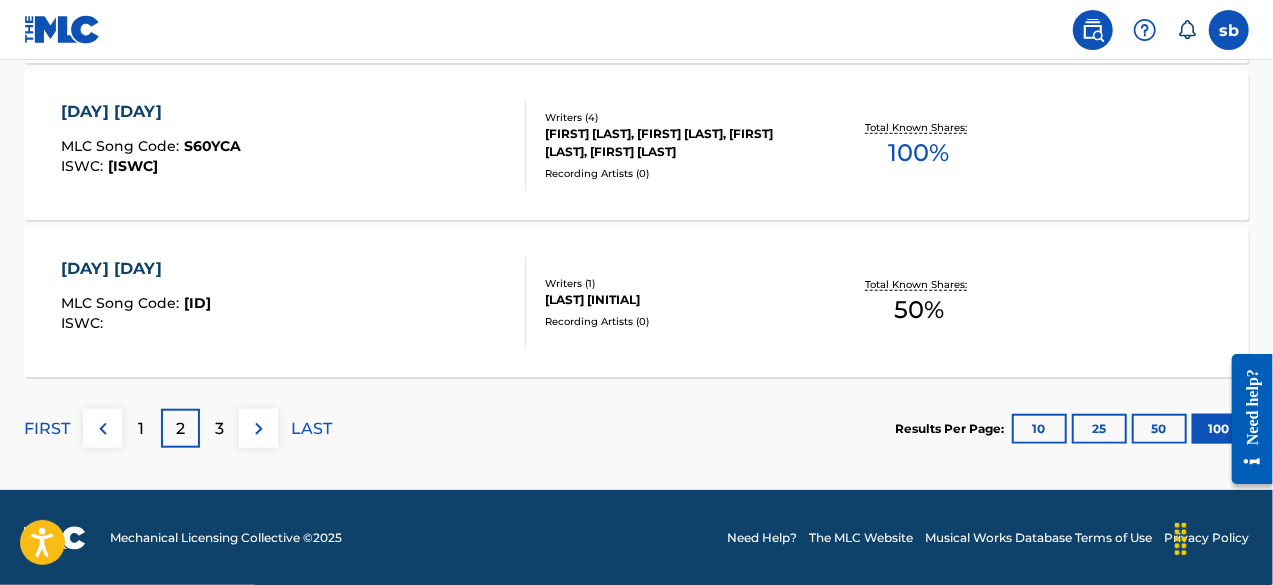 click on "3" at bounding box center (219, 429) 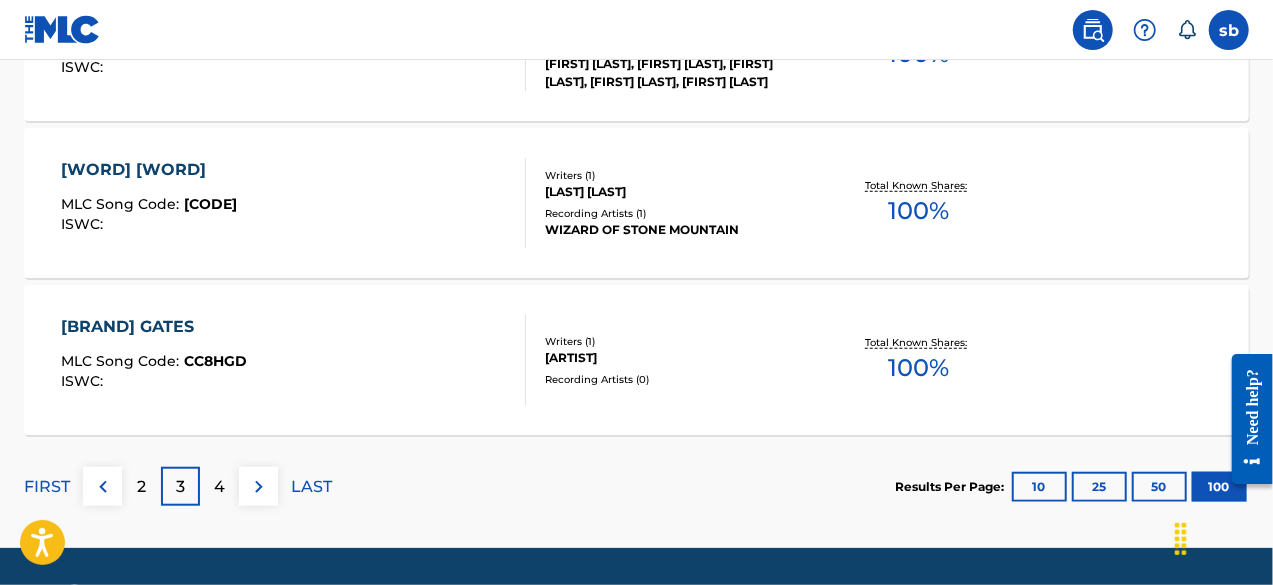 scroll, scrollTop: 15992, scrollLeft: 0, axis: vertical 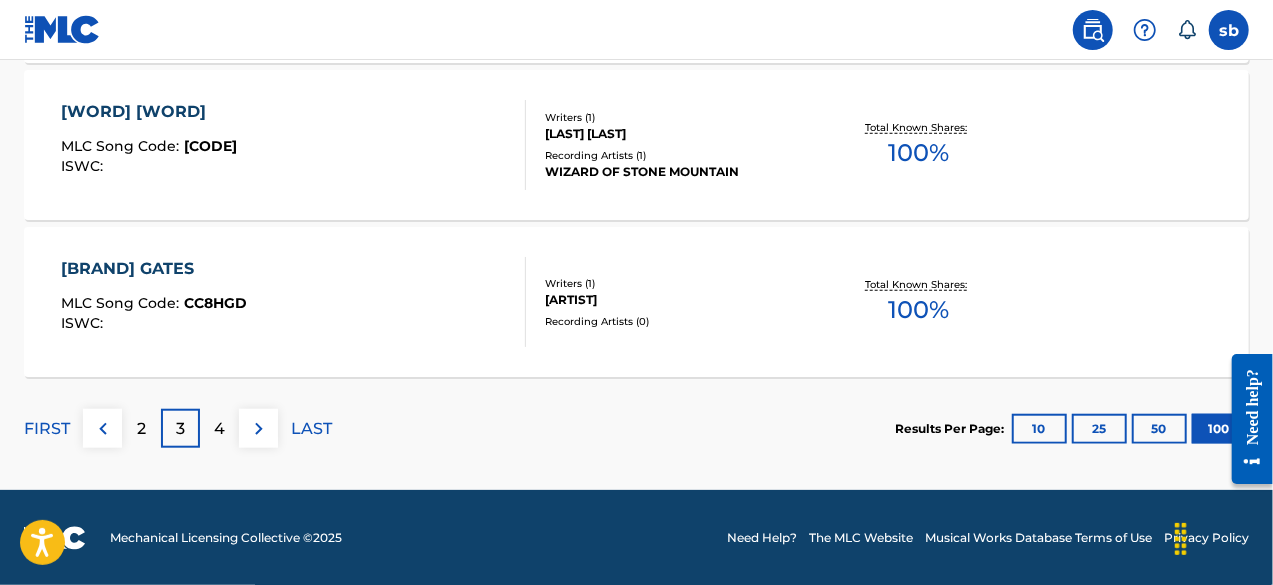 click on "4" at bounding box center (219, 429) 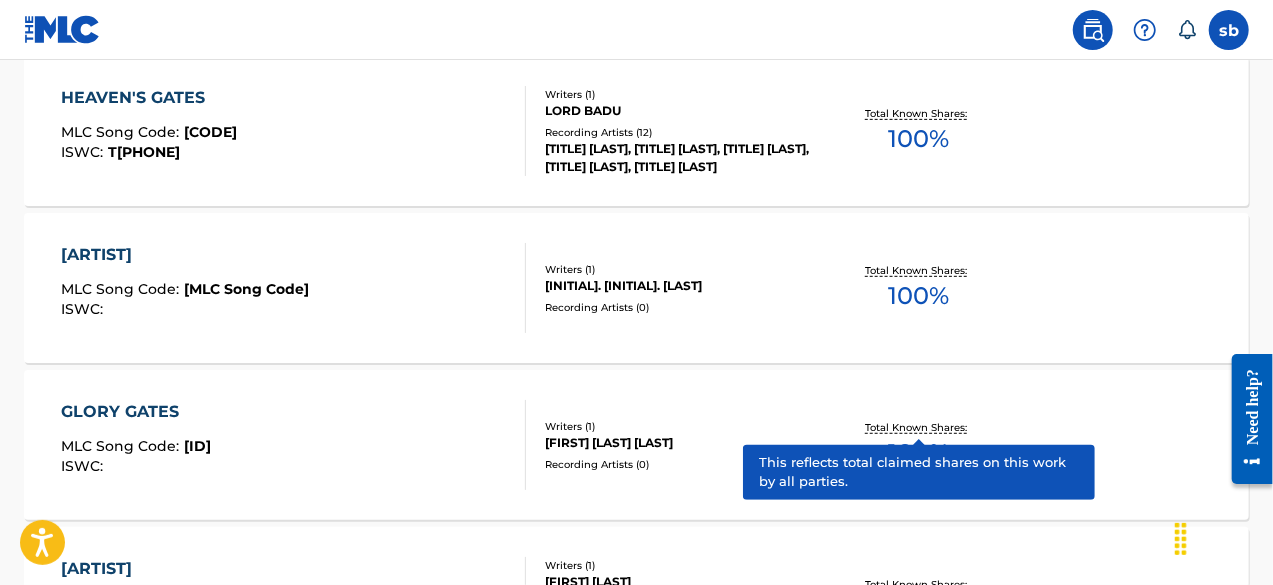 scroll, scrollTop: 15992, scrollLeft: 0, axis: vertical 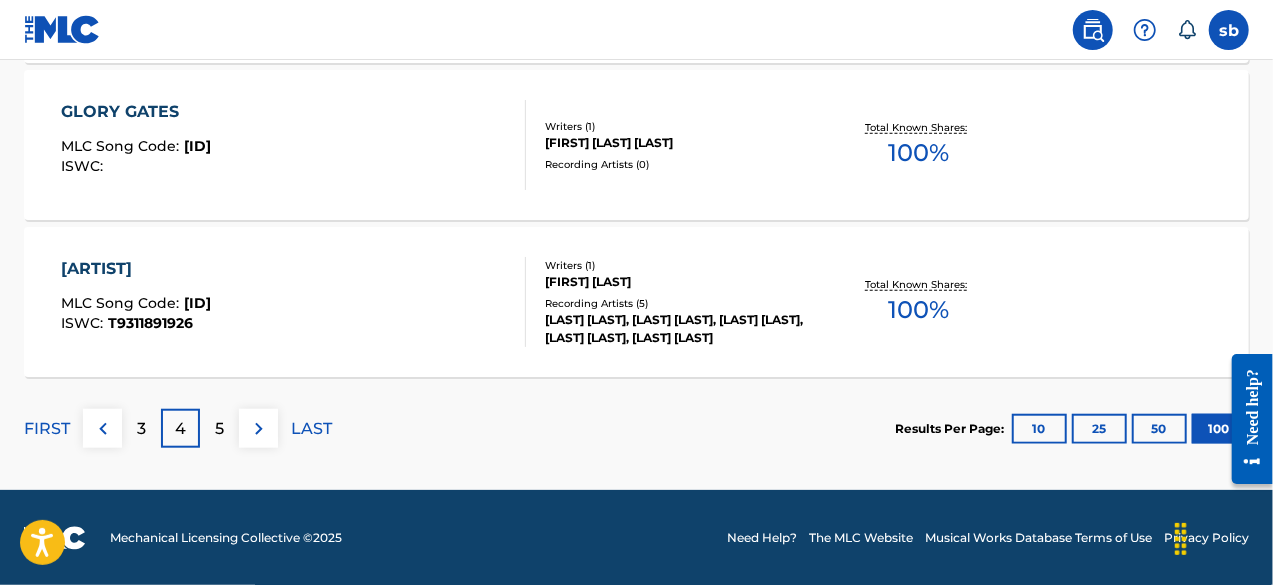 click on "5" at bounding box center [219, 428] 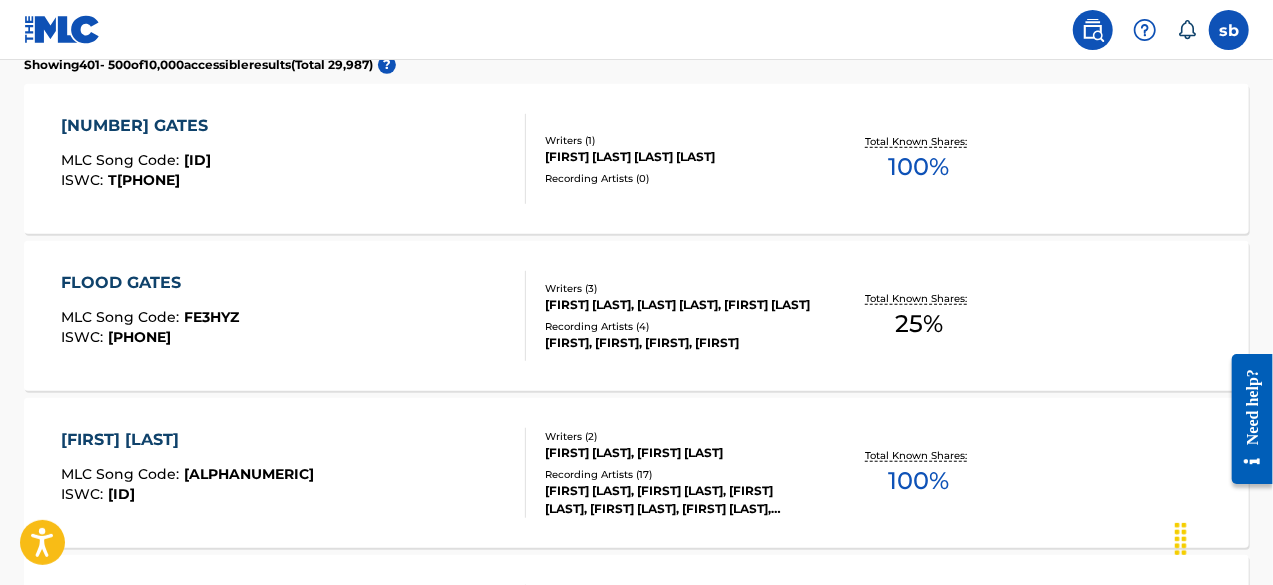 scroll, scrollTop: 92, scrollLeft: 0, axis: vertical 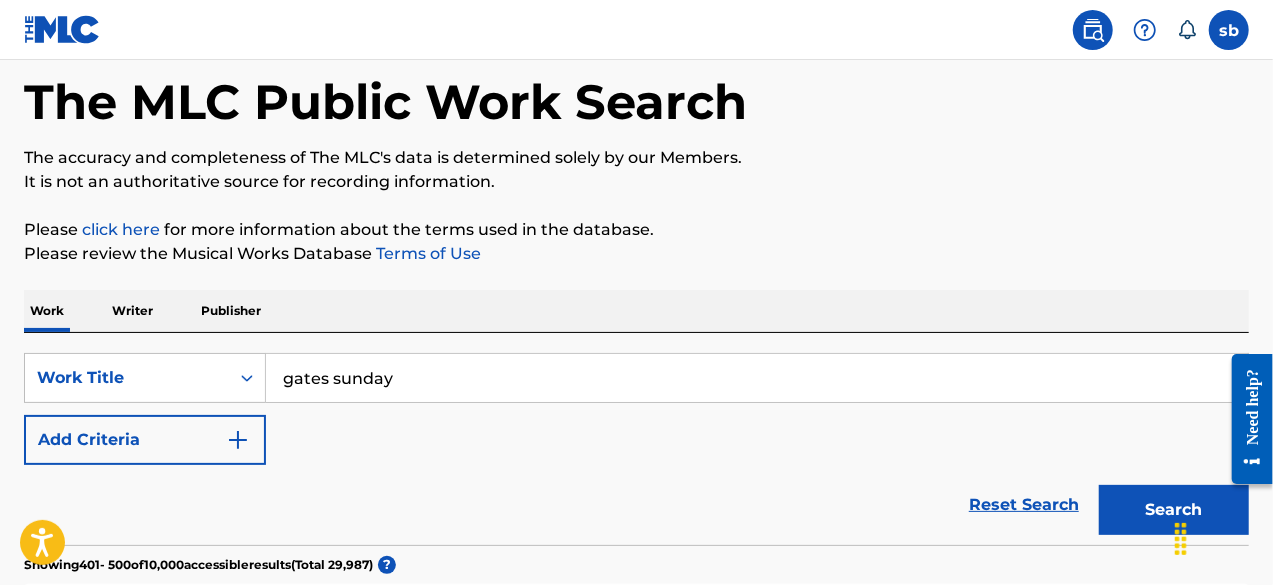 click on "Publisher" at bounding box center [231, 311] 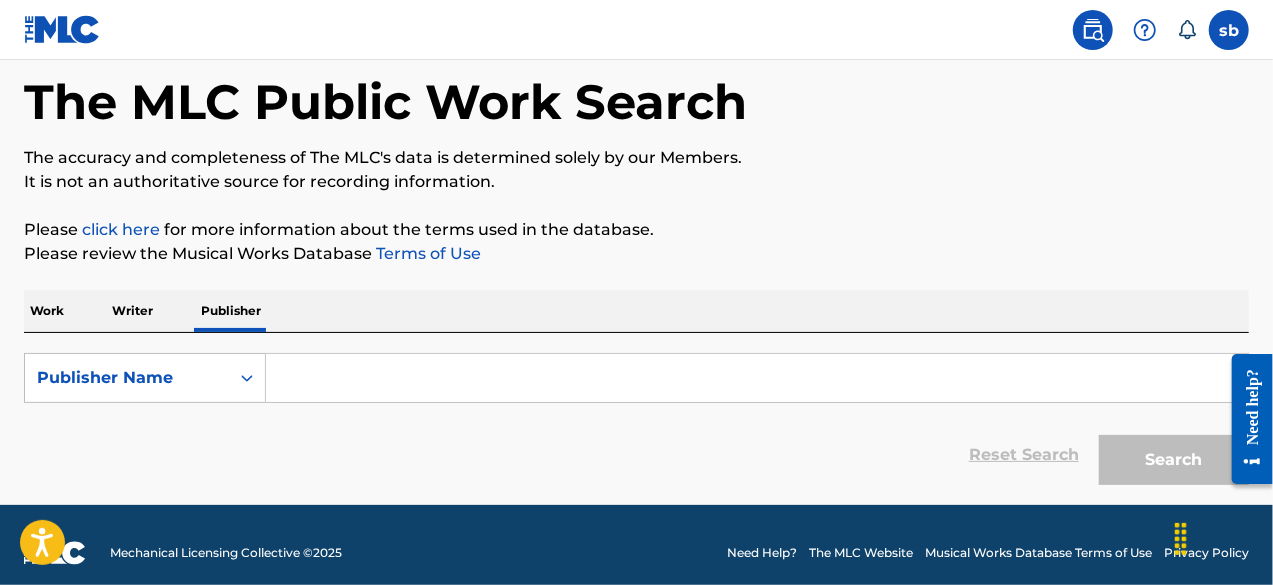 scroll, scrollTop: 0, scrollLeft: 0, axis: both 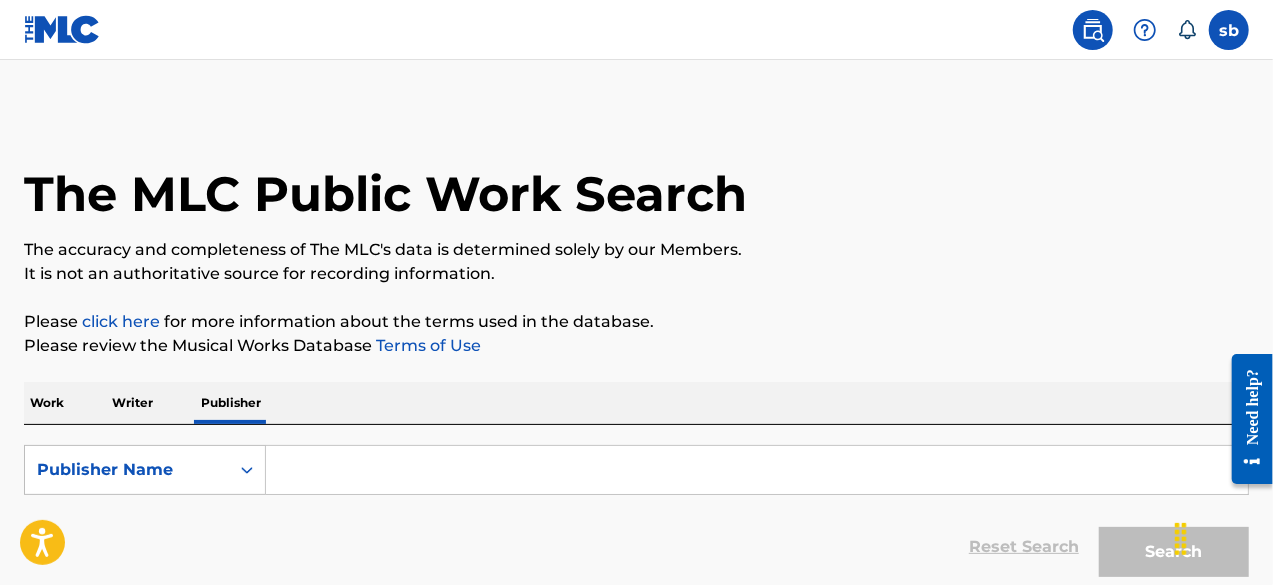 click on "Writer" at bounding box center [132, 403] 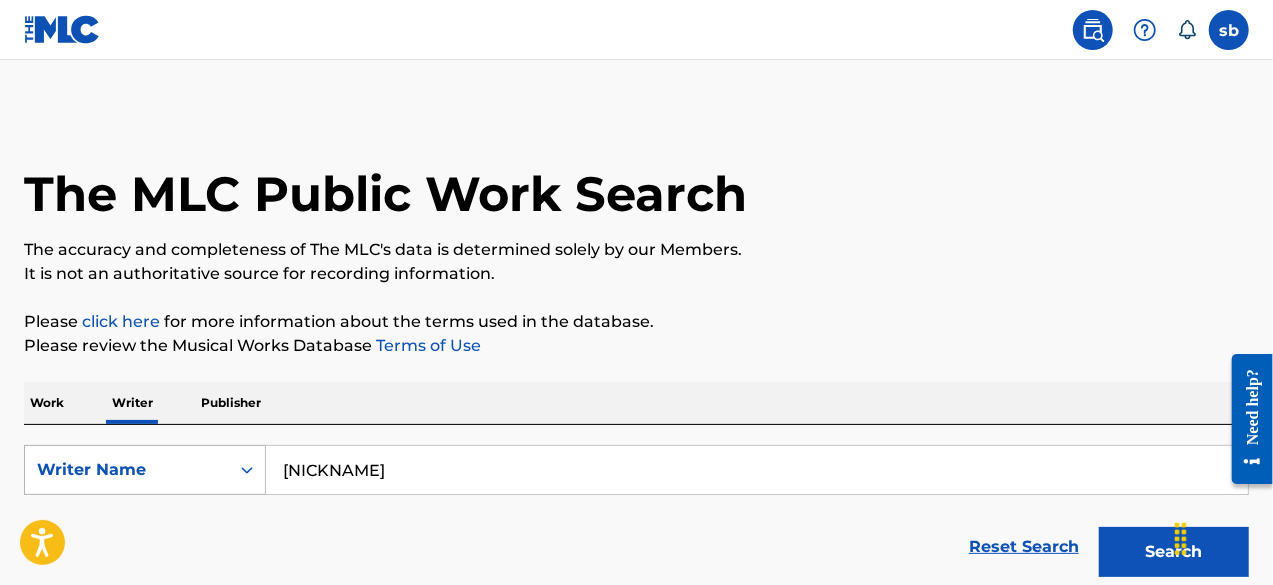 drag, startPoint x: 351, startPoint y: 466, endPoint x: 189, endPoint y: 460, distance: 162.11107 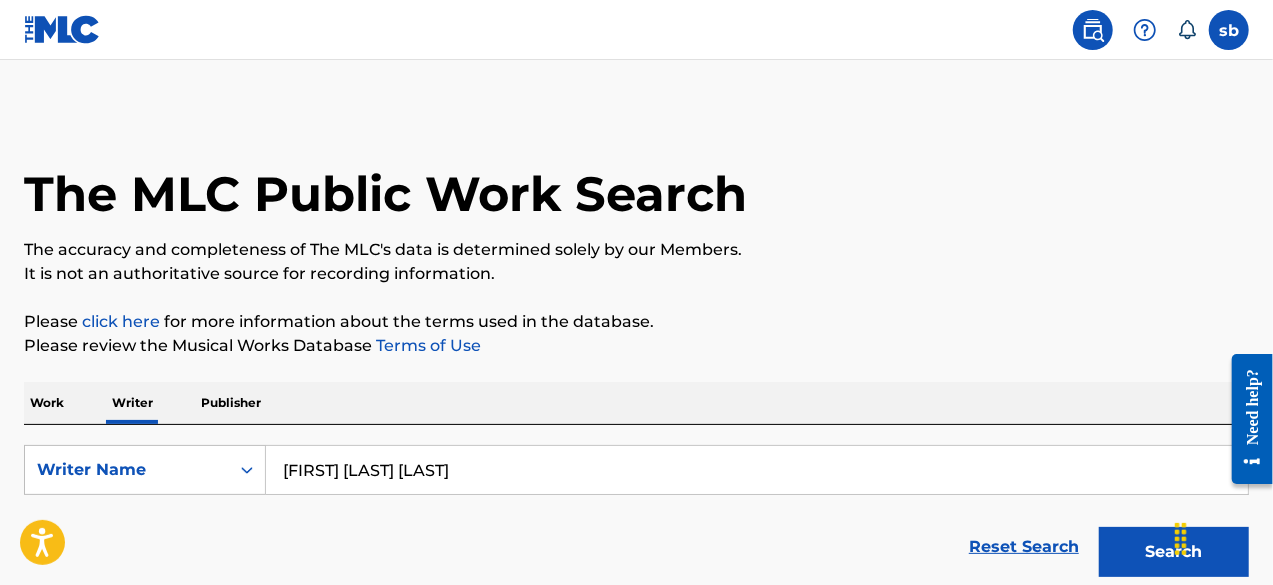 type on "[FIRST] [LAST] [LAST]" 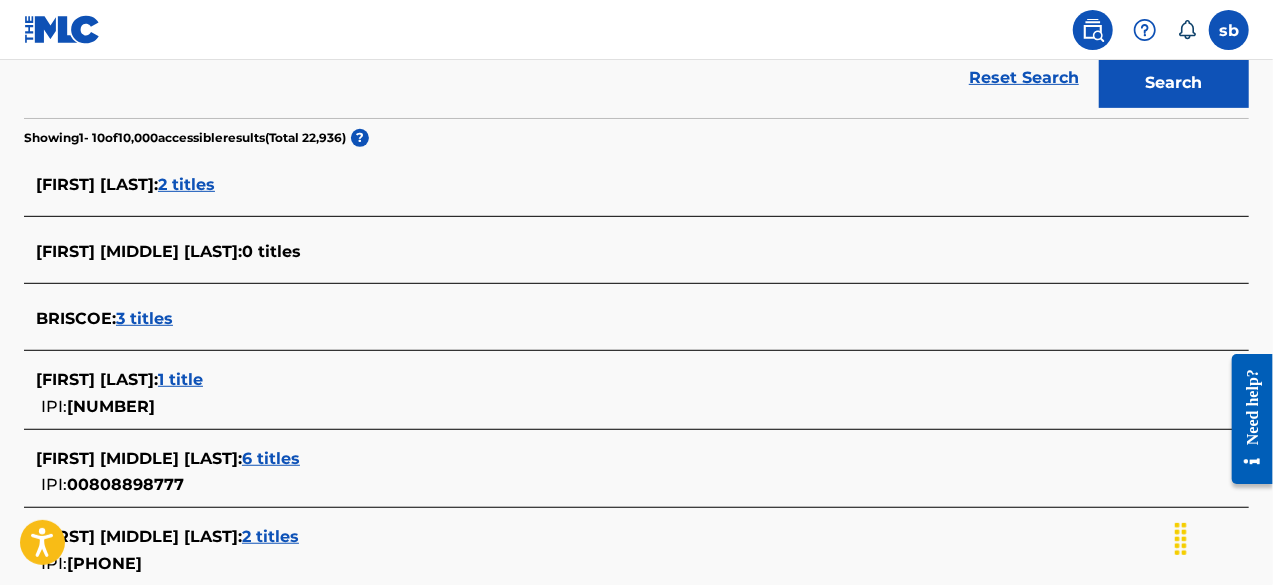 scroll, scrollTop: 500, scrollLeft: 0, axis: vertical 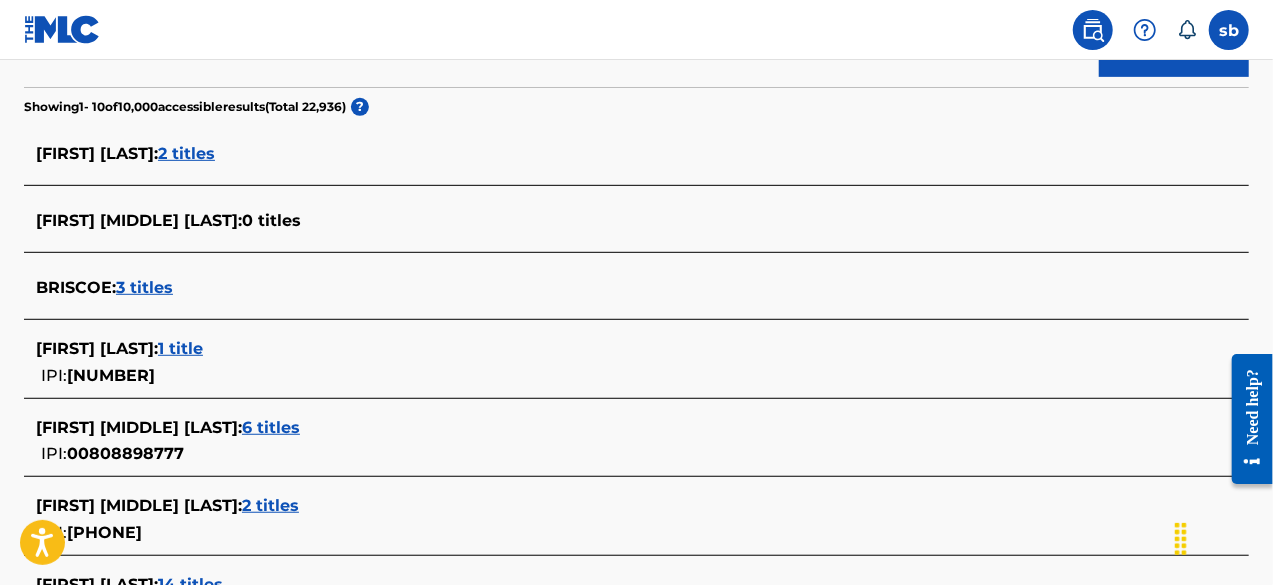 click on "1 title" at bounding box center [180, 348] 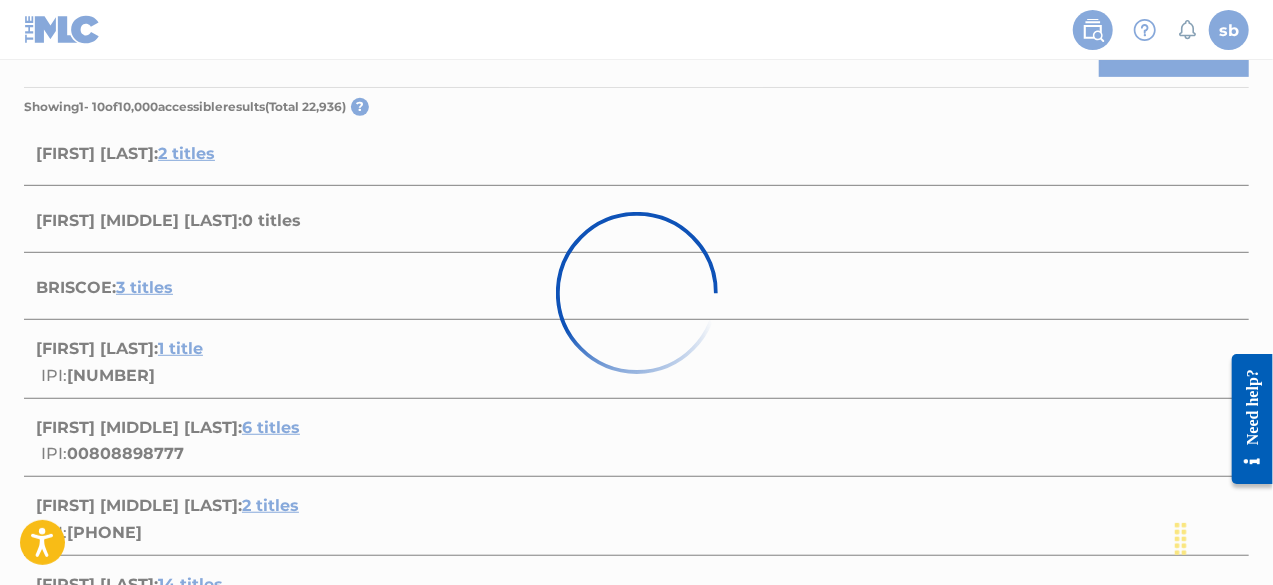 scroll, scrollTop: 440, scrollLeft: 0, axis: vertical 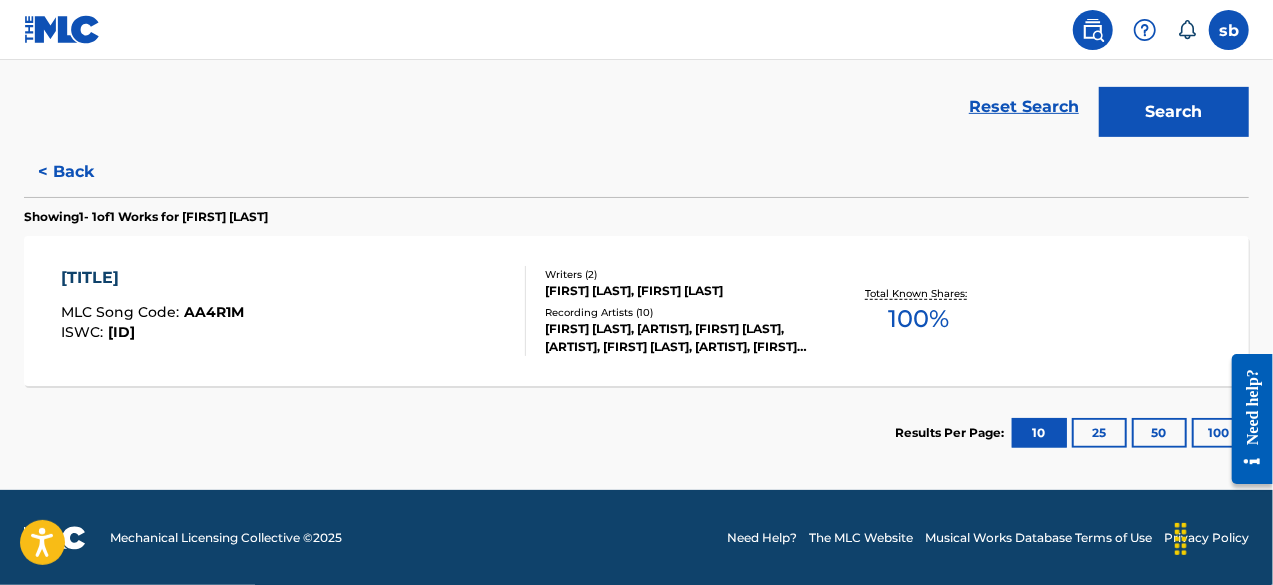 click on "< Back" at bounding box center (84, 172) 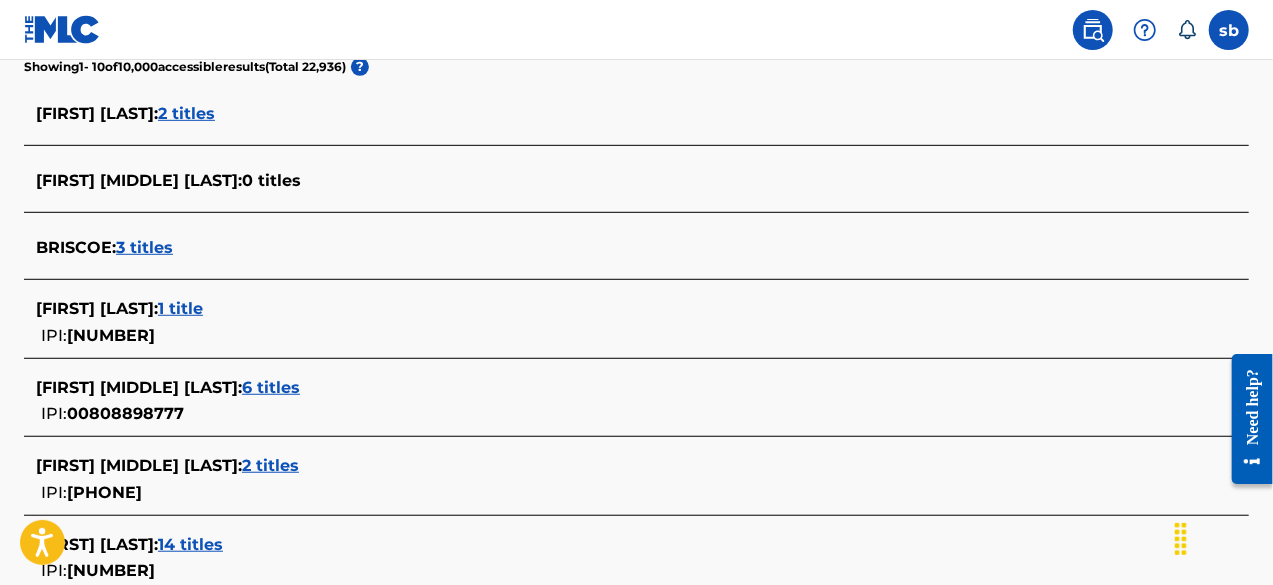 scroll, scrollTop: 640, scrollLeft: 0, axis: vertical 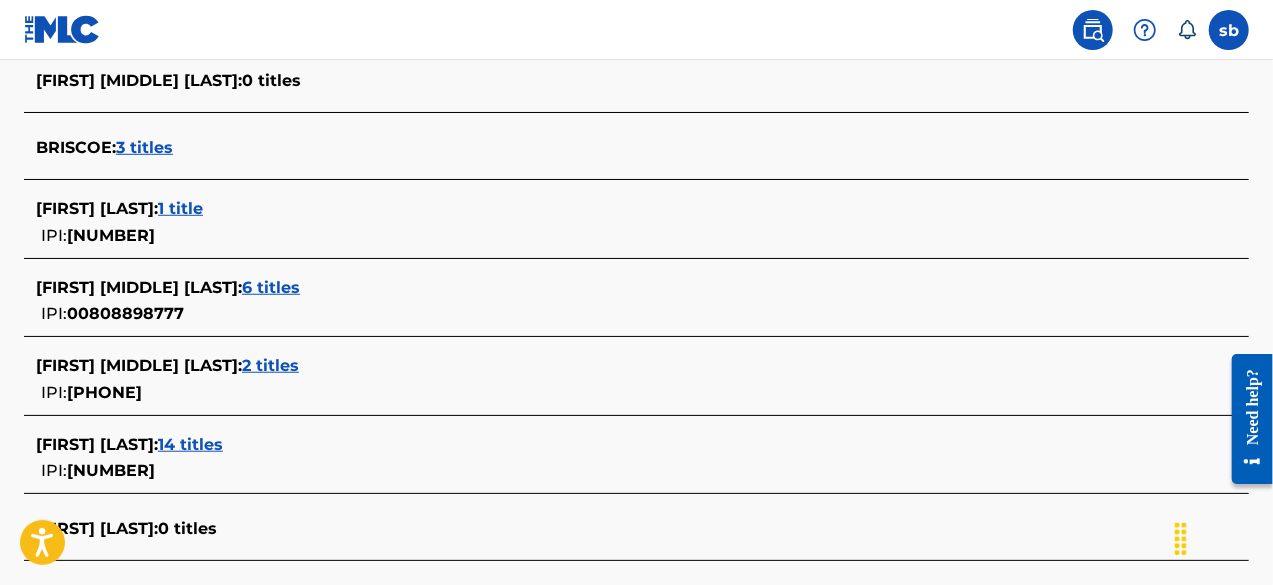 click on "14 titles" at bounding box center [190, 444] 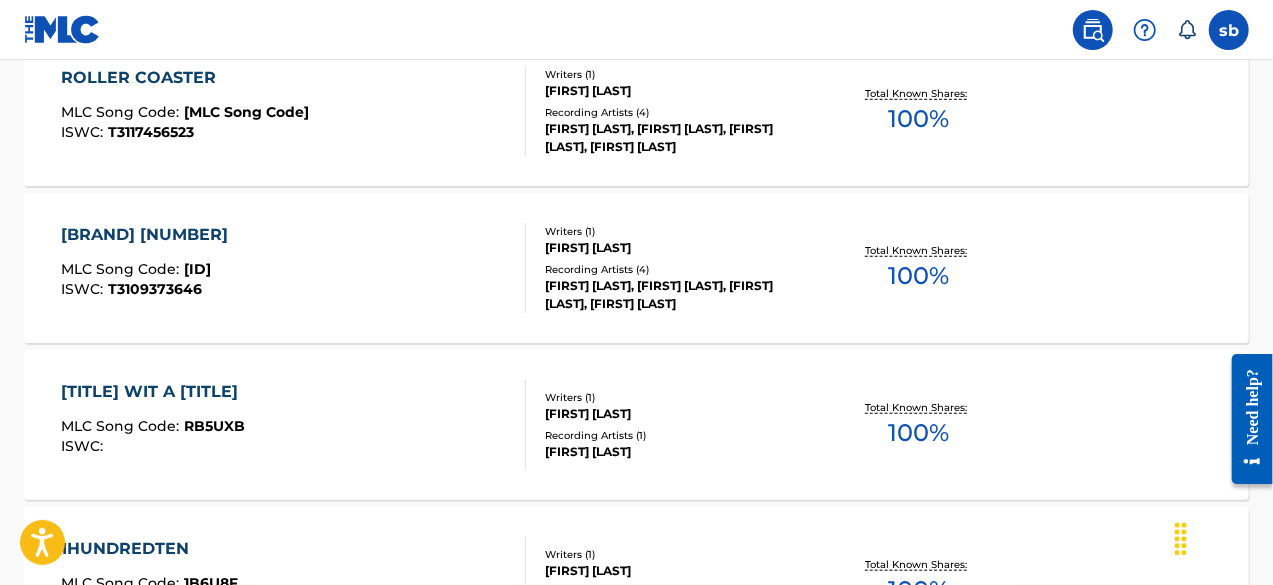 scroll, scrollTop: 100, scrollLeft: 0, axis: vertical 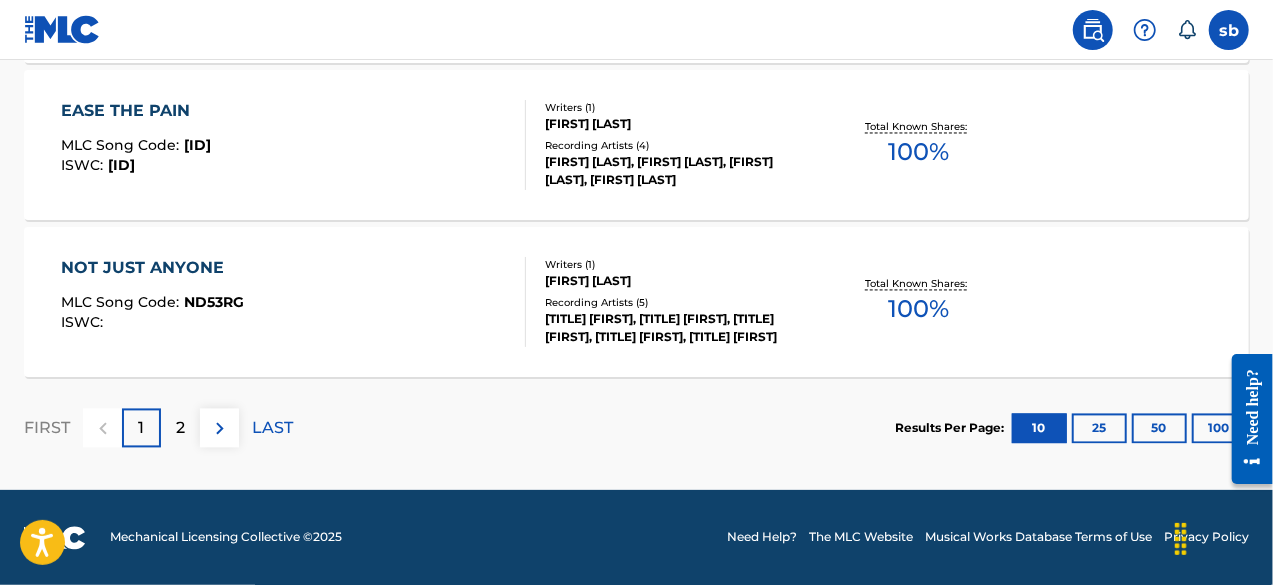 click on "2" at bounding box center [180, 428] 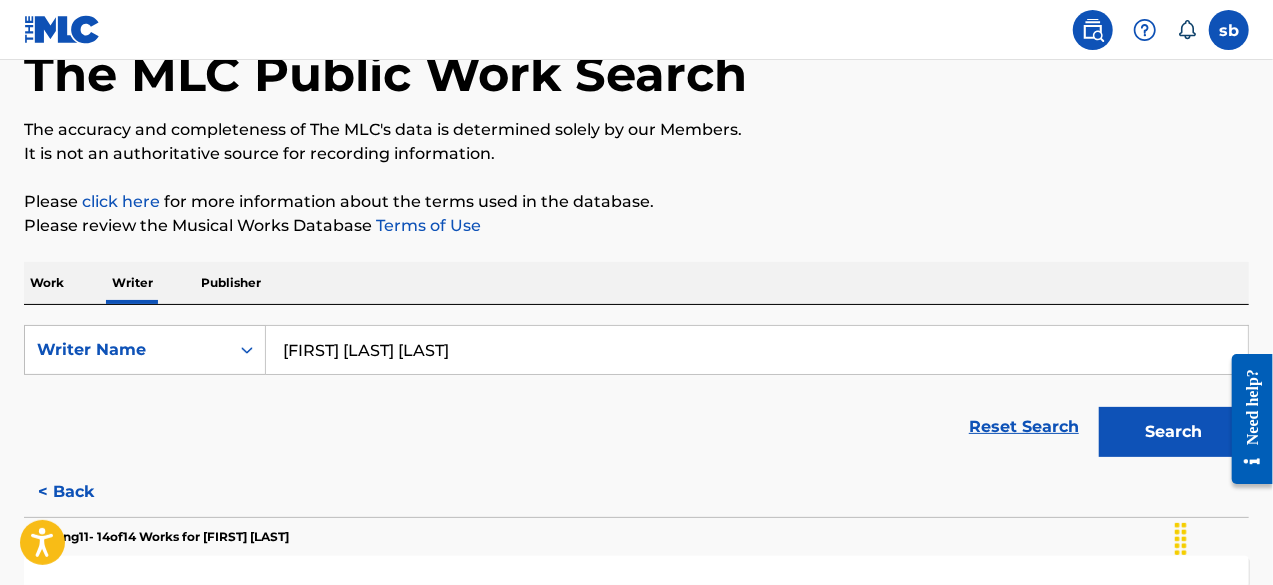 scroll, scrollTop: 420, scrollLeft: 0, axis: vertical 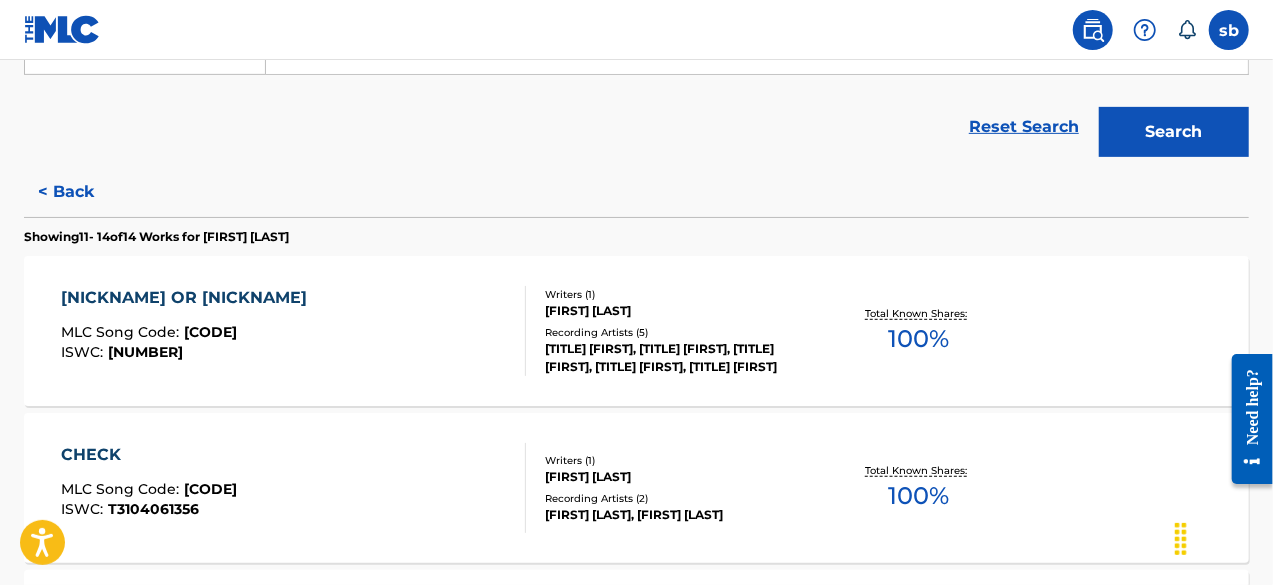 click at bounding box center (517, 331) 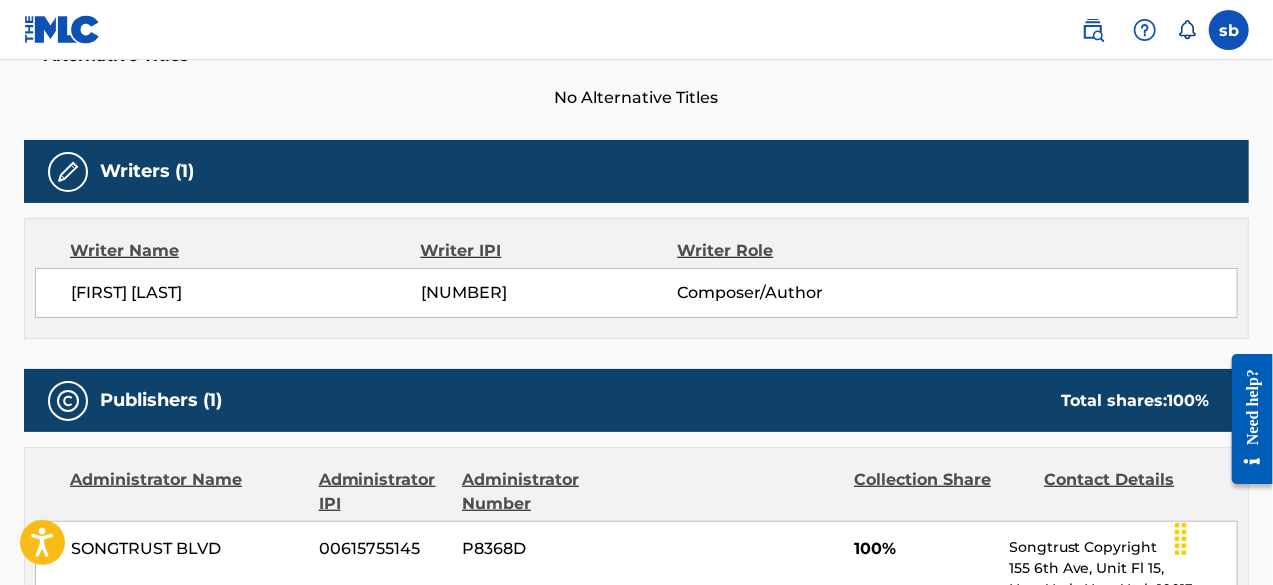 scroll, scrollTop: 432, scrollLeft: 0, axis: vertical 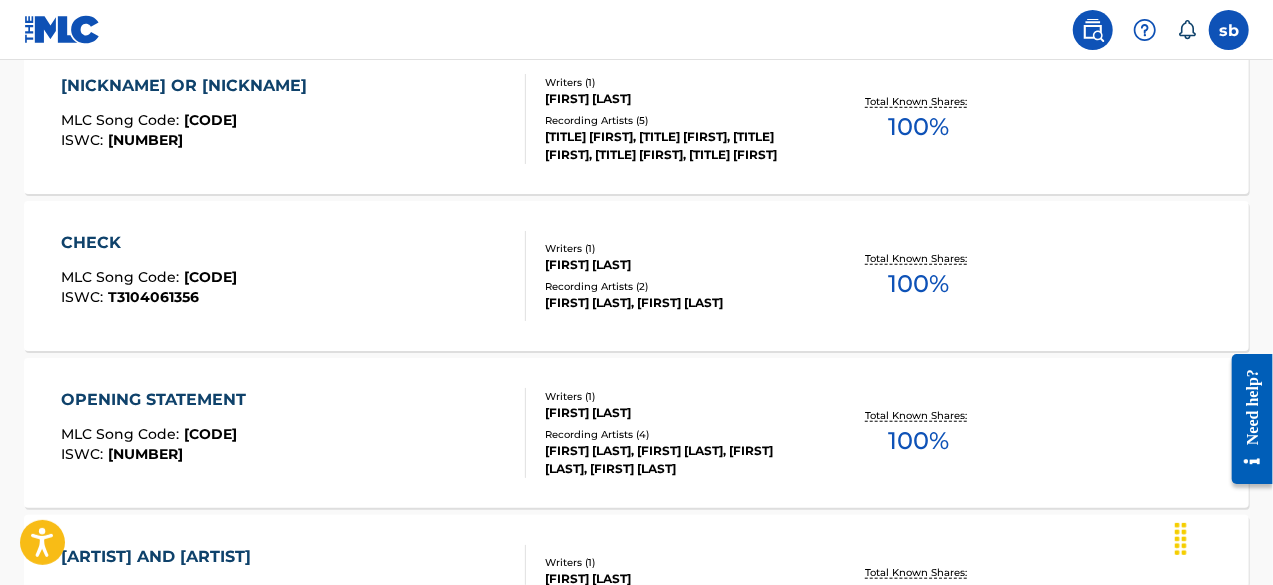 click on "[FIRST] [LAST]" at bounding box center (681, 99) 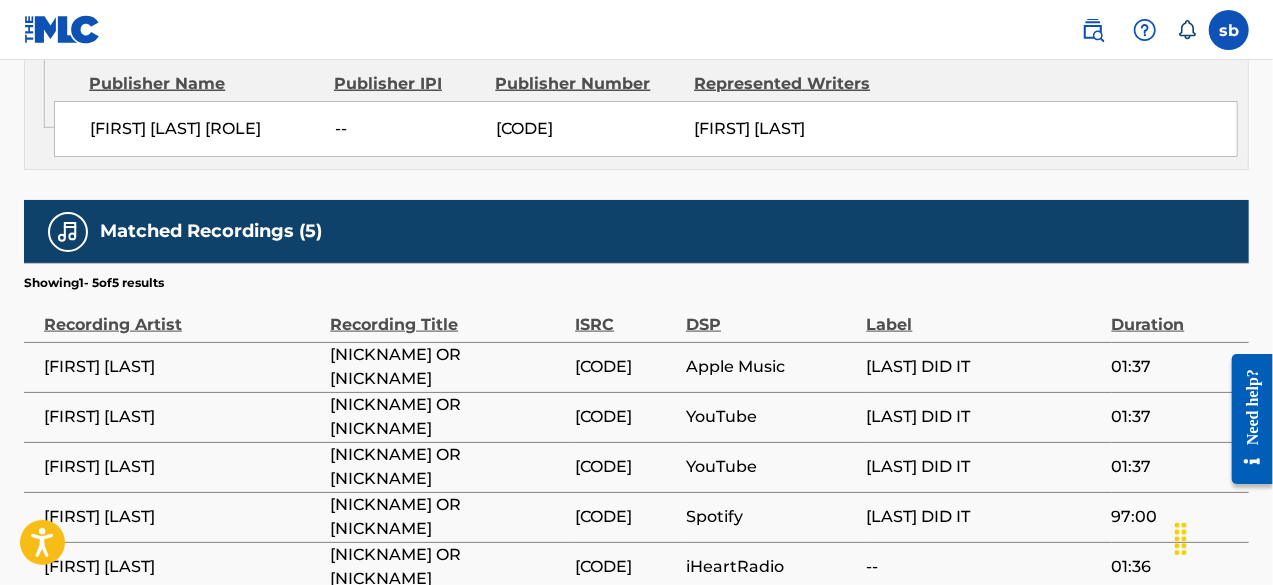 scroll, scrollTop: 1100, scrollLeft: 0, axis: vertical 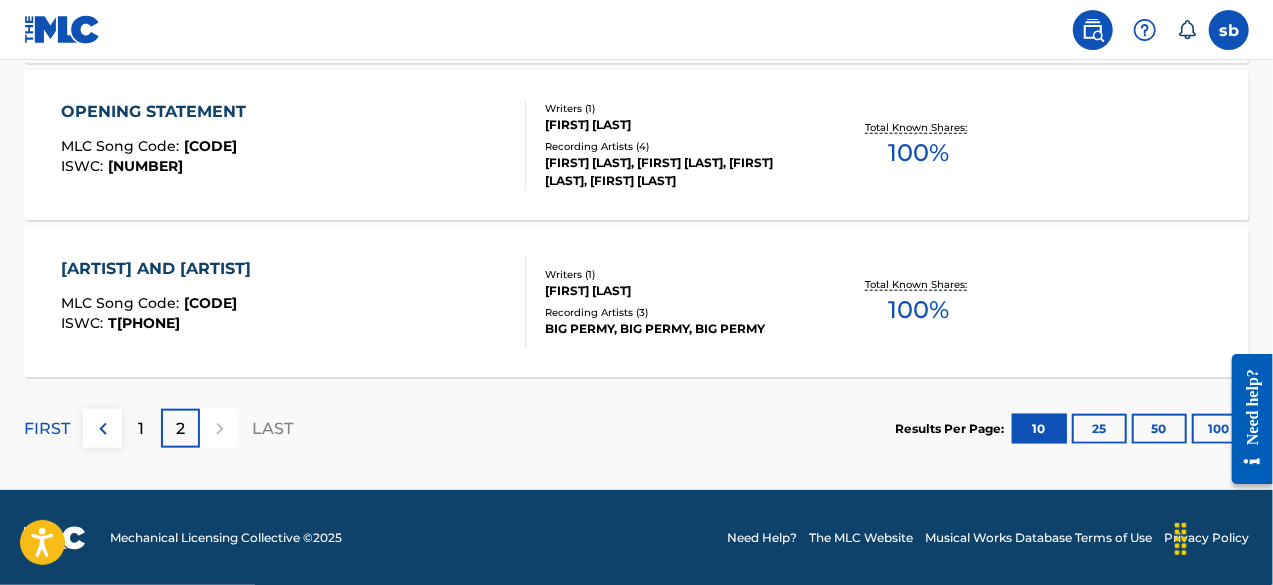 click on "Writers ( 1 ) [FIRST] [LAST] Recording Artists ( 3 ) [TITLE] [FIRST], [TITLE] [FIRST], [TITLE] [FIRST]" at bounding box center [671, 302] 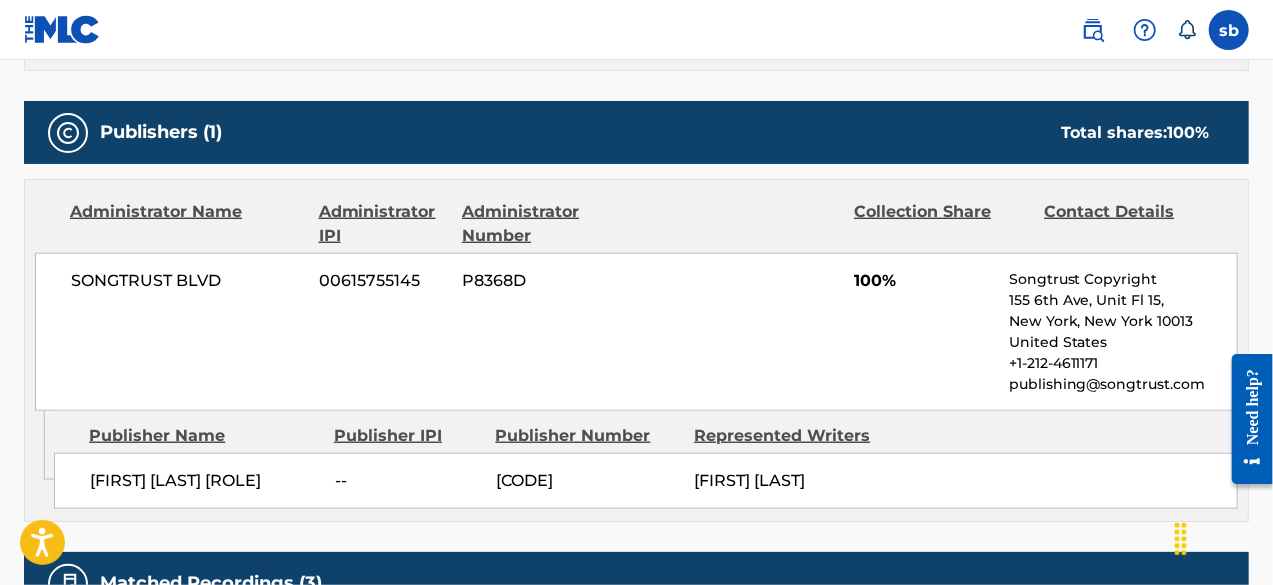 scroll, scrollTop: 732, scrollLeft: 0, axis: vertical 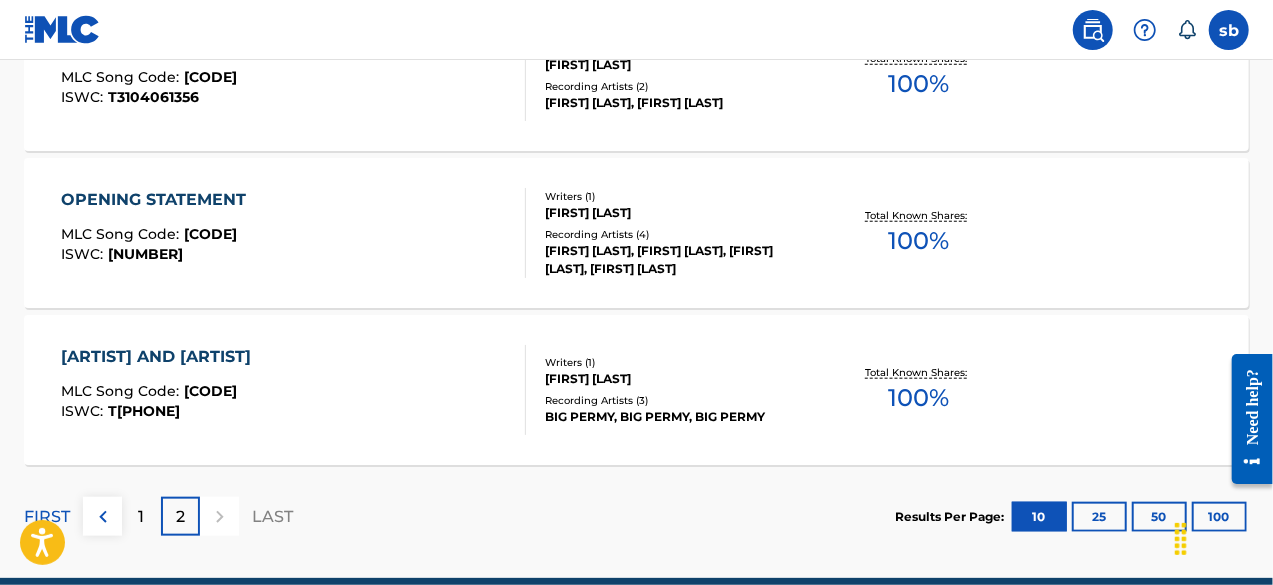 click on "OPENING STATEMENT" at bounding box center [158, 200] 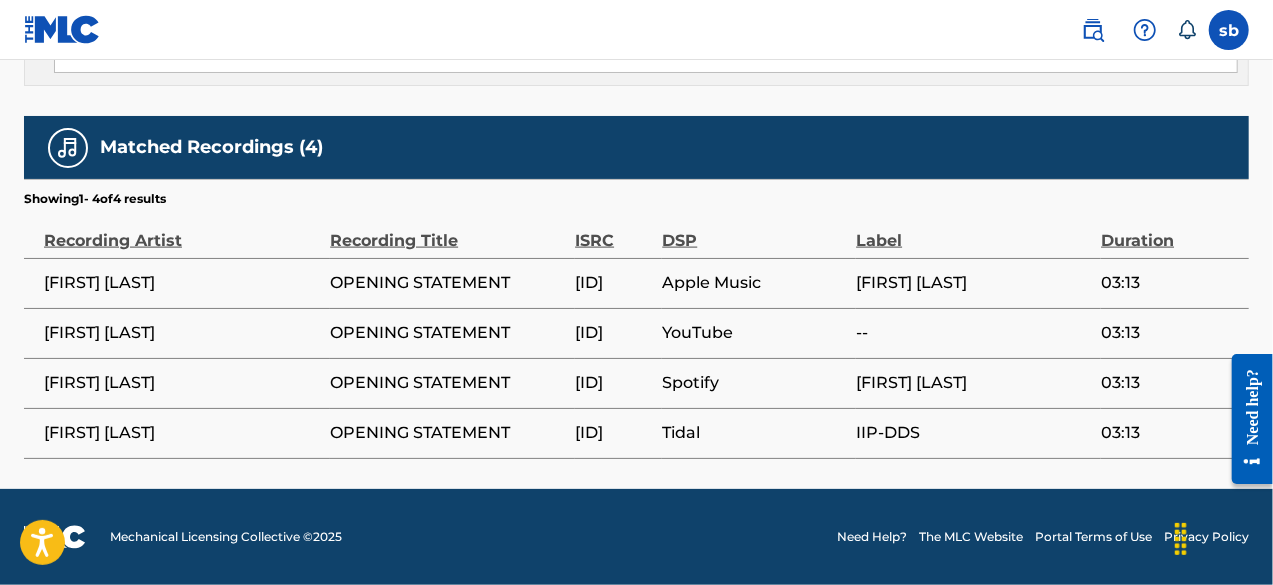 scroll, scrollTop: 1282, scrollLeft: 0, axis: vertical 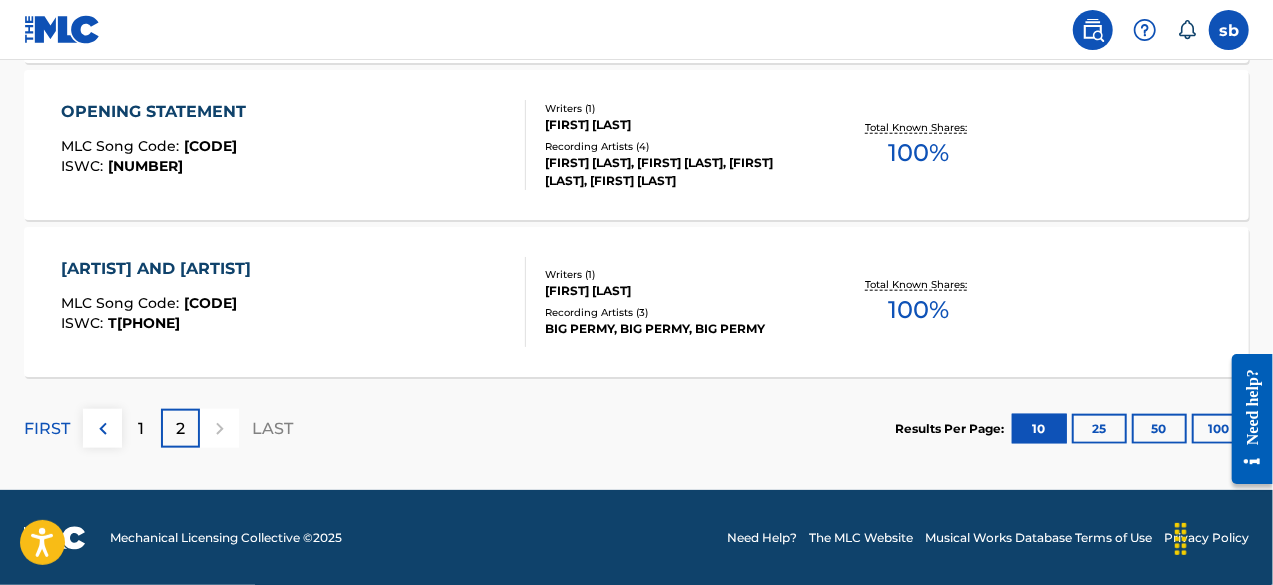 click on "[ARTIST] AND [ARTIST]" at bounding box center (161, 269) 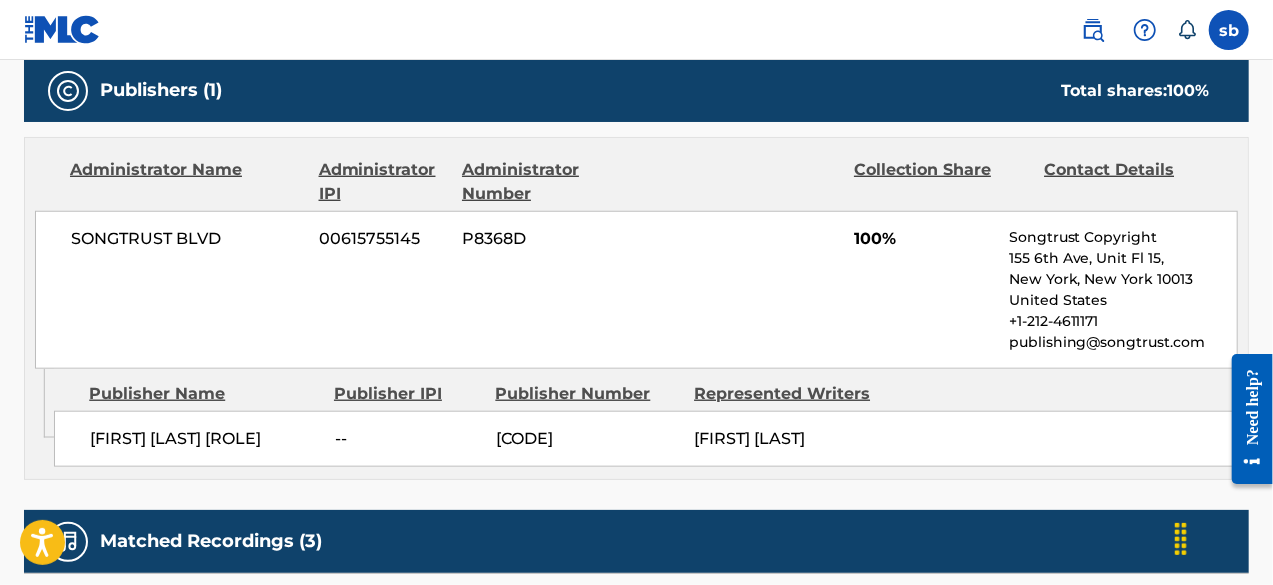 scroll, scrollTop: 432, scrollLeft: 0, axis: vertical 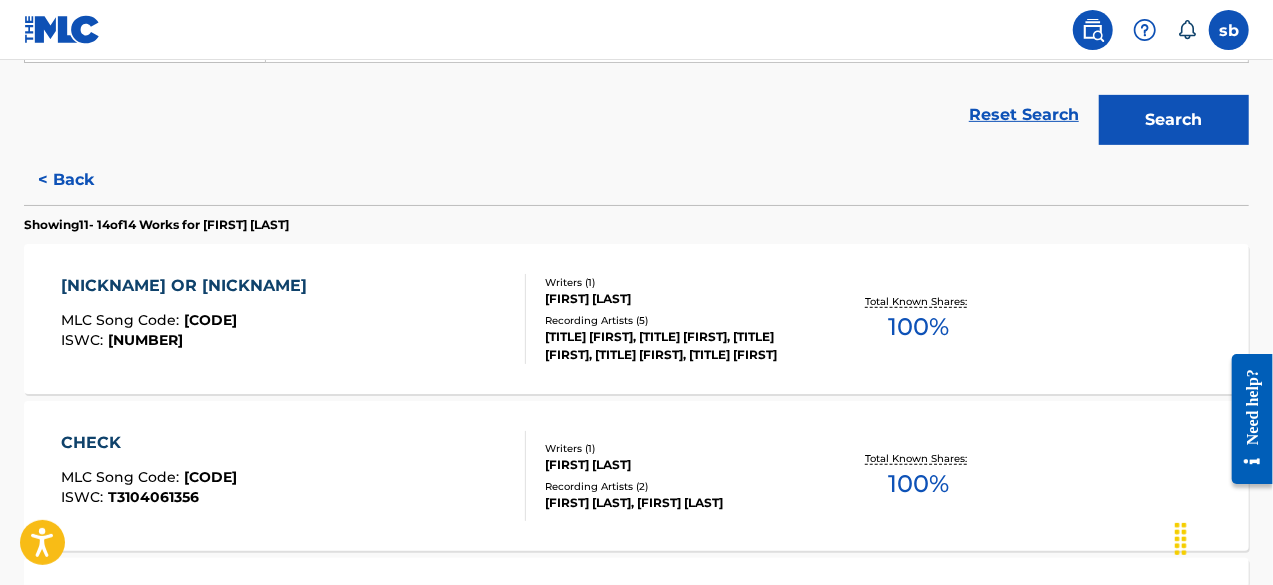 click on "[FIRST] OR [ALPHANUMERIC] MLC Song Code : [ALPHANUMERIC] ISWC : T[PHONE]" at bounding box center (294, 319) 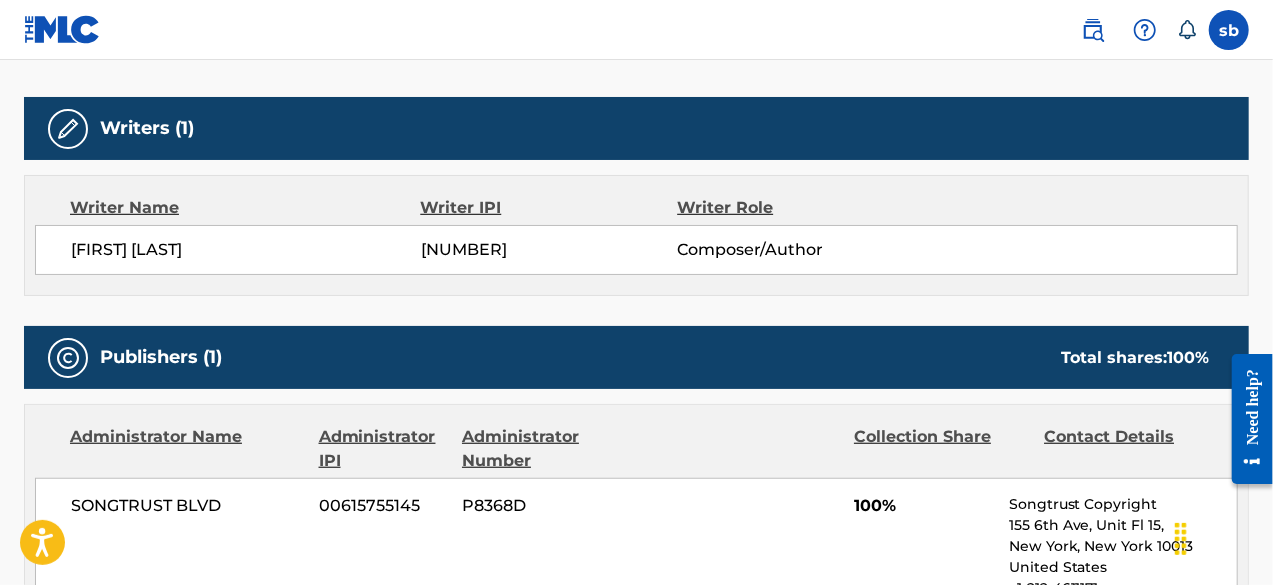 scroll, scrollTop: 432, scrollLeft: 0, axis: vertical 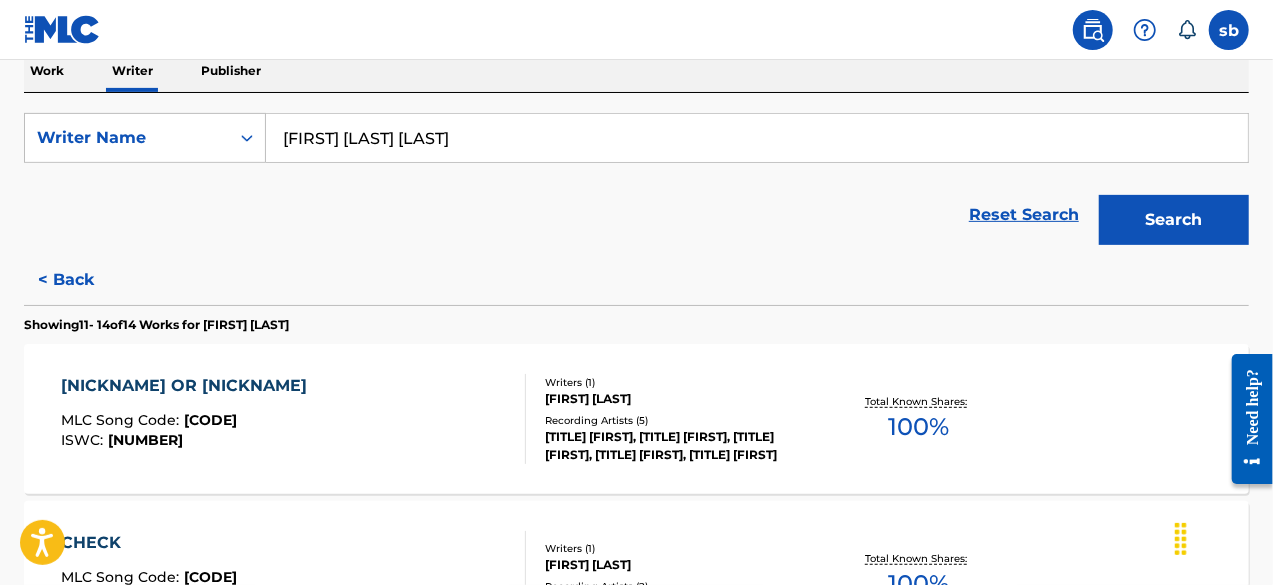 click on "< Back" at bounding box center (84, 280) 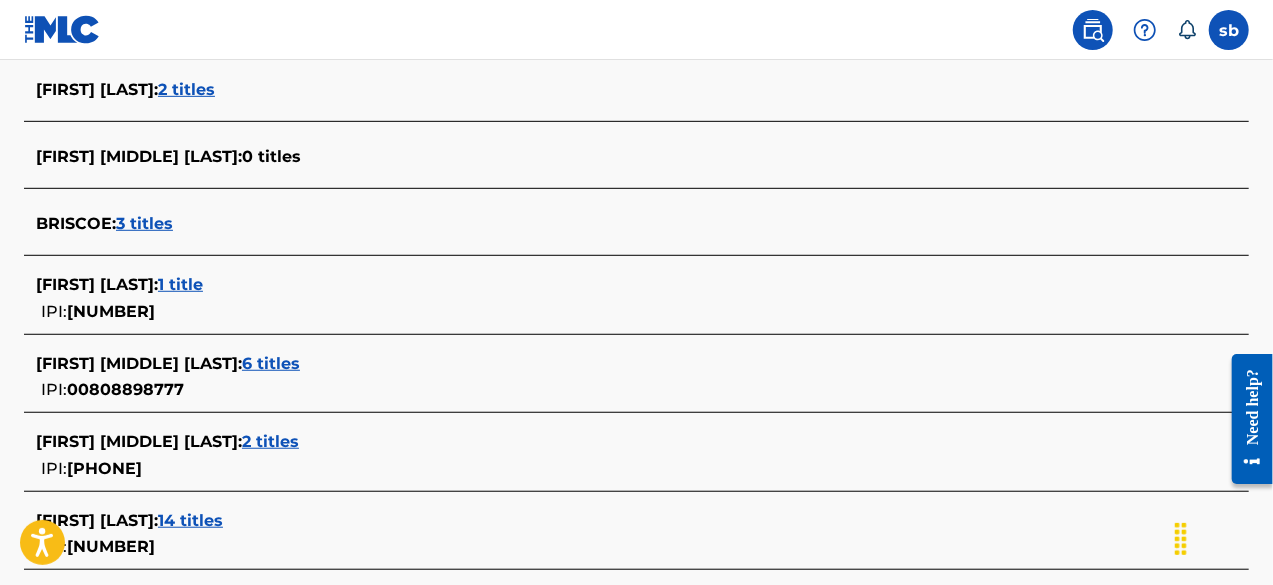scroll, scrollTop: 532, scrollLeft: 0, axis: vertical 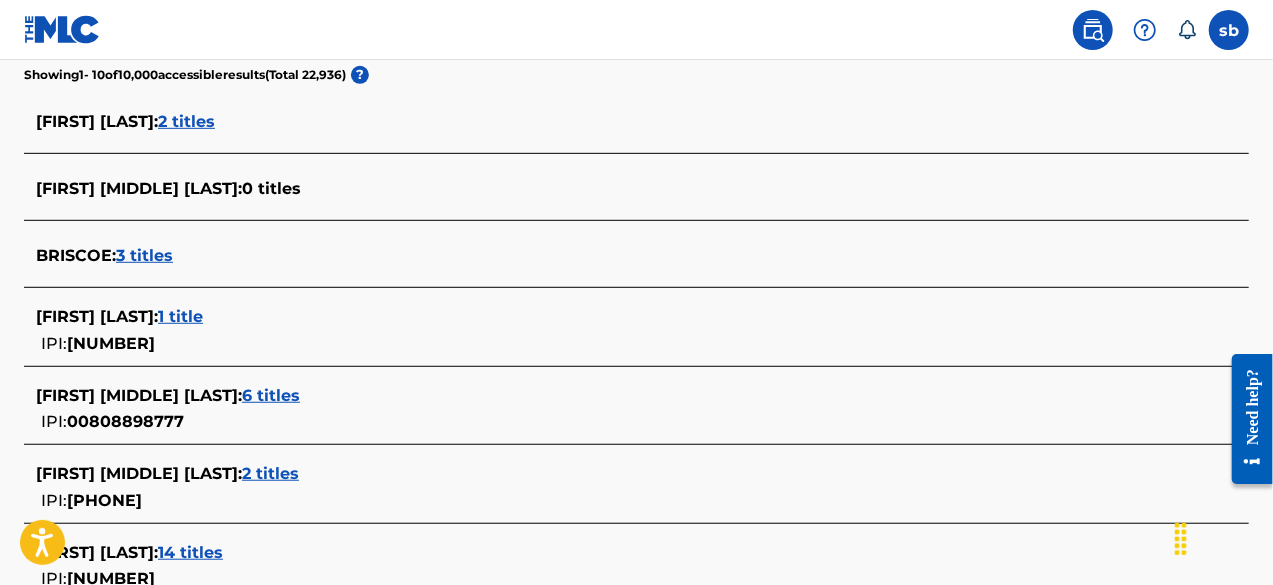 click on "3 titles" at bounding box center [144, 255] 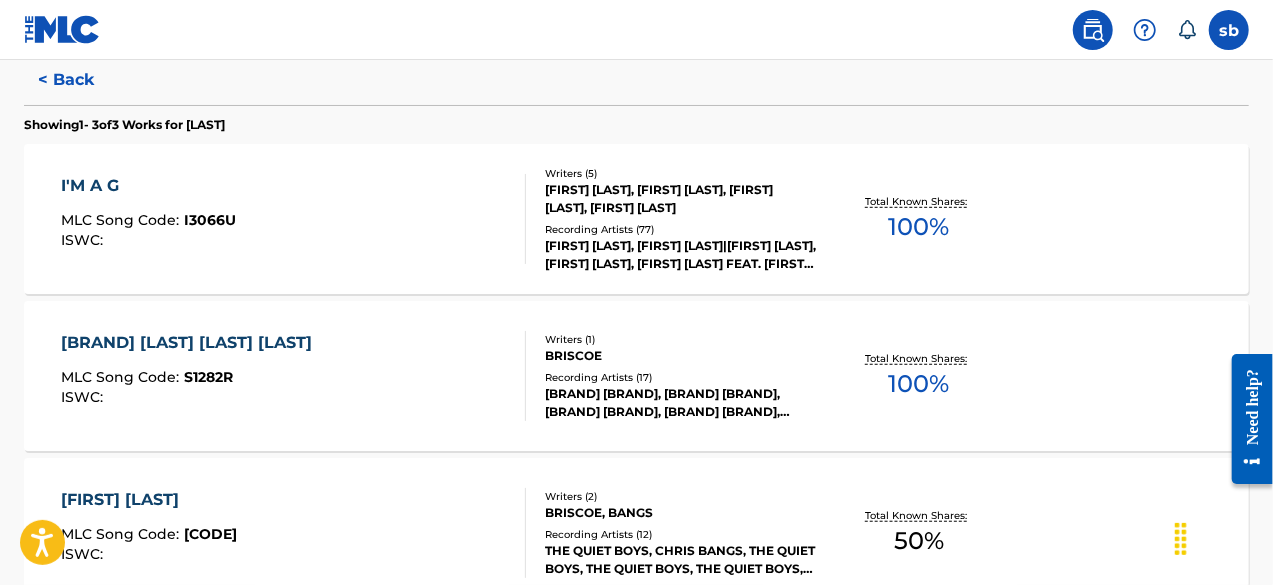click on "< Back" at bounding box center [84, 80] 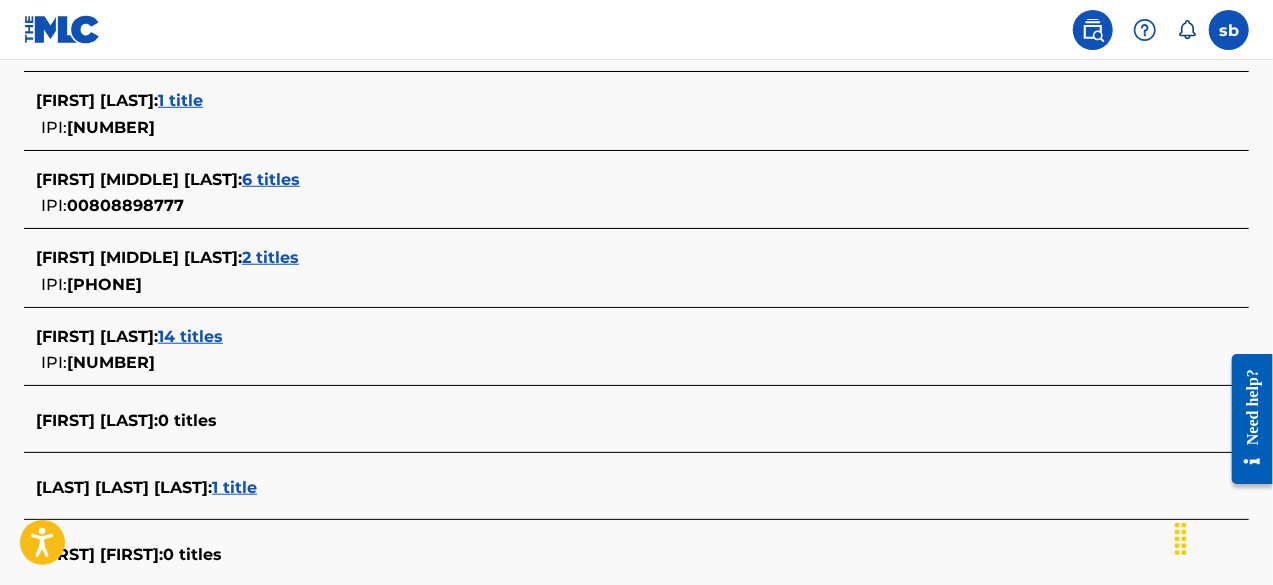 scroll, scrollTop: 732, scrollLeft: 0, axis: vertical 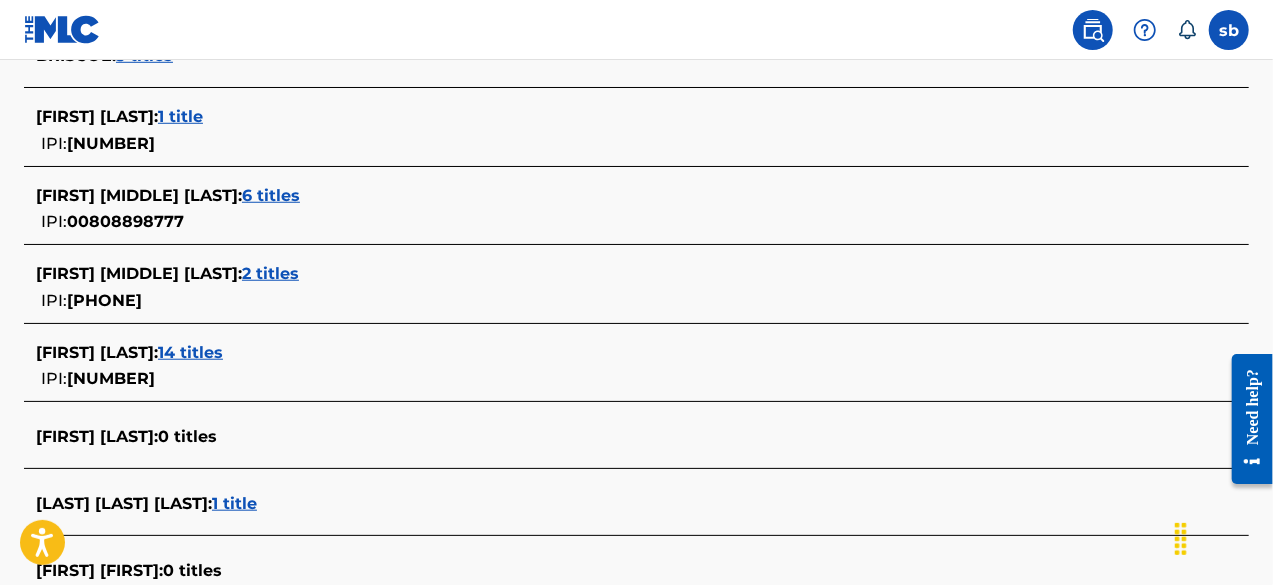 click on "14 titles" at bounding box center [190, 352] 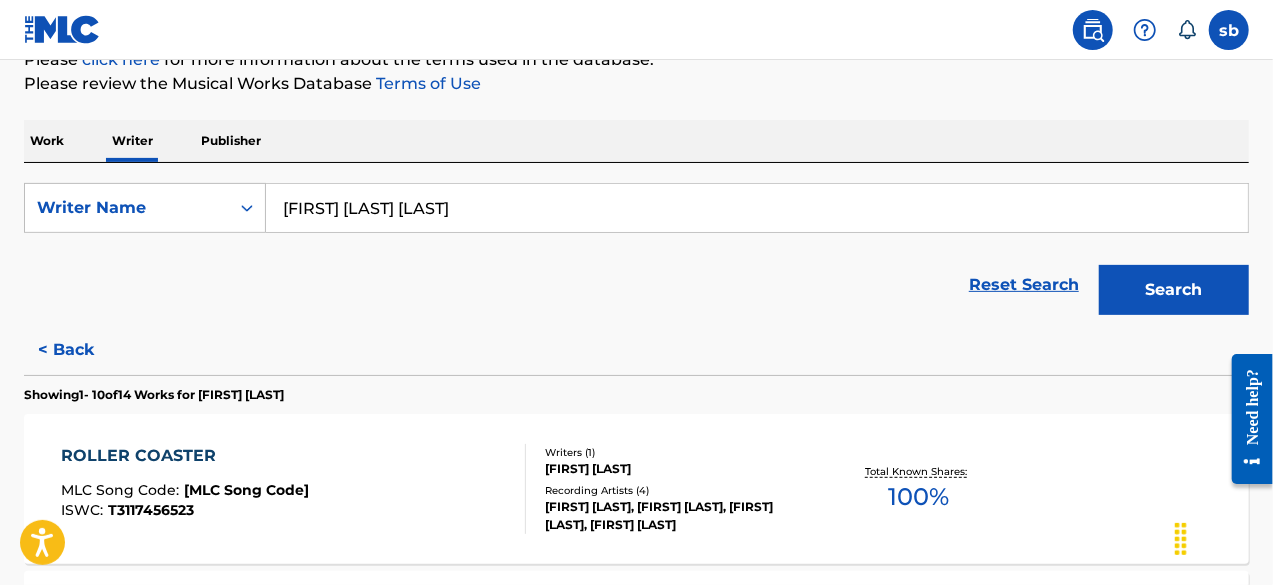 scroll, scrollTop: 0, scrollLeft: 0, axis: both 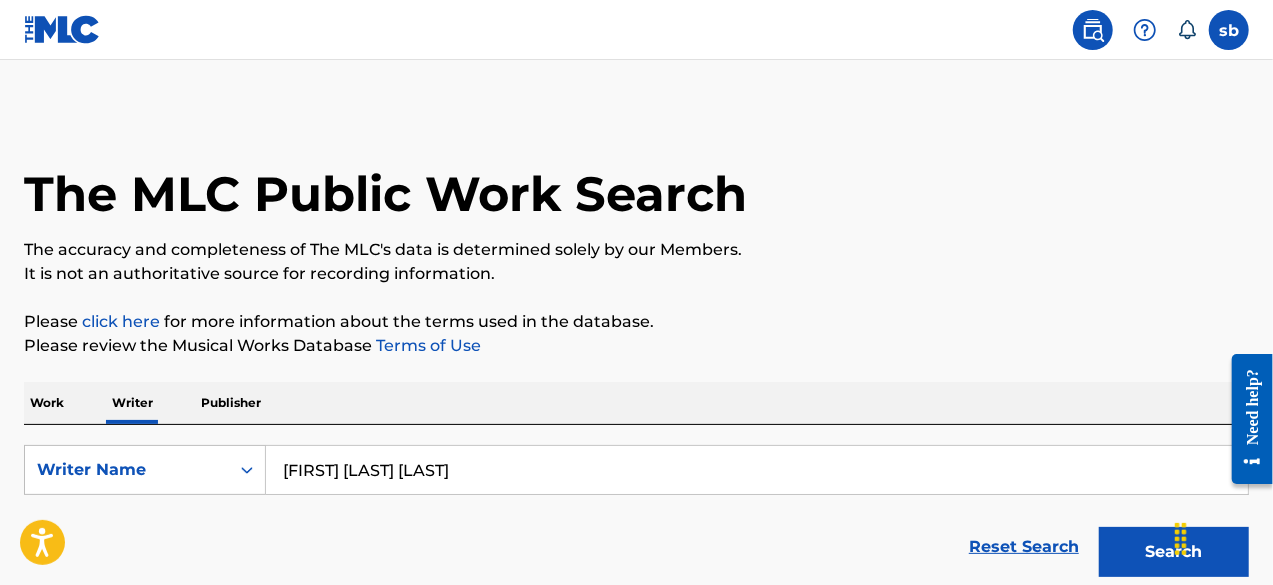 click on "Work" at bounding box center [47, 403] 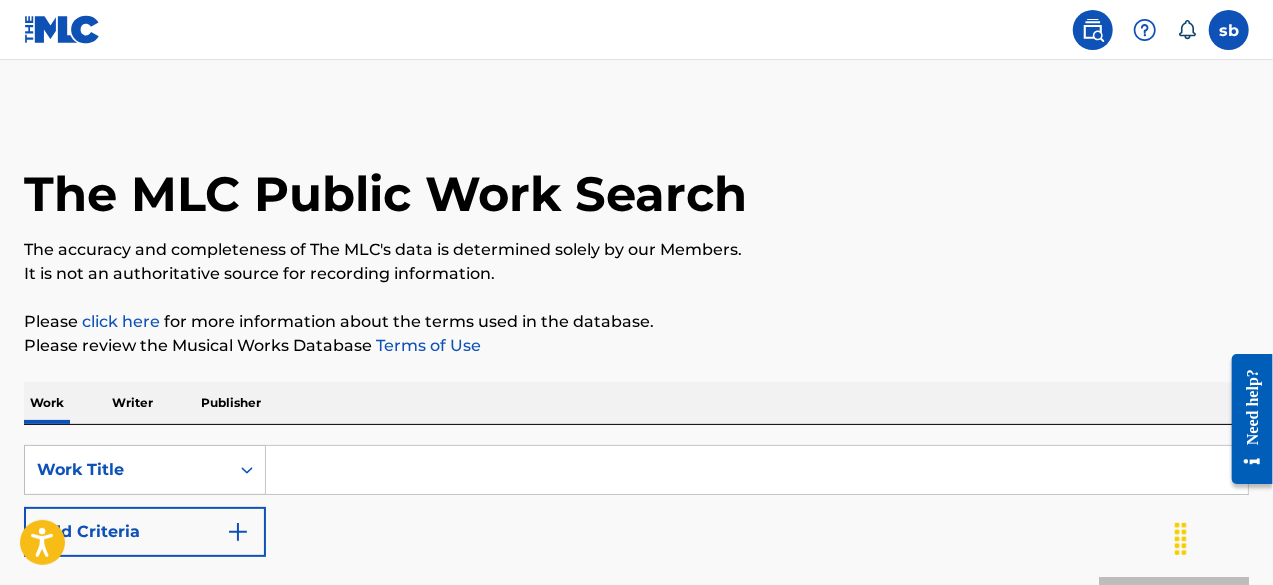 click at bounding box center [757, 470] 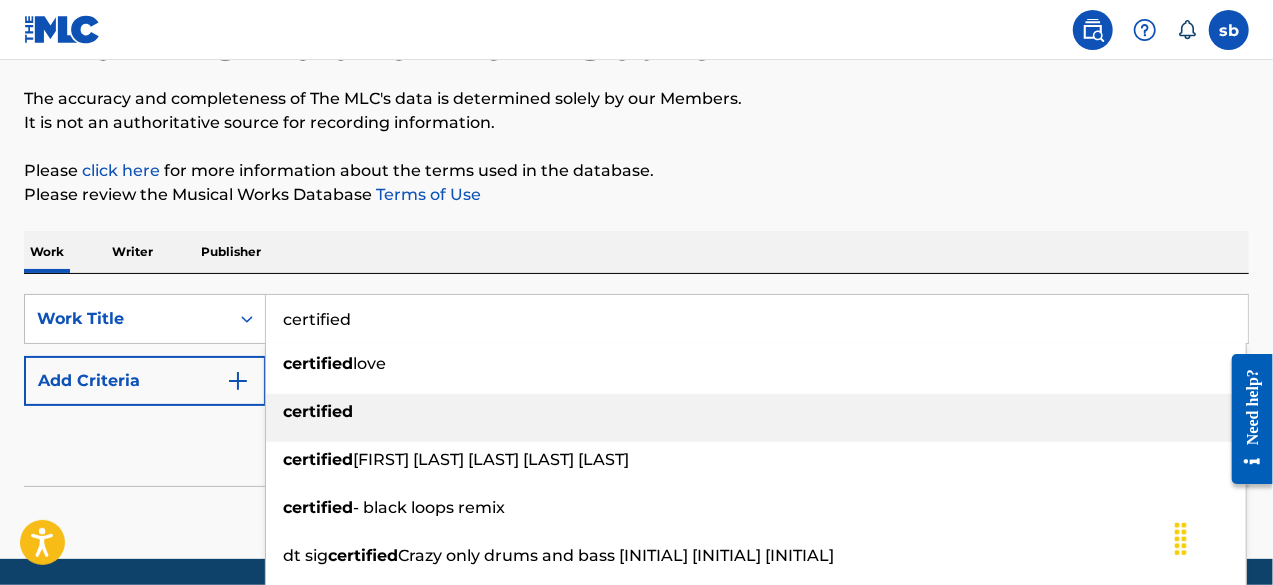 scroll, scrollTop: 200, scrollLeft: 0, axis: vertical 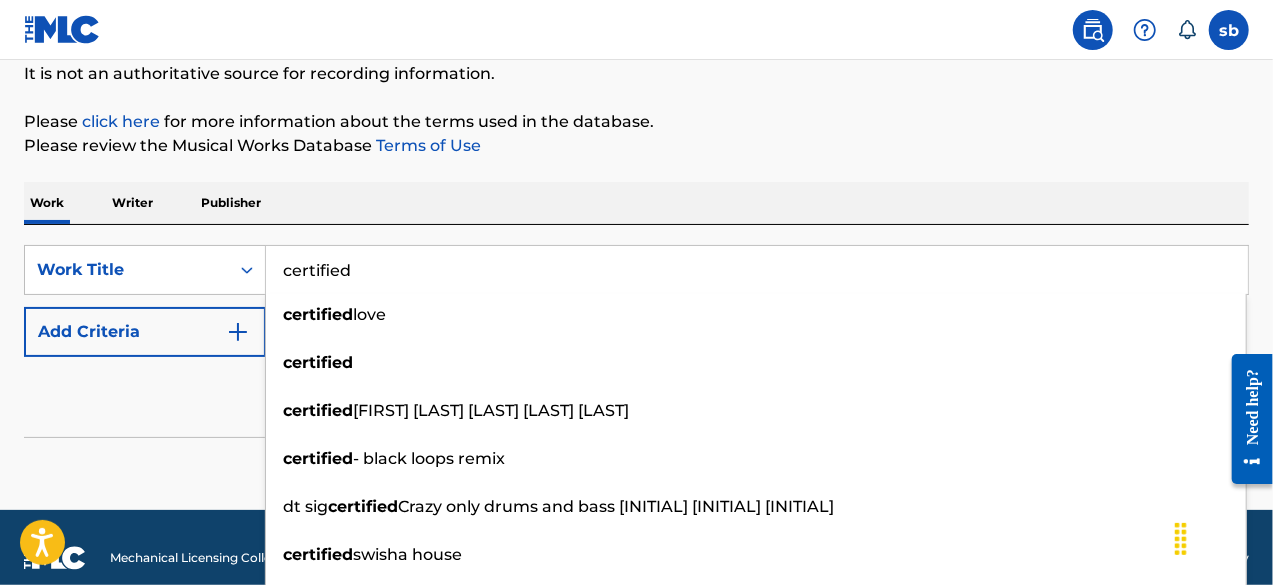 click on "certified" at bounding box center [757, 270] 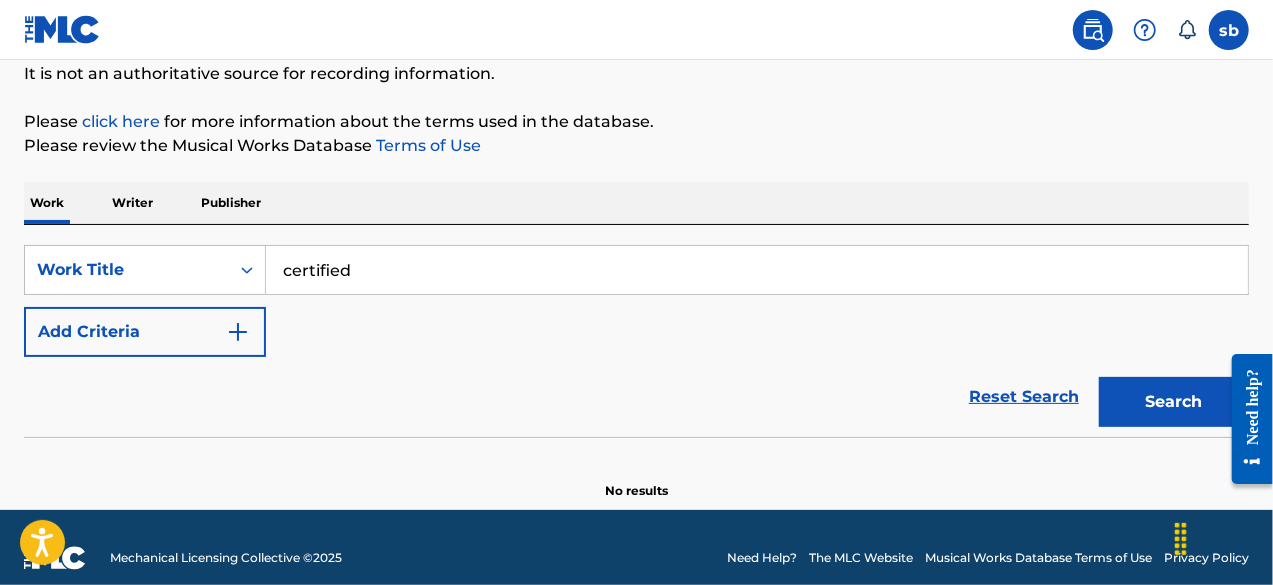 click on "The MLC Public Work Search The accuracy and completeness of The MLC's data is determined solely by our Members. It is not an authoritative source for recording information. Please   click here   for more information about the terms used in the database. Please review the Musical Works Database   Terms of Use Work Writer Publisher SearchWithCriteria08c8aff9-c745-4796-b9fe-71733b642f1e Work Title certified Add Criteria Reset Search Search No results" at bounding box center [636, 205] 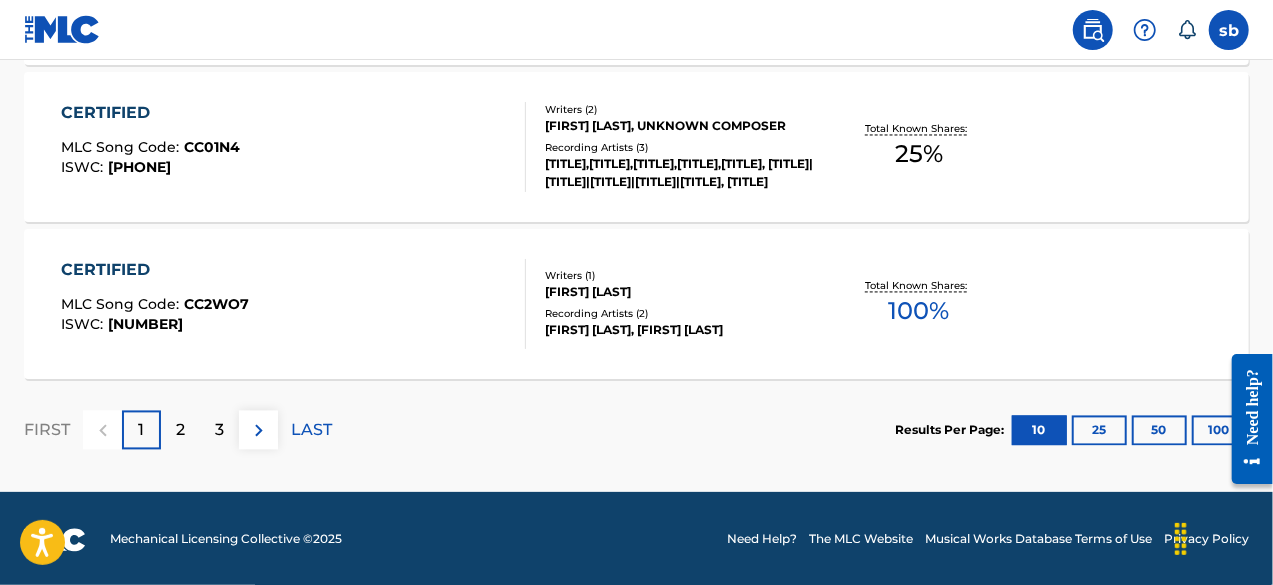 scroll, scrollTop: 1862, scrollLeft: 0, axis: vertical 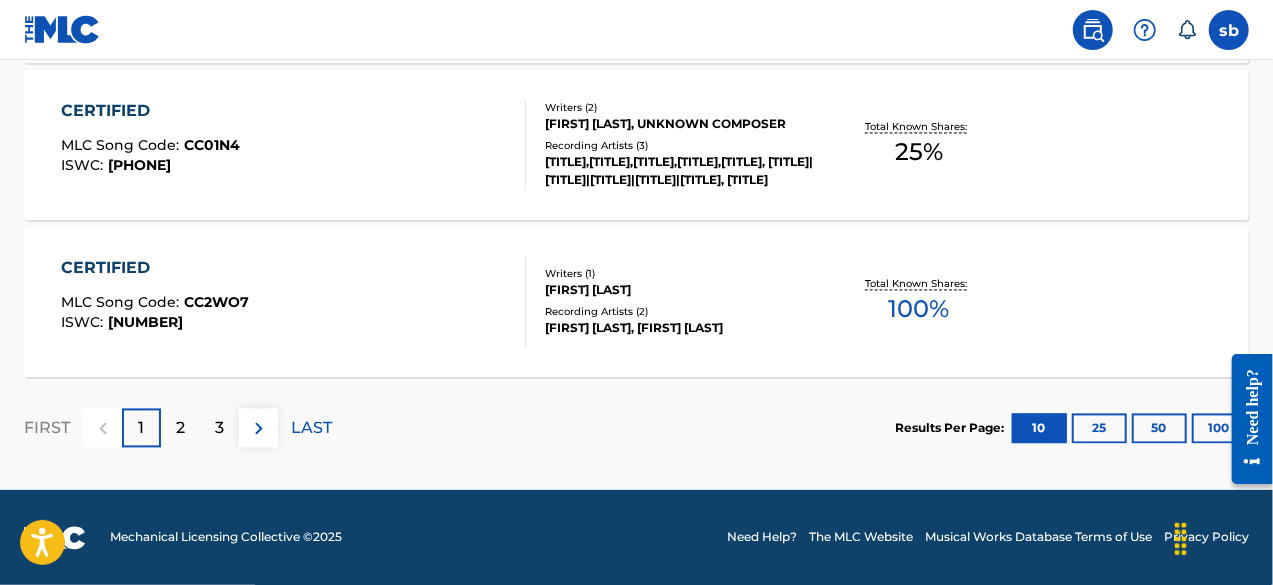 click on "2" at bounding box center (180, 429) 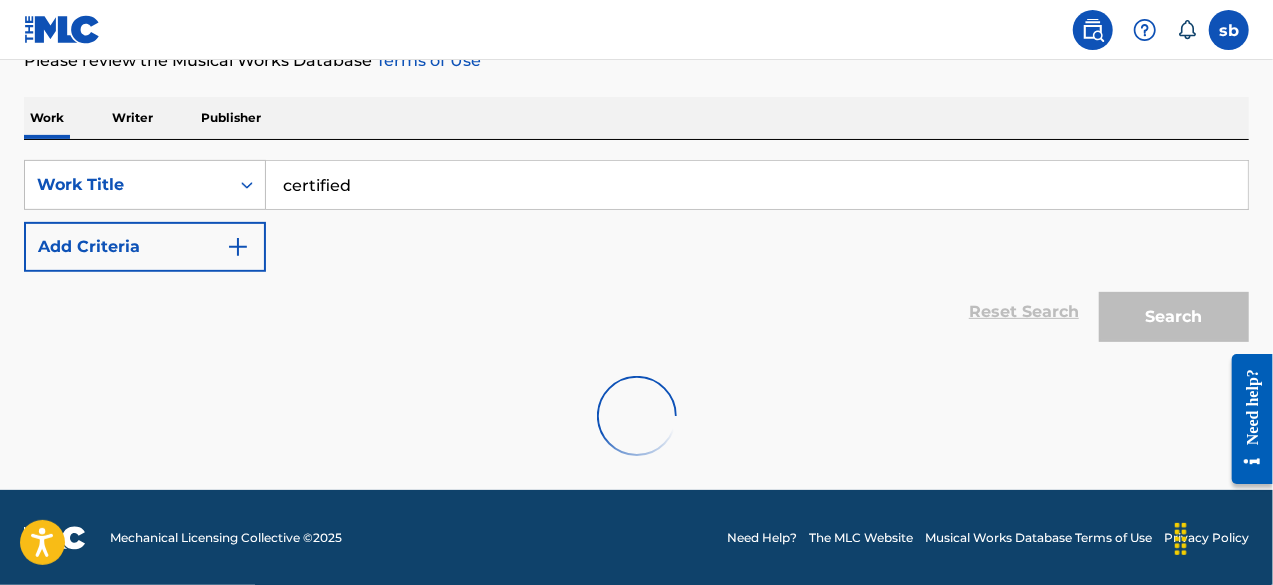 scroll, scrollTop: 1862, scrollLeft: 0, axis: vertical 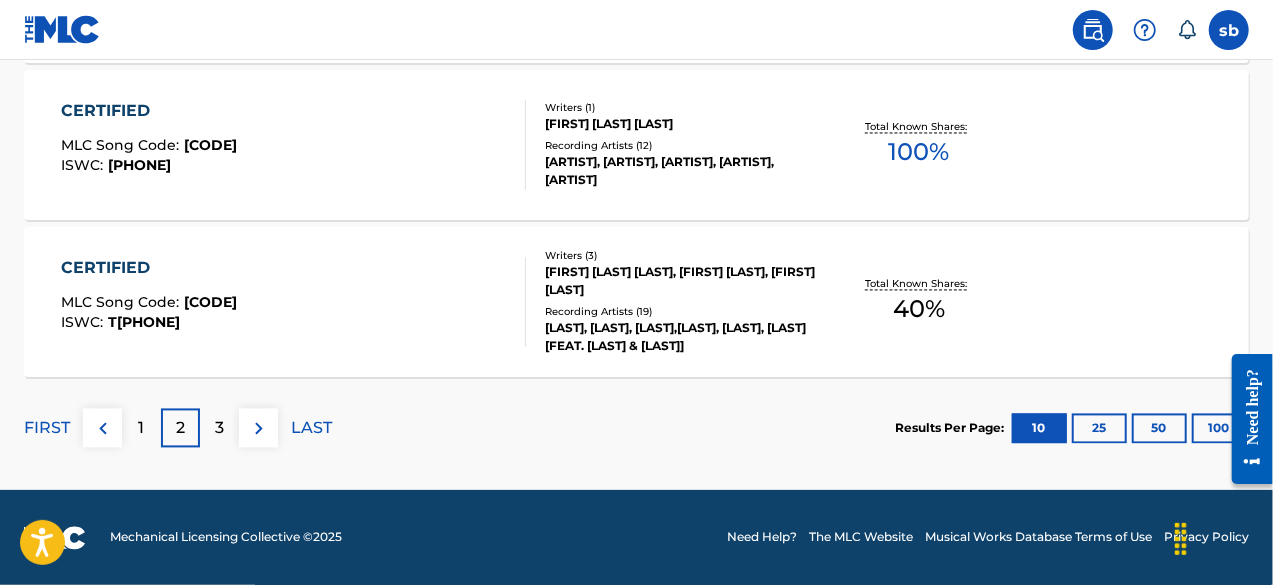 click on "25" at bounding box center (1099, 429) 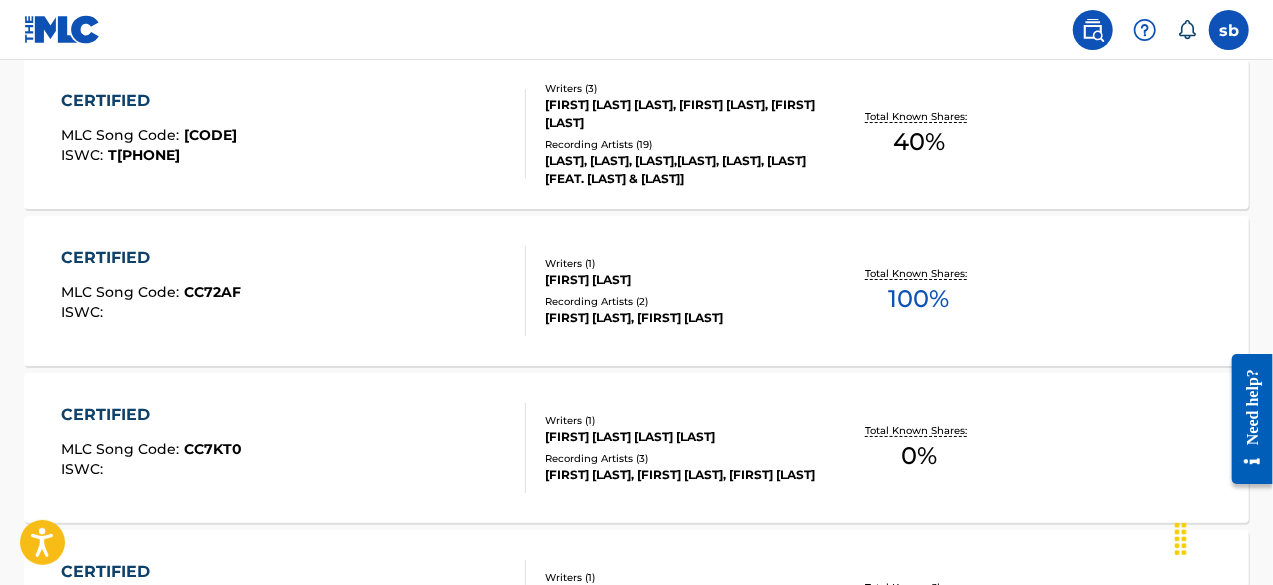 scroll, scrollTop: 4217, scrollLeft: 0, axis: vertical 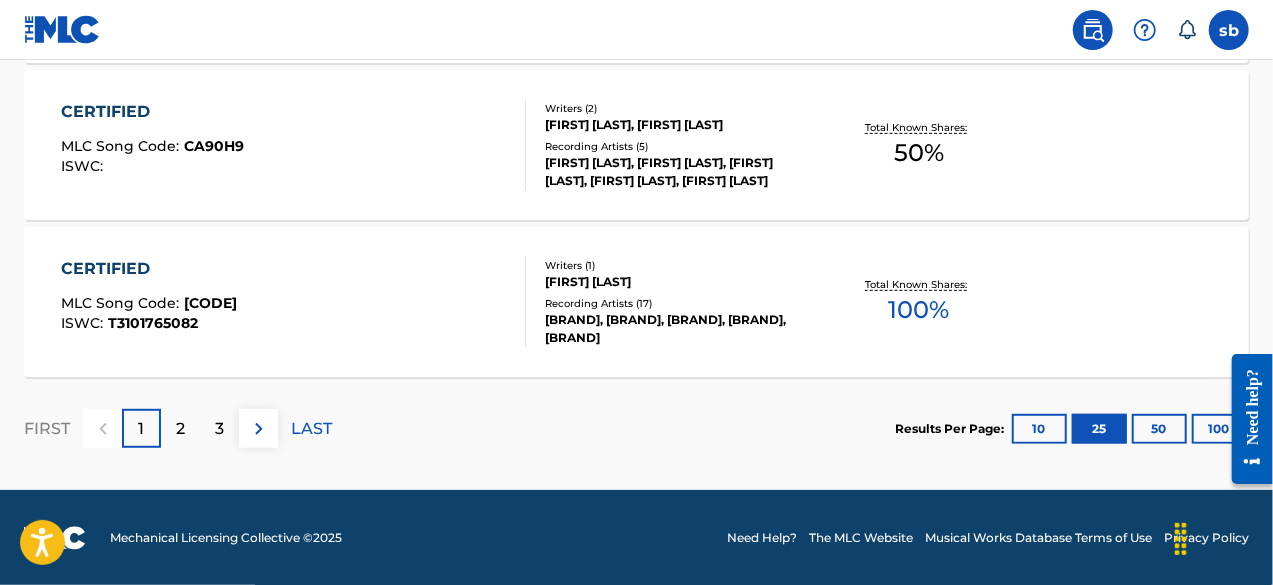 click on "2" at bounding box center [180, 428] 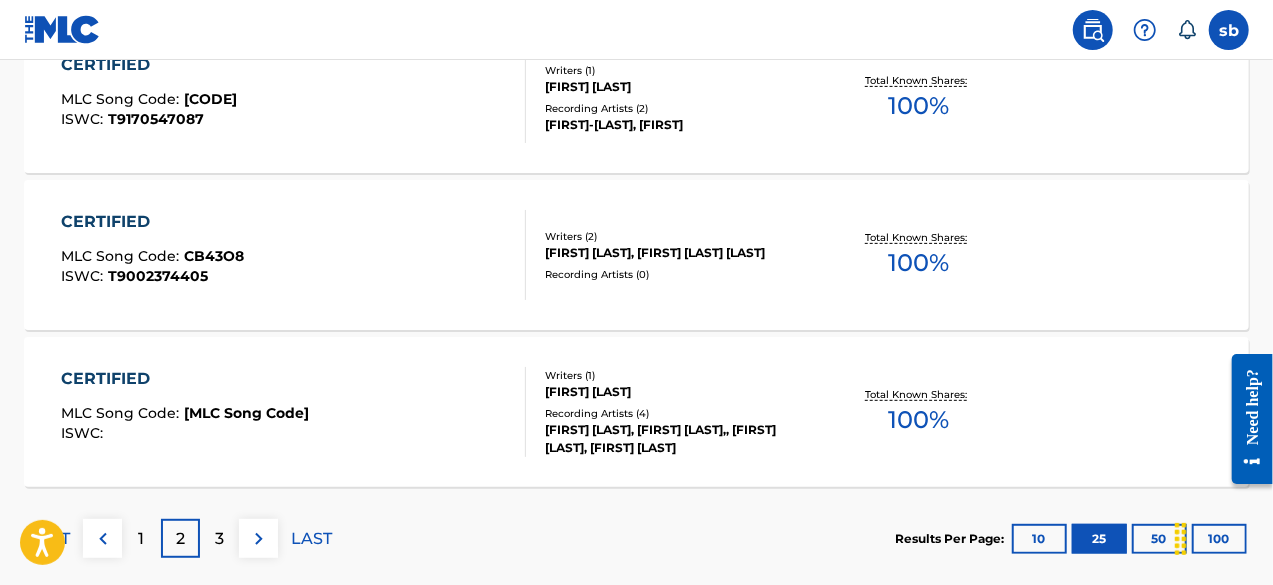 scroll, scrollTop: 4217, scrollLeft: 0, axis: vertical 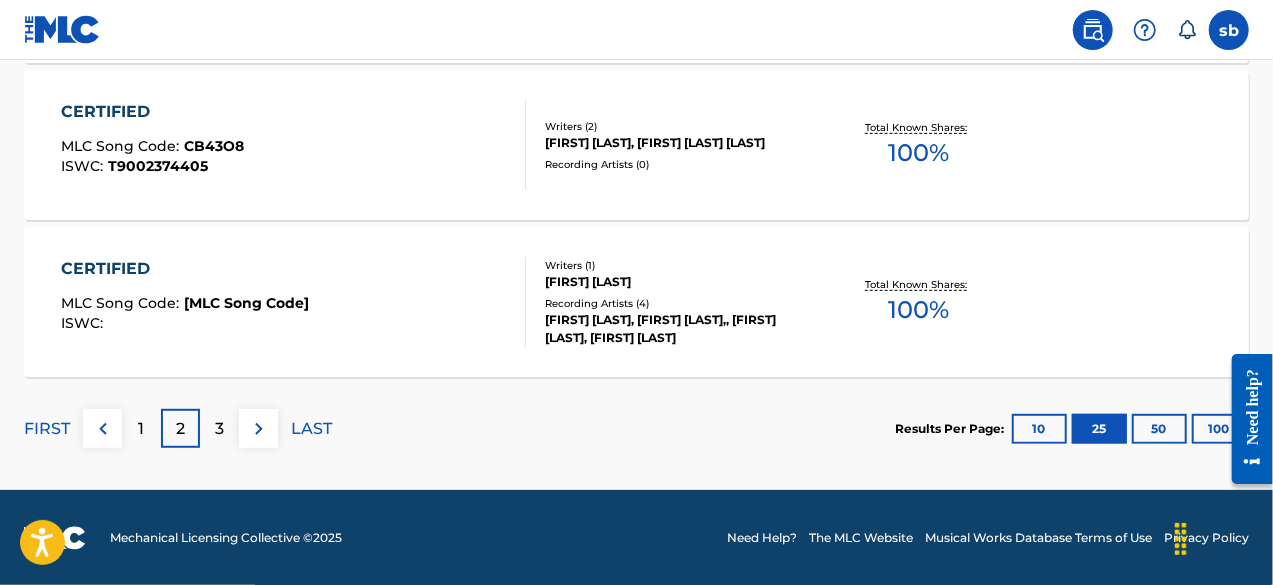 click on "3" at bounding box center (219, 428) 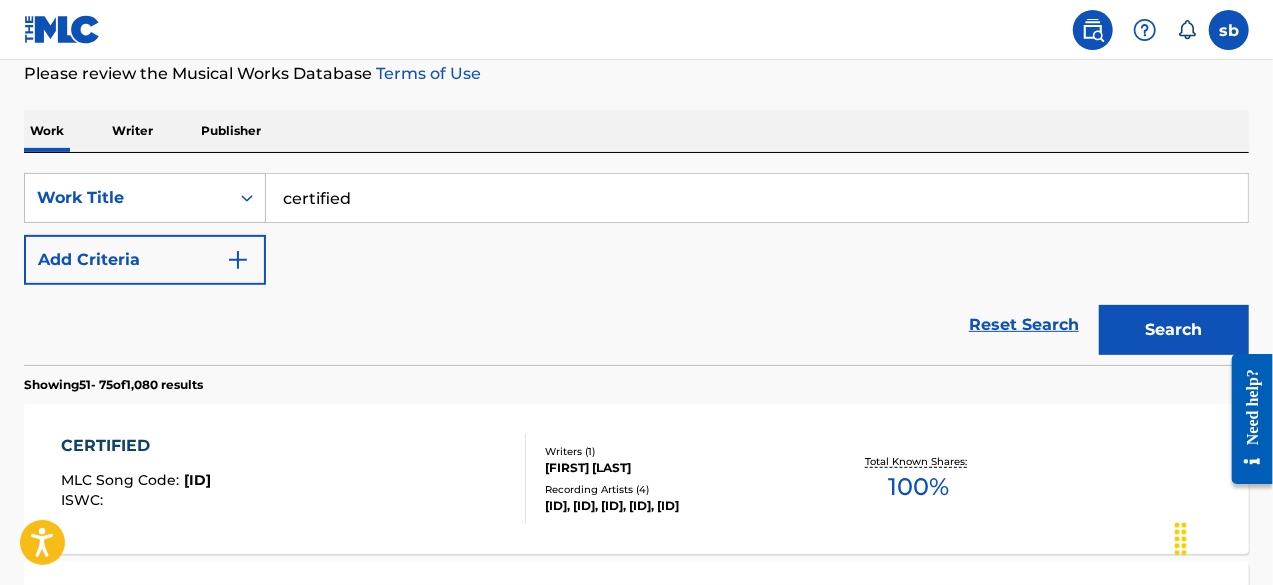 scroll, scrollTop: 17, scrollLeft: 0, axis: vertical 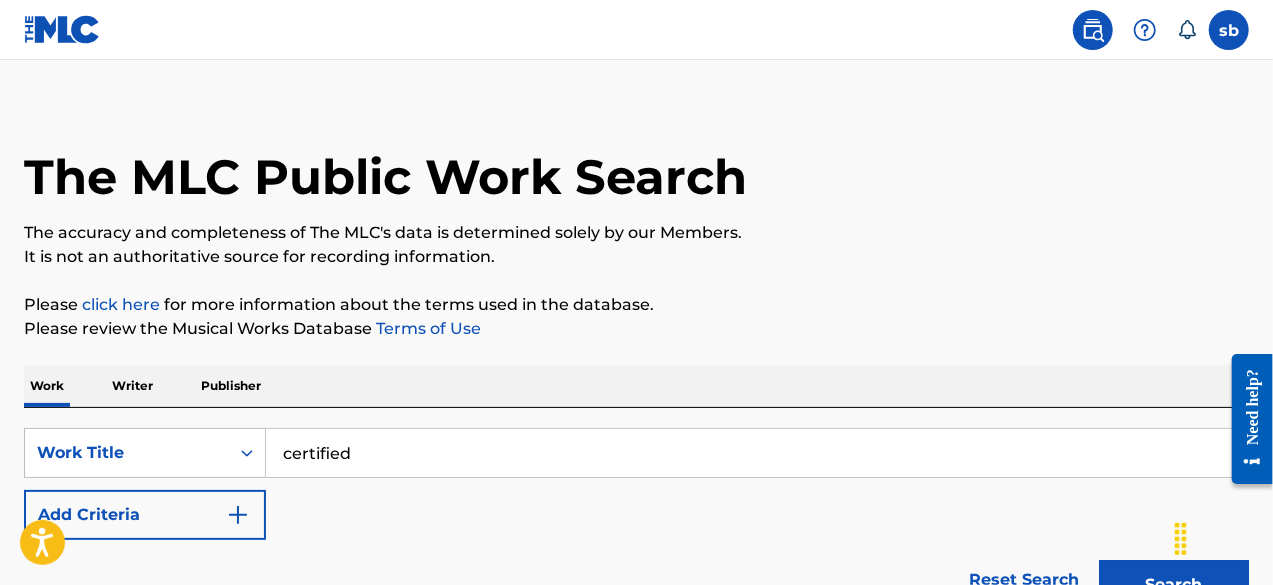 click on "Writer" at bounding box center (132, 386) 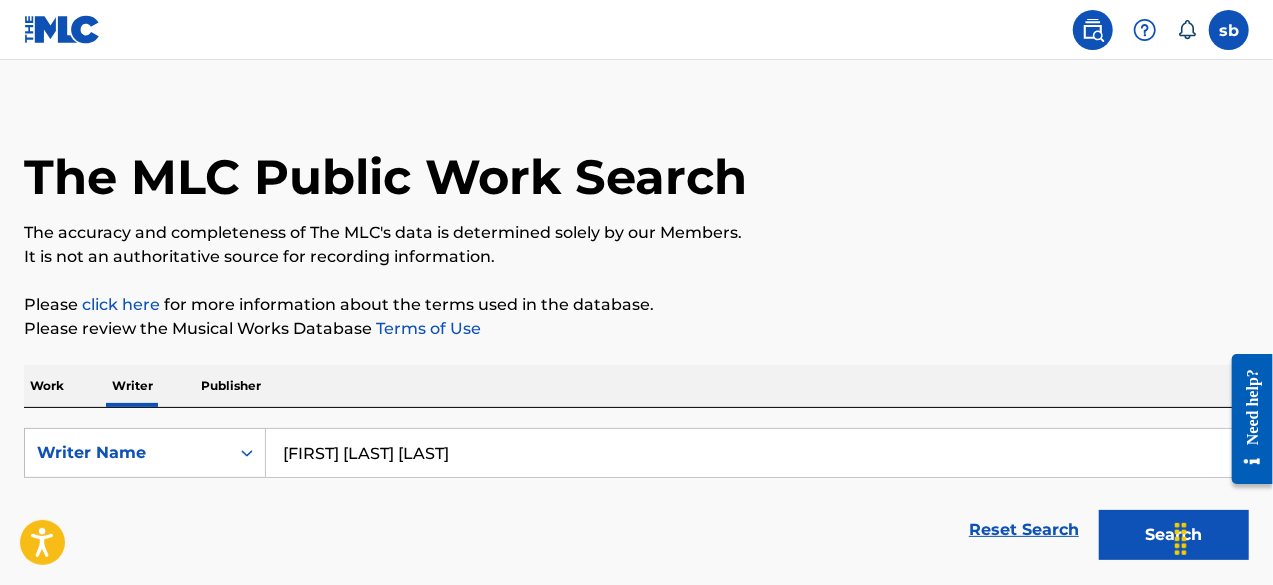 scroll, scrollTop: 0, scrollLeft: 0, axis: both 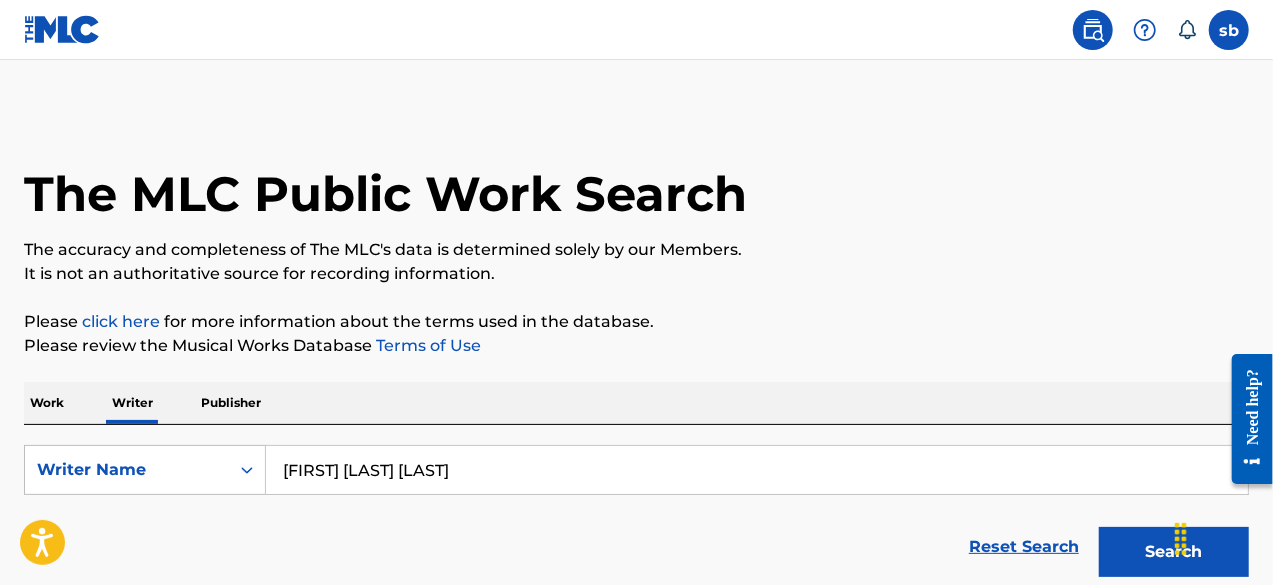 drag, startPoint x: 566, startPoint y: 477, endPoint x: 268, endPoint y: 479, distance: 298.0067 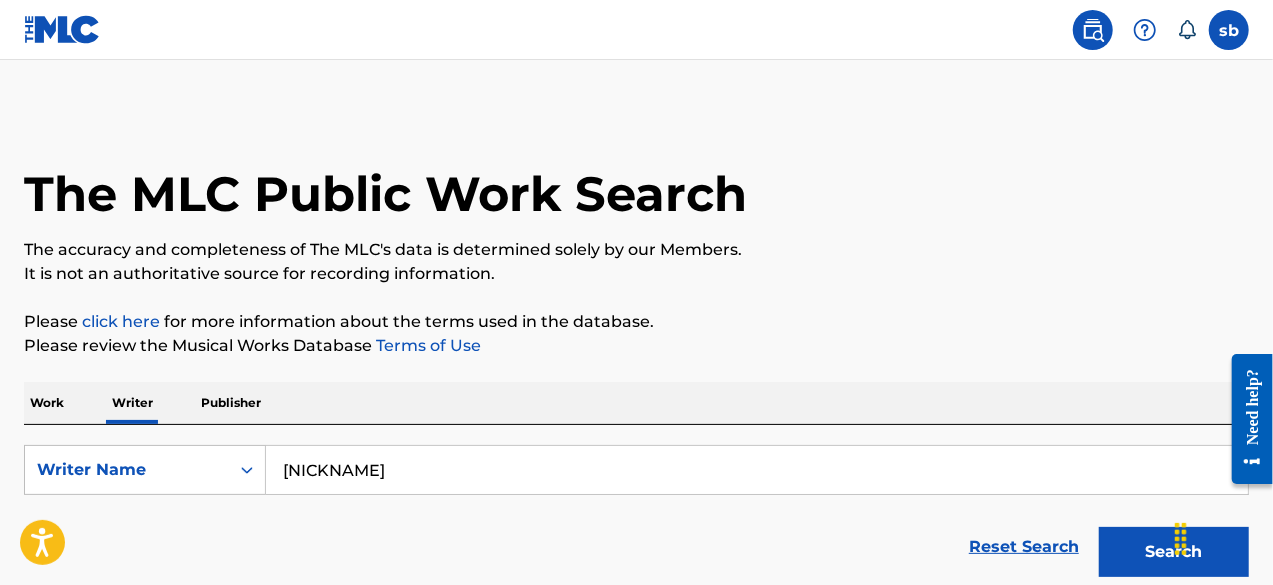 type on "[NICKNAME]" 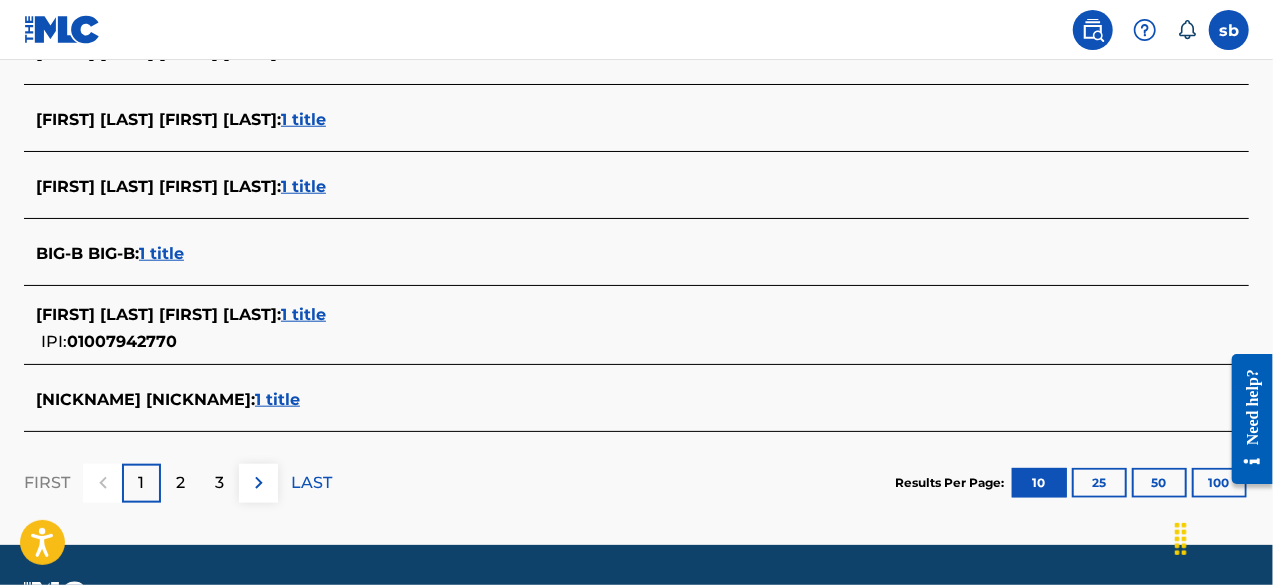 scroll, scrollTop: 900, scrollLeft: 0, axis: vertical 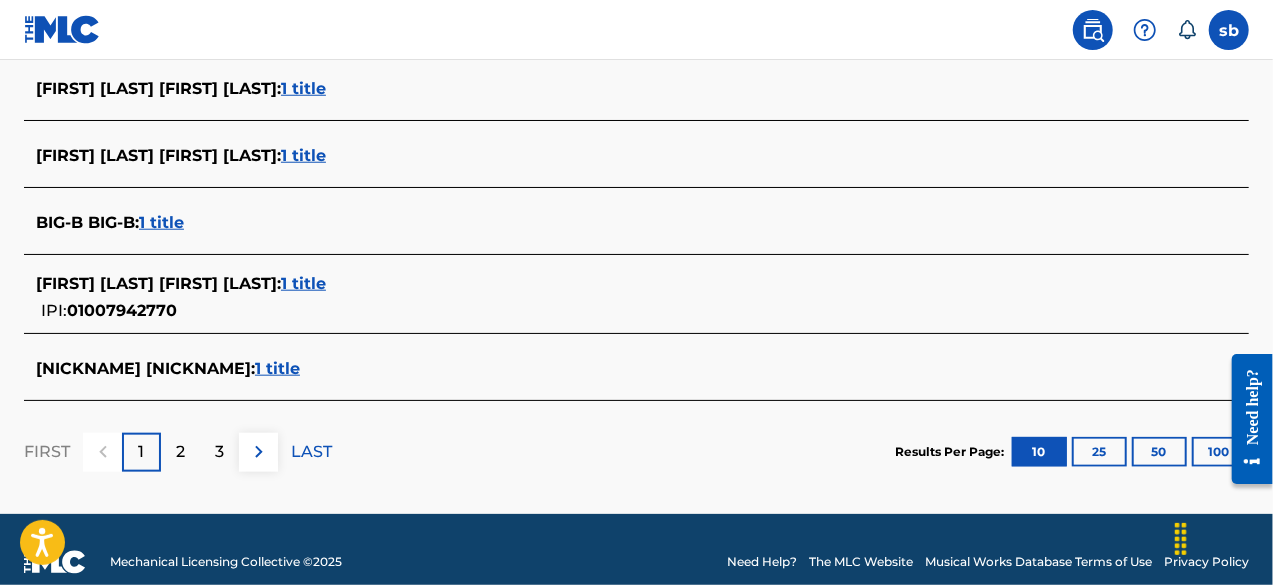 click on "2" at bounding box center (180, 452) 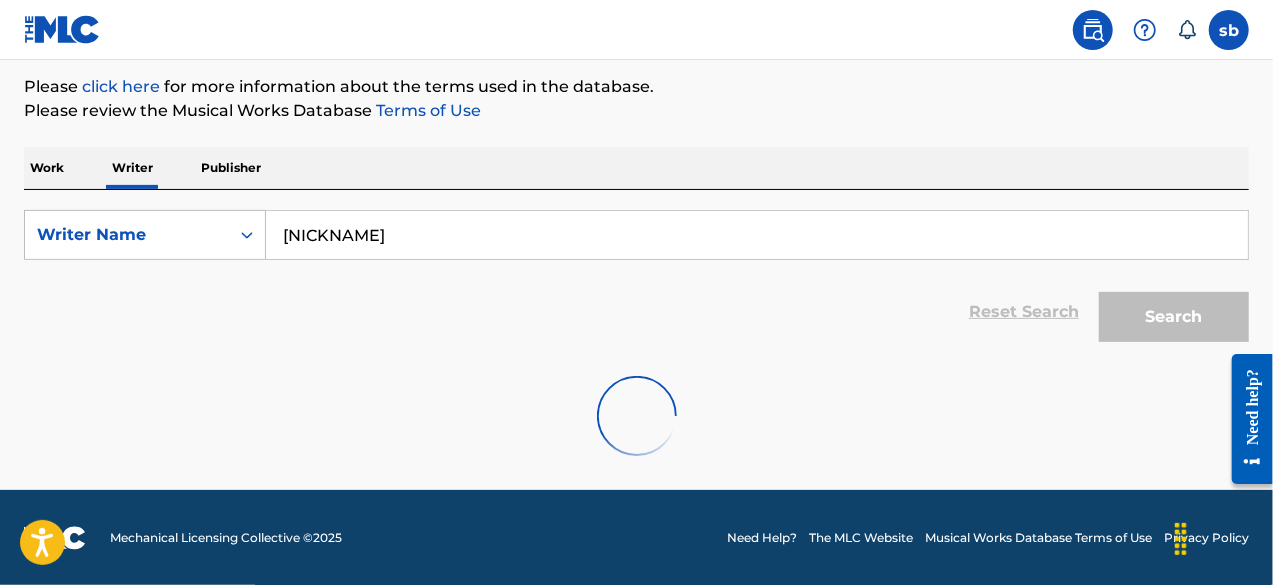 scroll, scrollTop: 900, scrollLeft: 0, axis: vertical 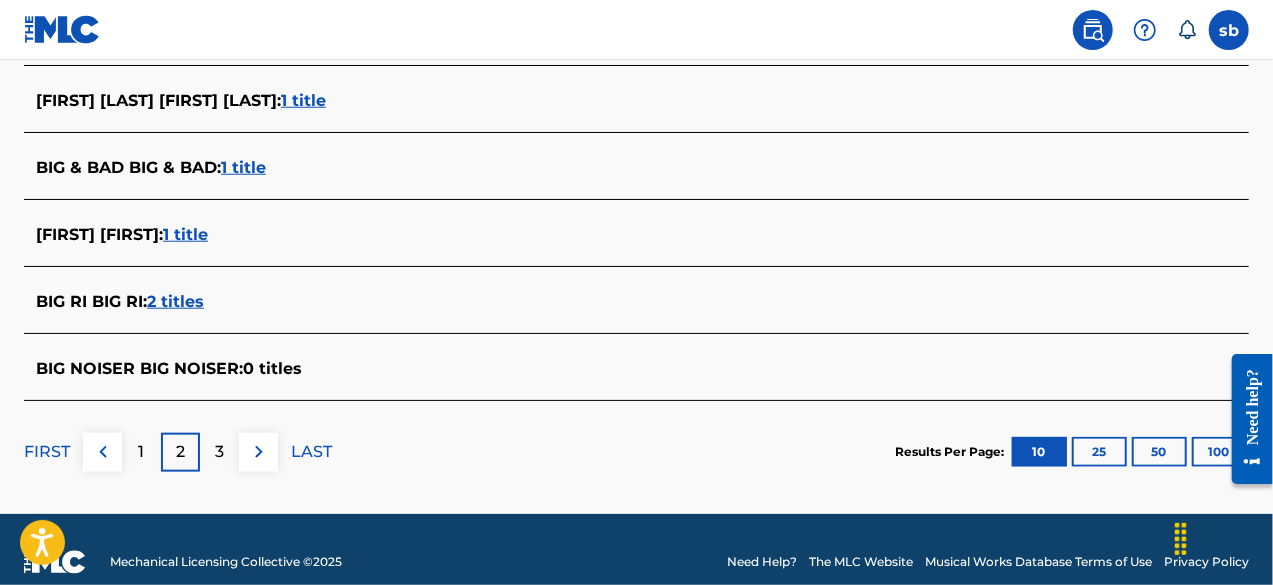 click on "3" at bounding box center (219, 452) 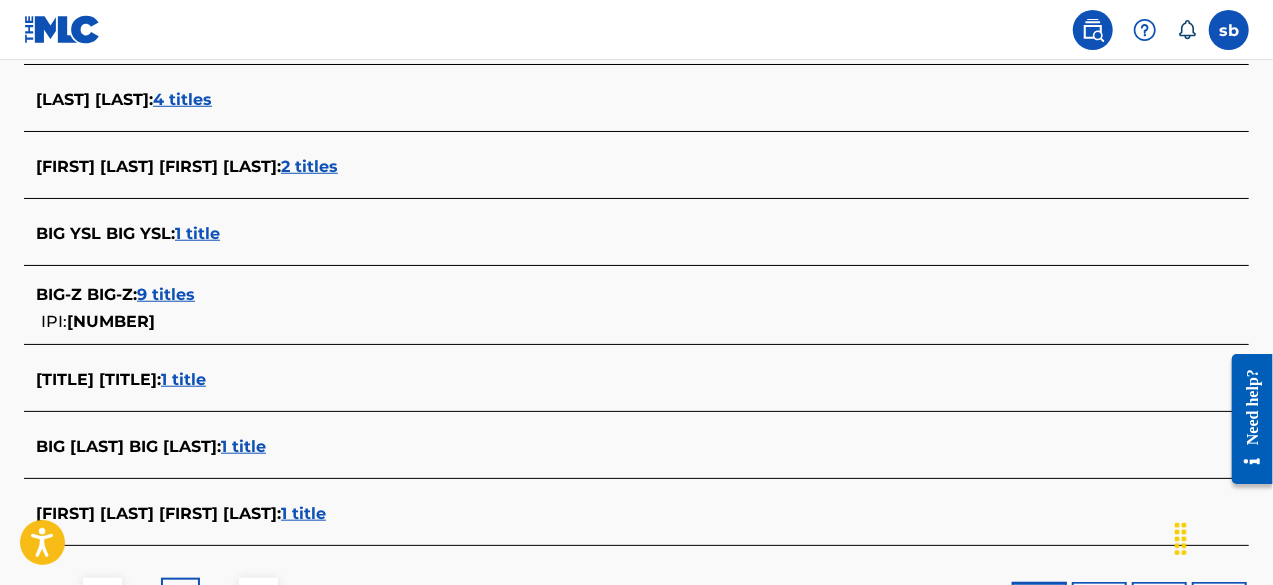 scroll, scrollTop: 800, scrollLeft: 0, axis: vertical 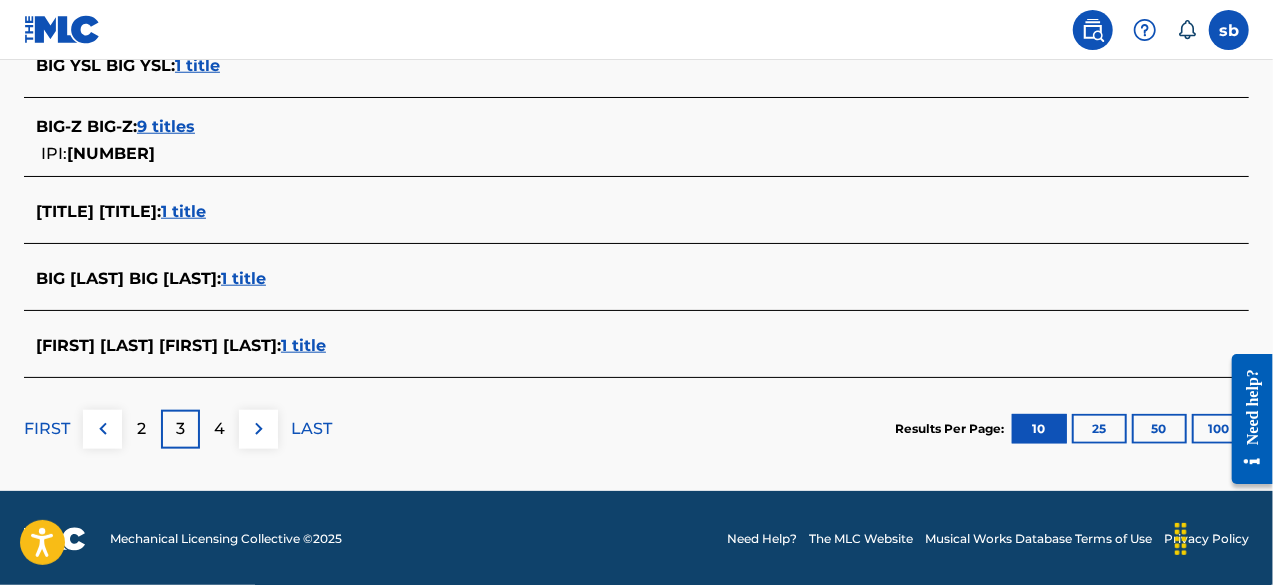 click on "4" at bounding box center [219, 429] 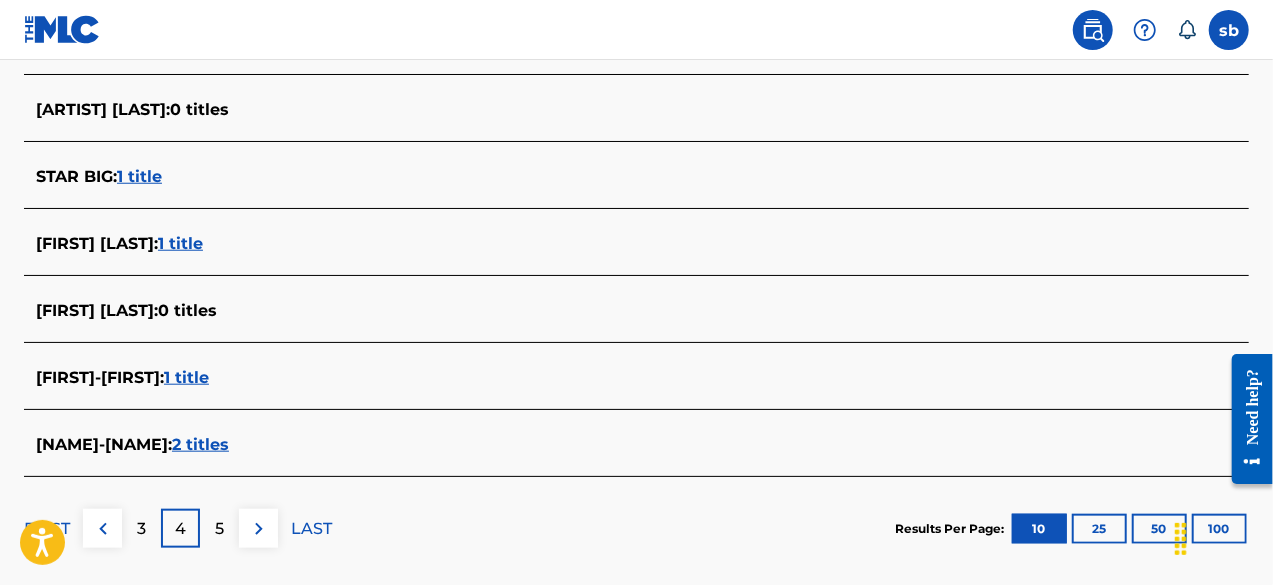 scroll, scrollTop: 912, scrollLeft: 0, axis: vertical 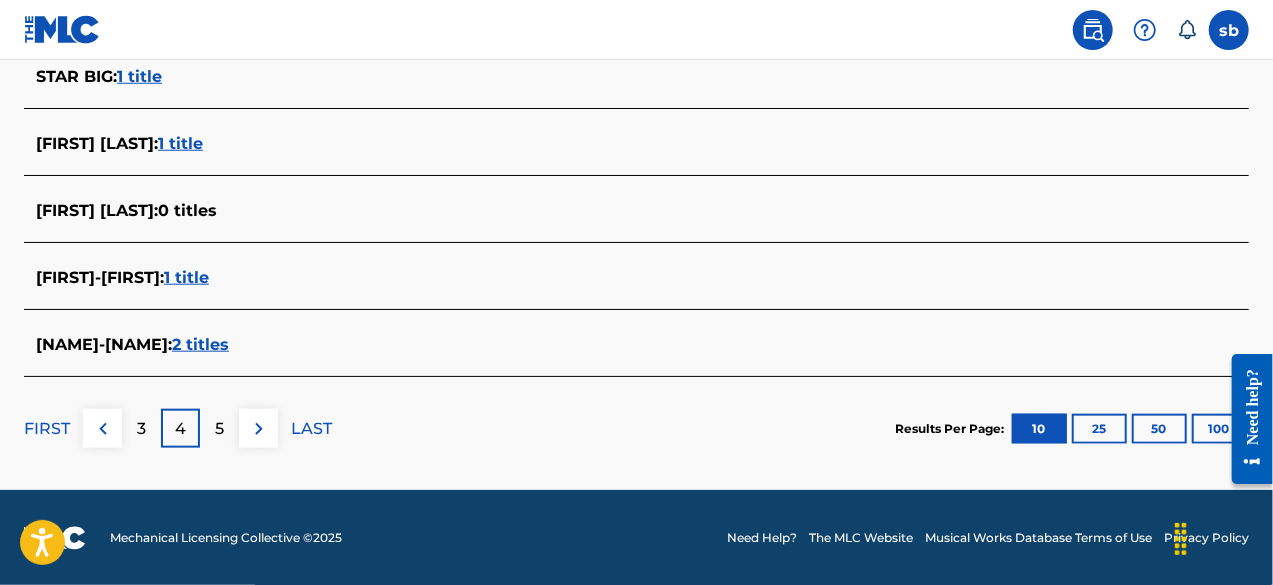 click on "5" at bounding box center [219, 428] 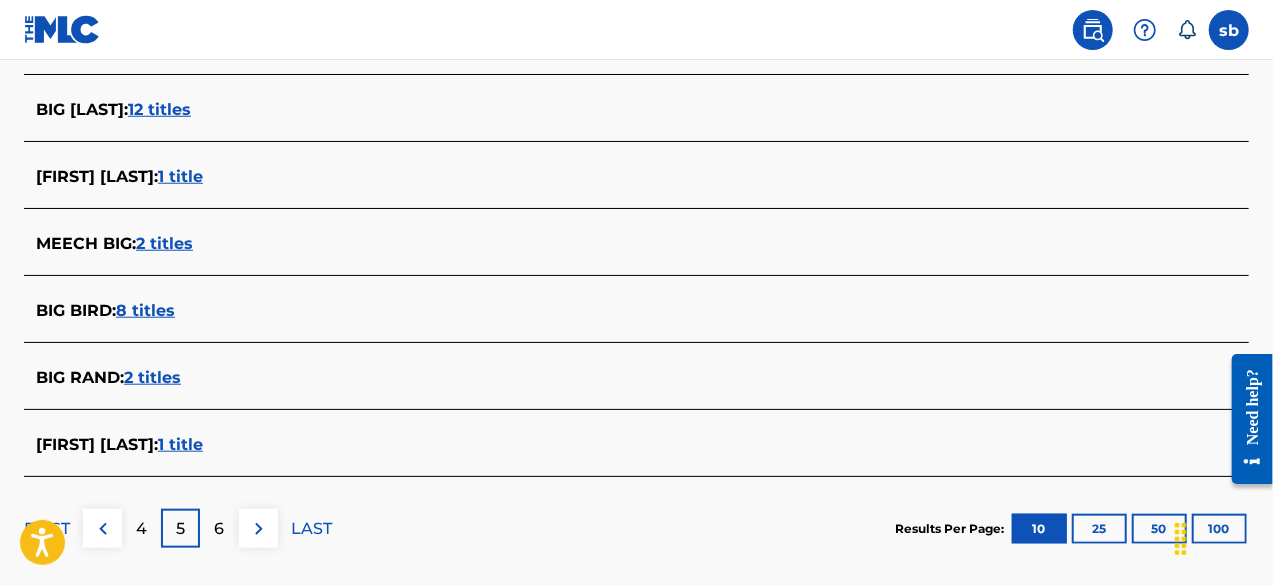 scroll, scrollTop: 912, scrollLeft: 0, axis: vertical 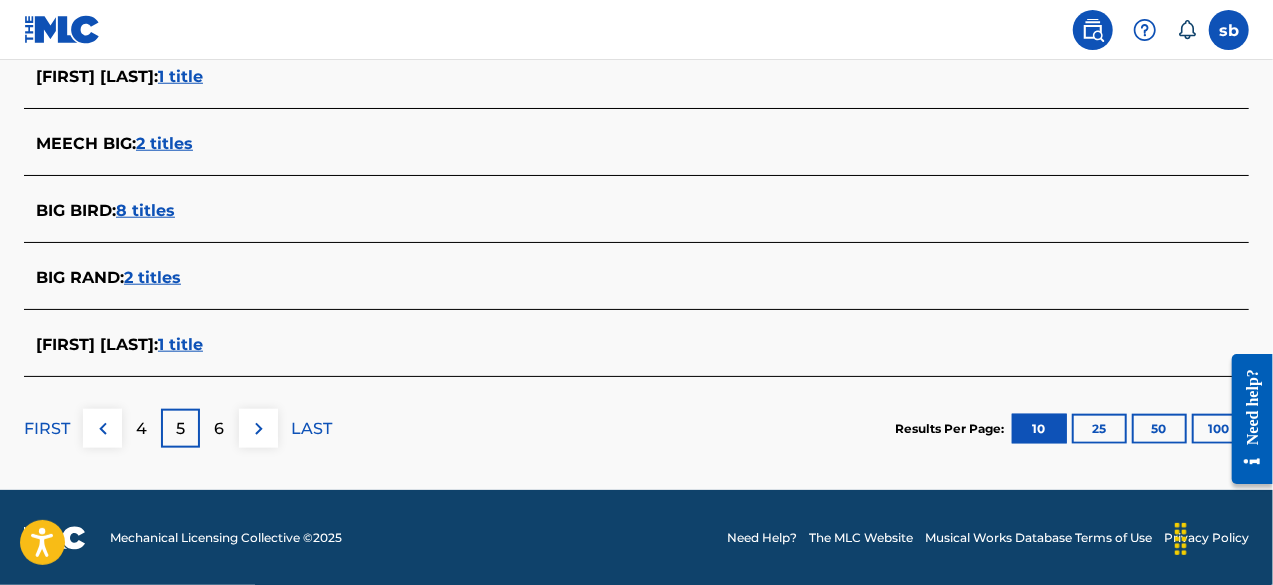 click on "50" at bounding box center (1159, 429) 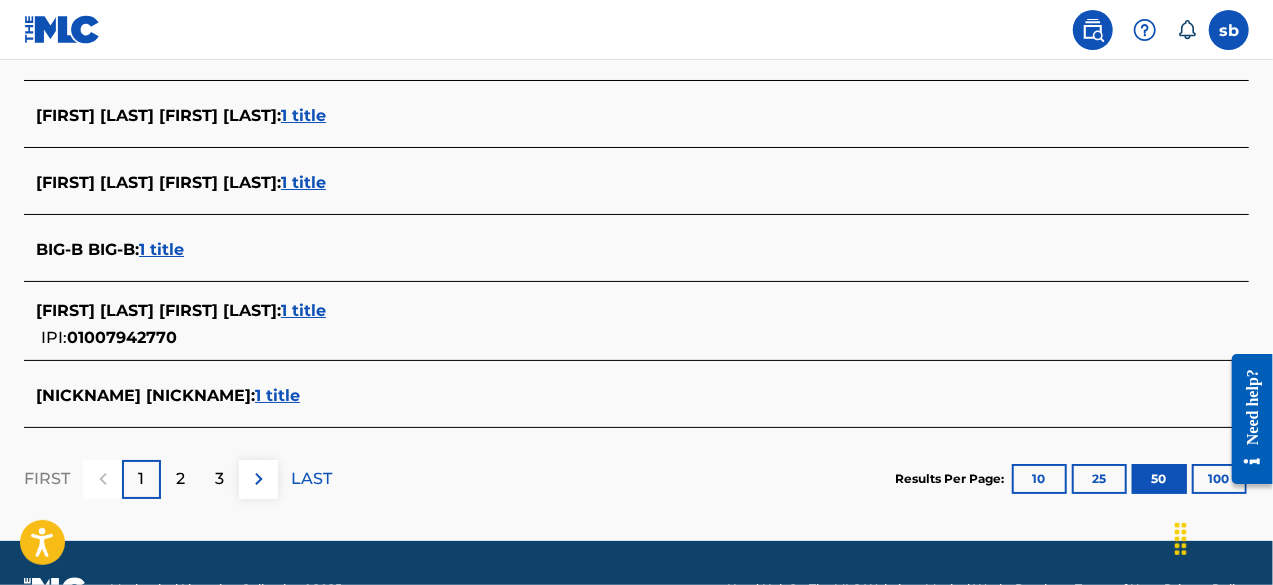 scroll, scrollTop: 3625, scrollLeft: 0, axis: vertical 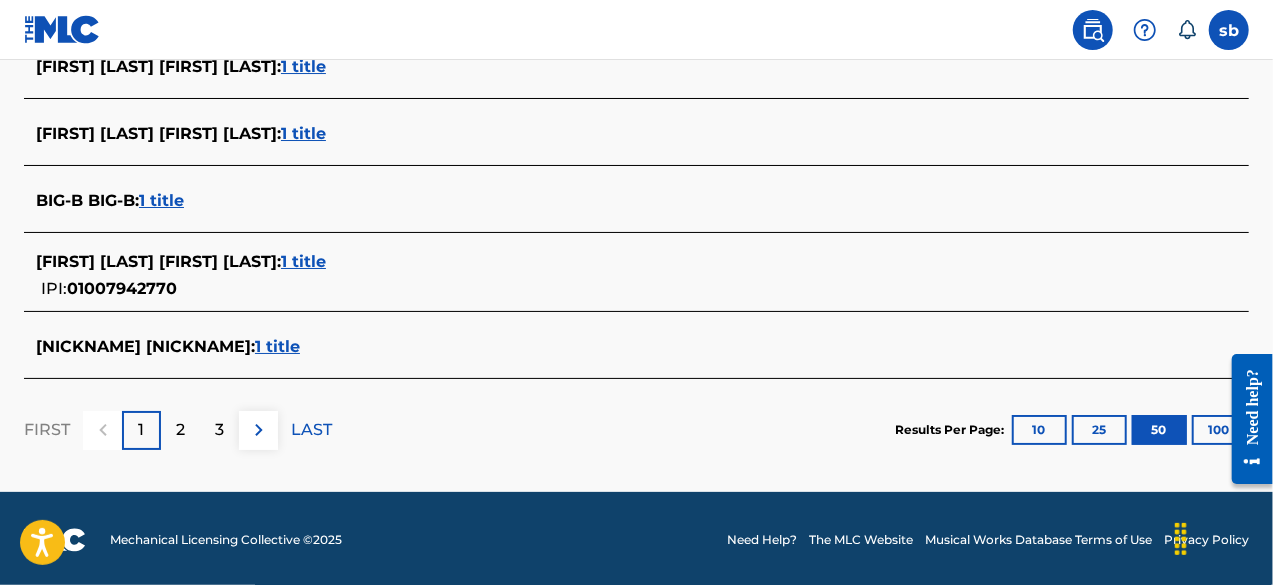 click on "2" at bounding box center [180, 430] 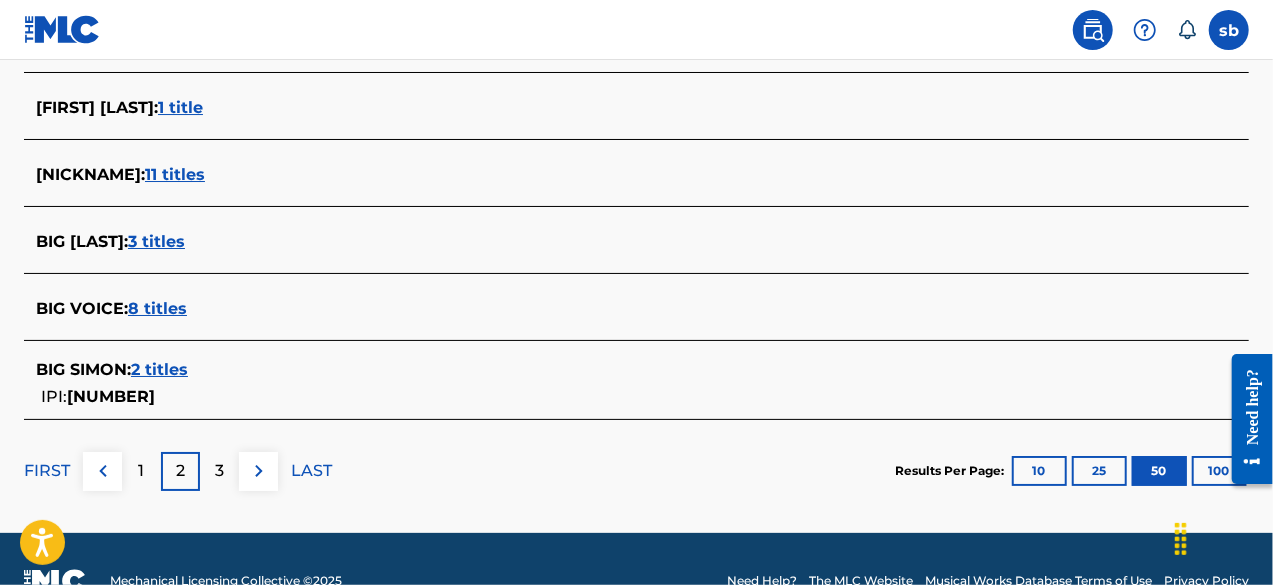 scroll, scrollTop: 3603, scrollLeft: 0, axis: vertical 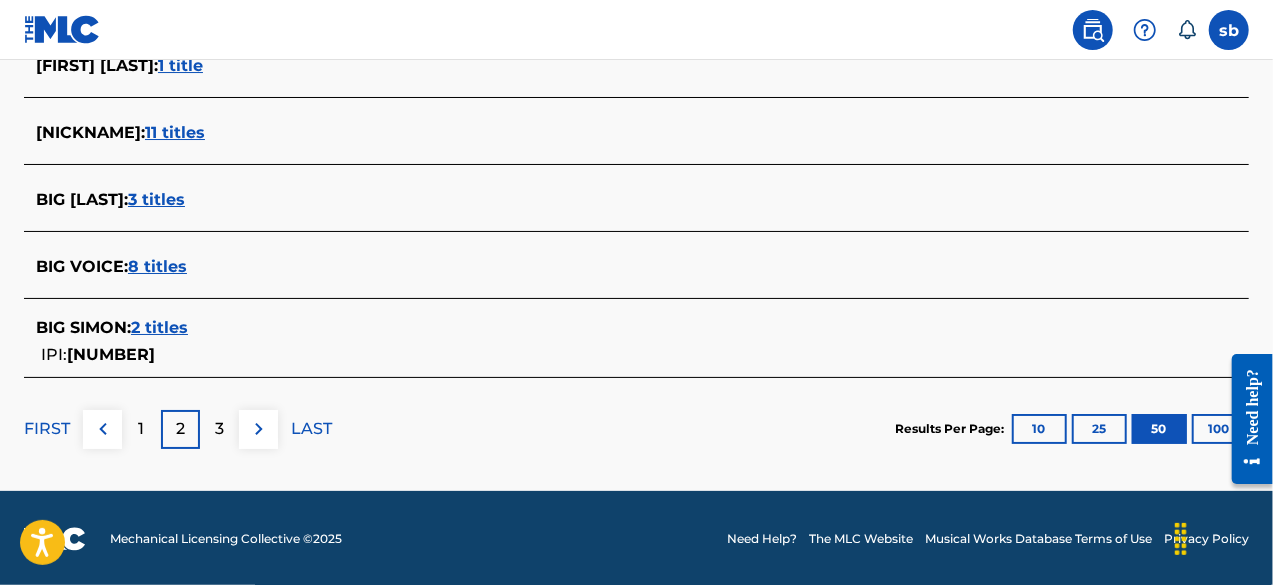 click at bounding box center [258, 429] 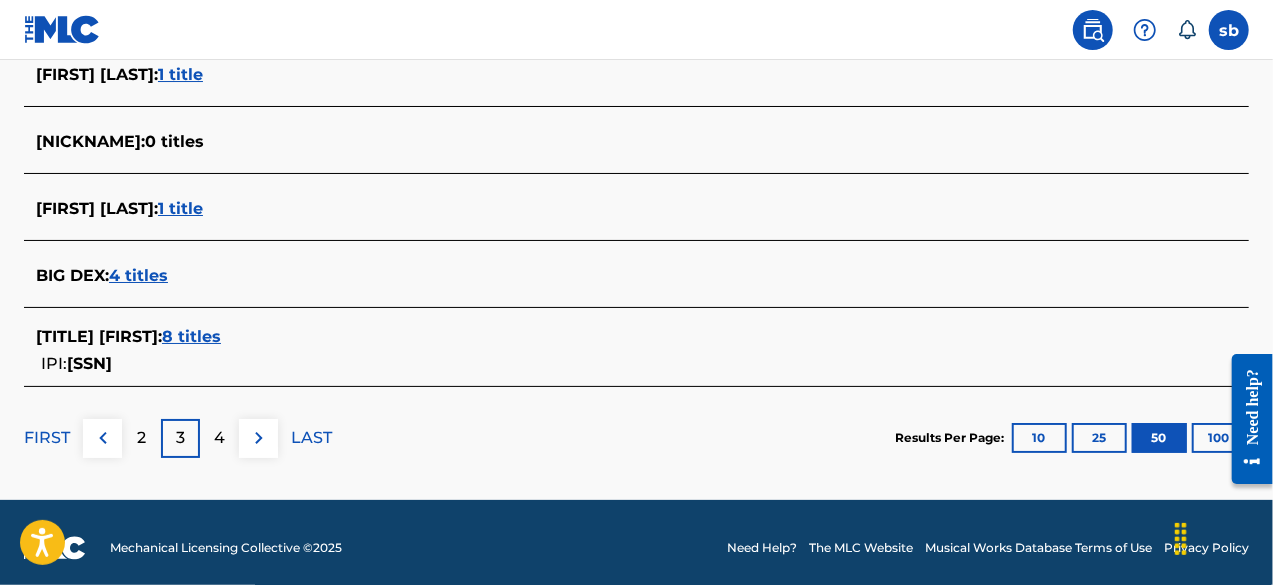 scroll, scrollTop: 3625, scrollLeft: 0, axis: vertical 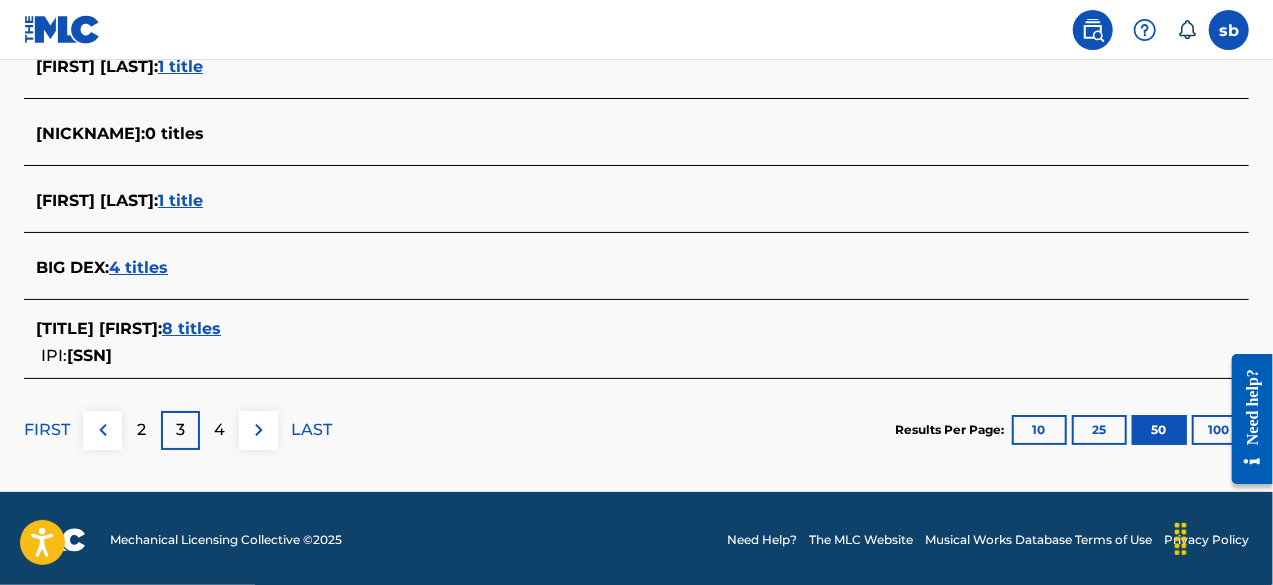 click on "4" at bounding box center [219, 430] 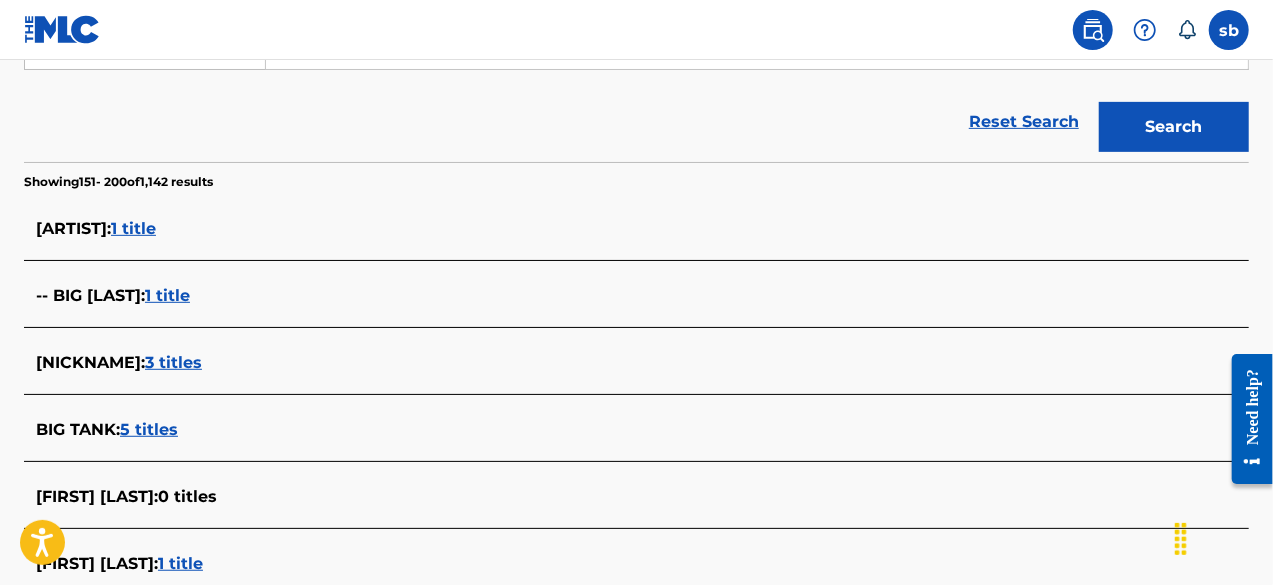 scroll, scrollTop: 325, scrollLeft: 0, axis: vertical 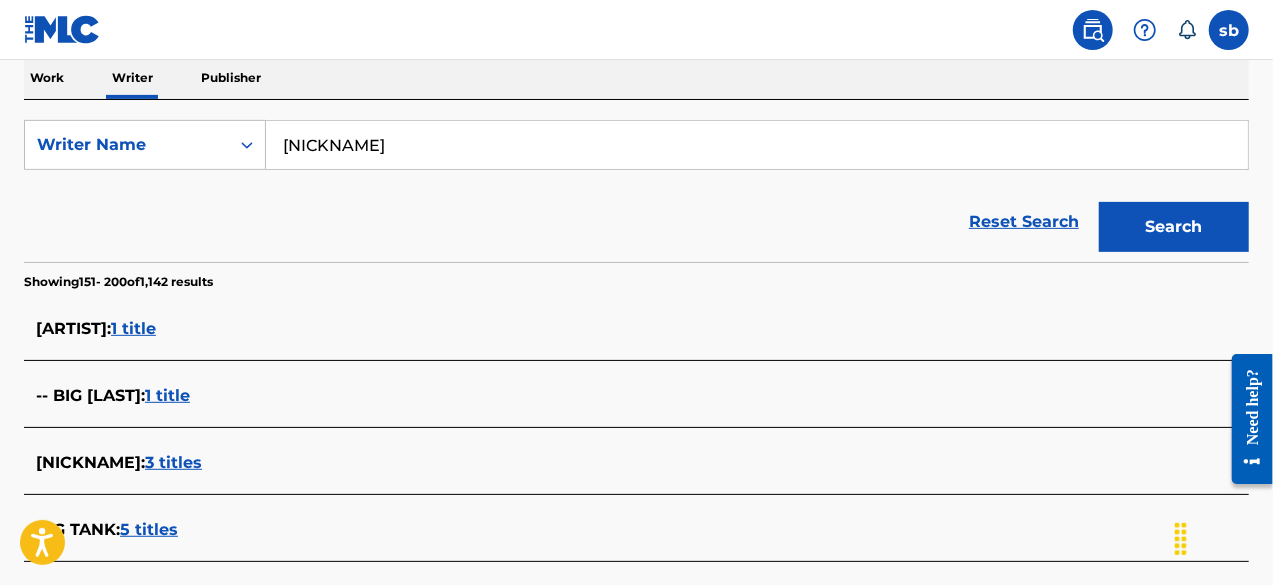 click on "Work Writer Publisher" at bounding box center [636, 78] 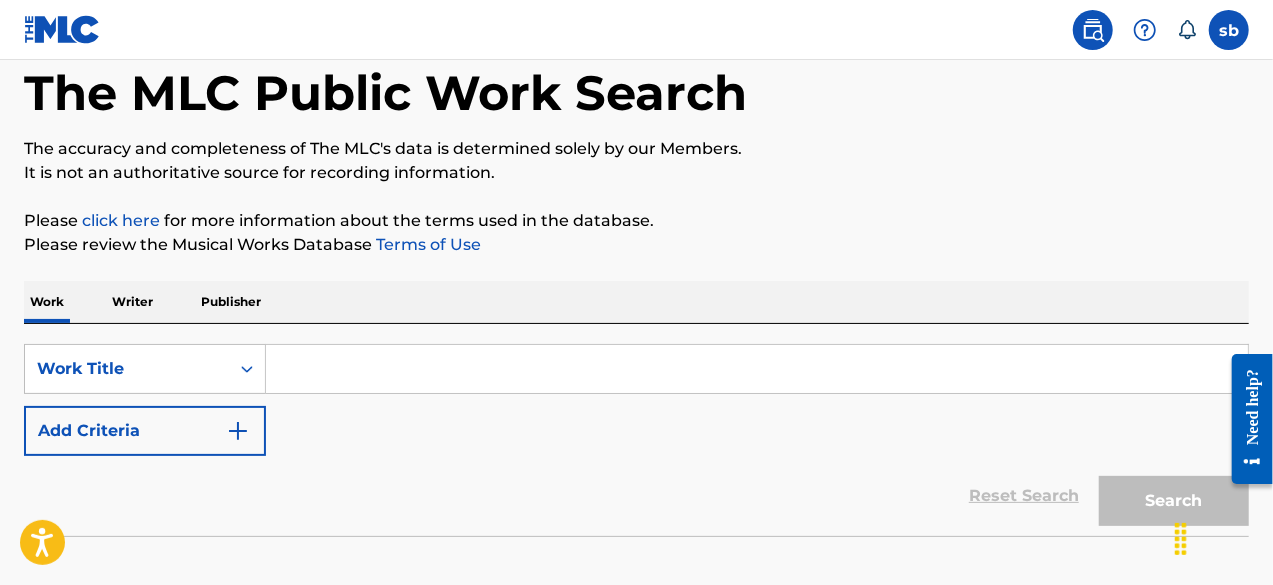 scroll, scrollTop: 200, scrollLeft: 0, axis: vertical 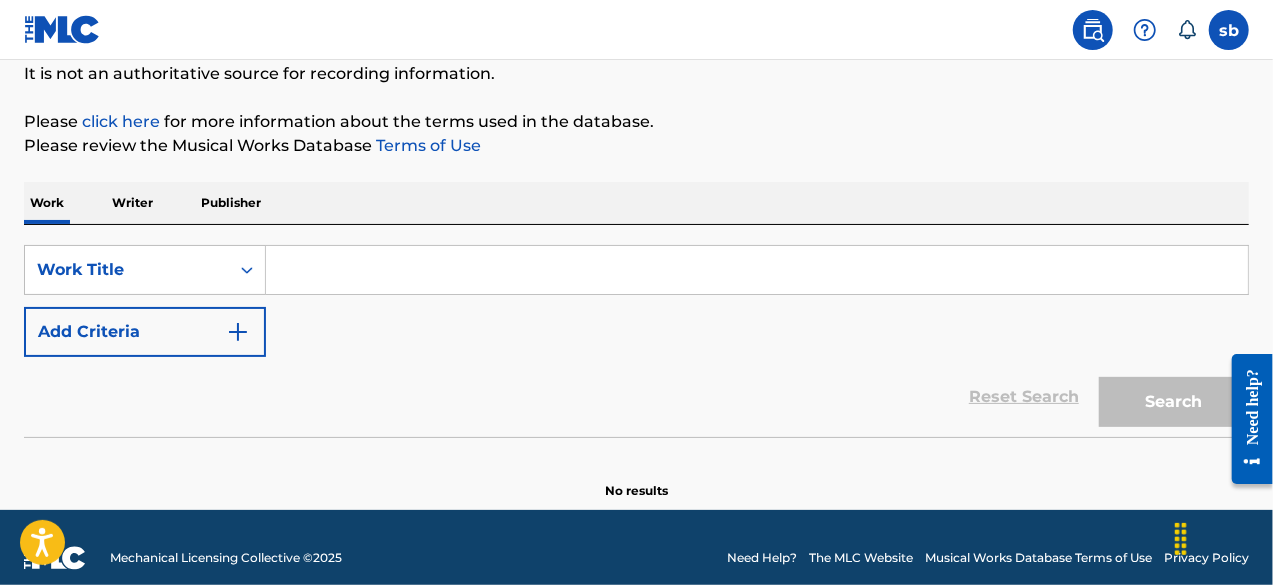 click at bounding box center (238, 332) 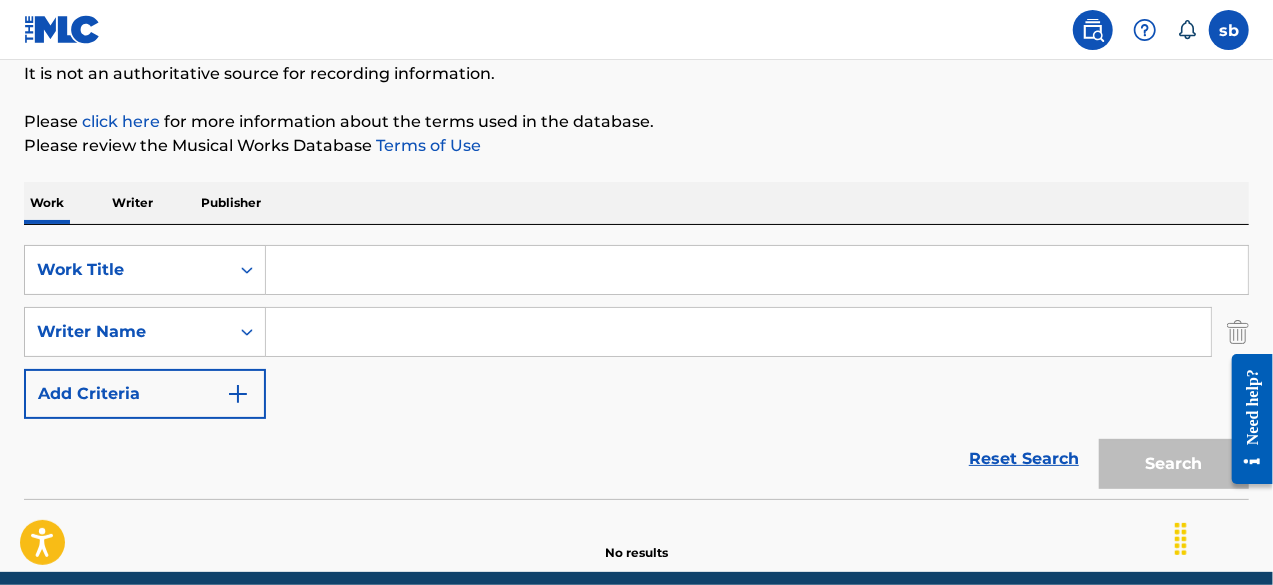 click on "Work Title [CODE] Writer Name Add Criteria Reset Search Search" at bounding box center [636, 362] 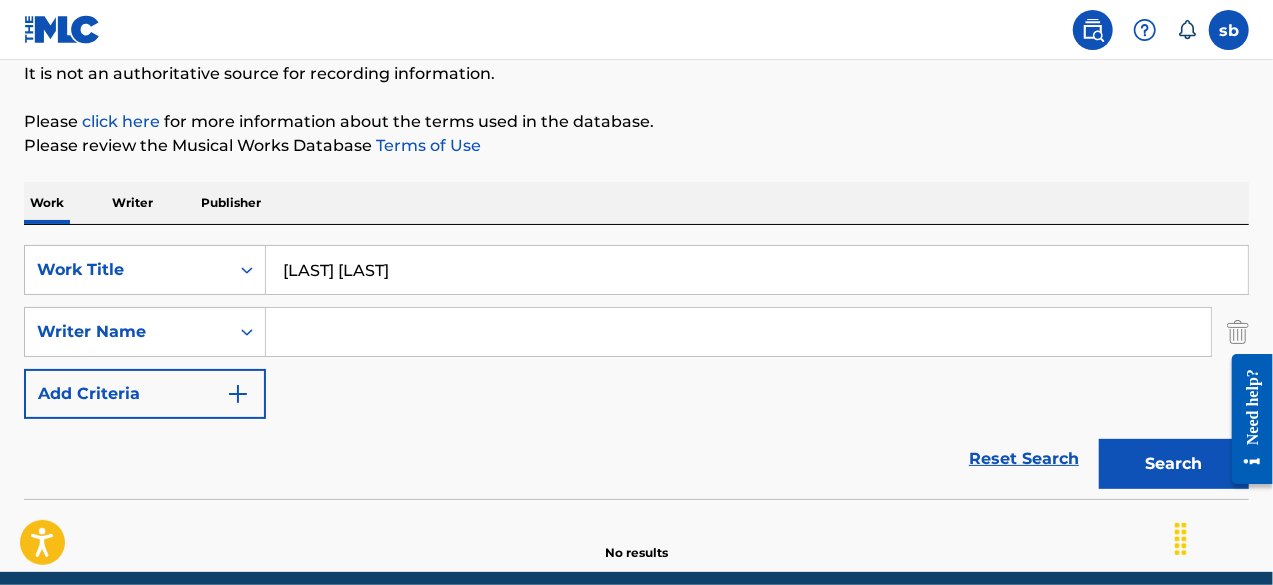 type on "[LAST] [LAST]" 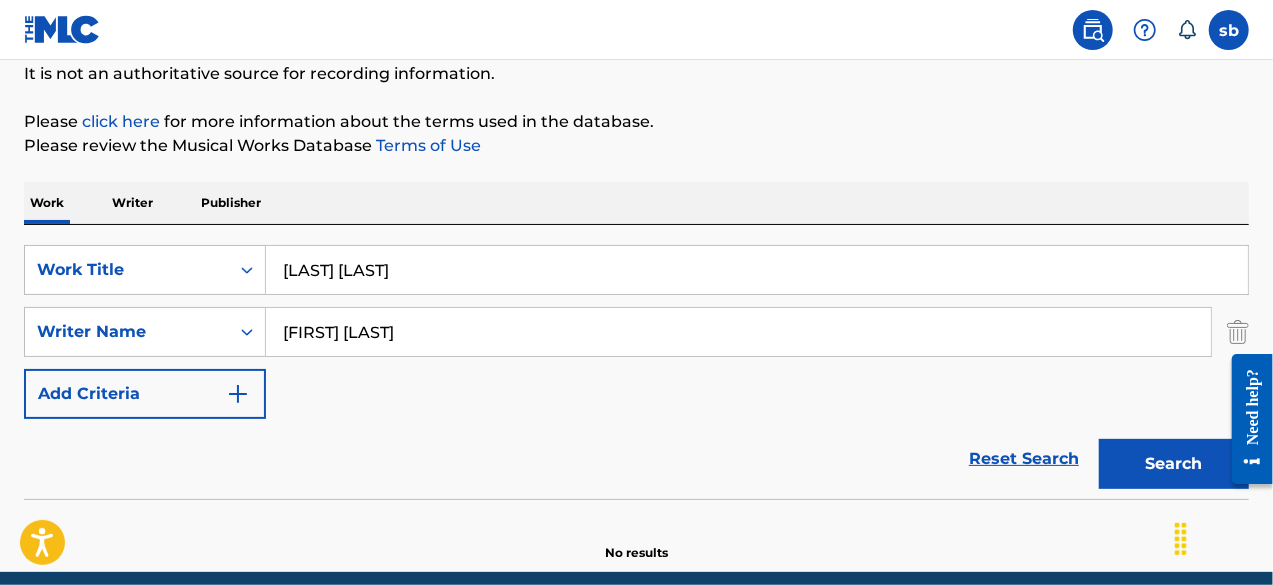 type on "[FIRST] [LAST]" 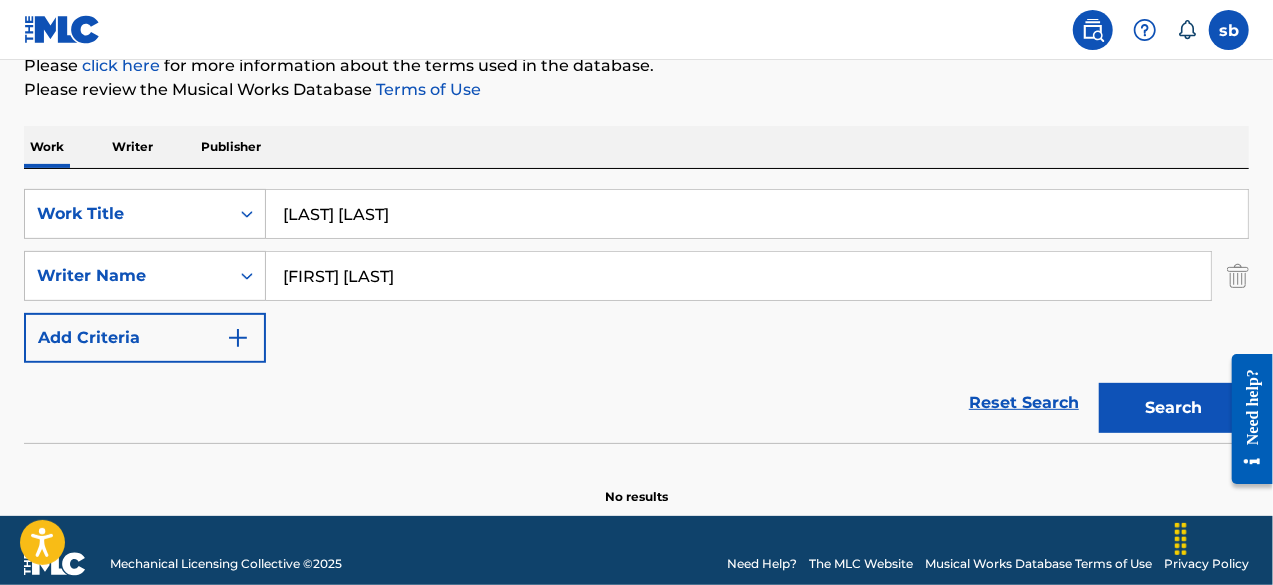scroll, scrollTop: 282, scrollLeft: 0, axis: vertical 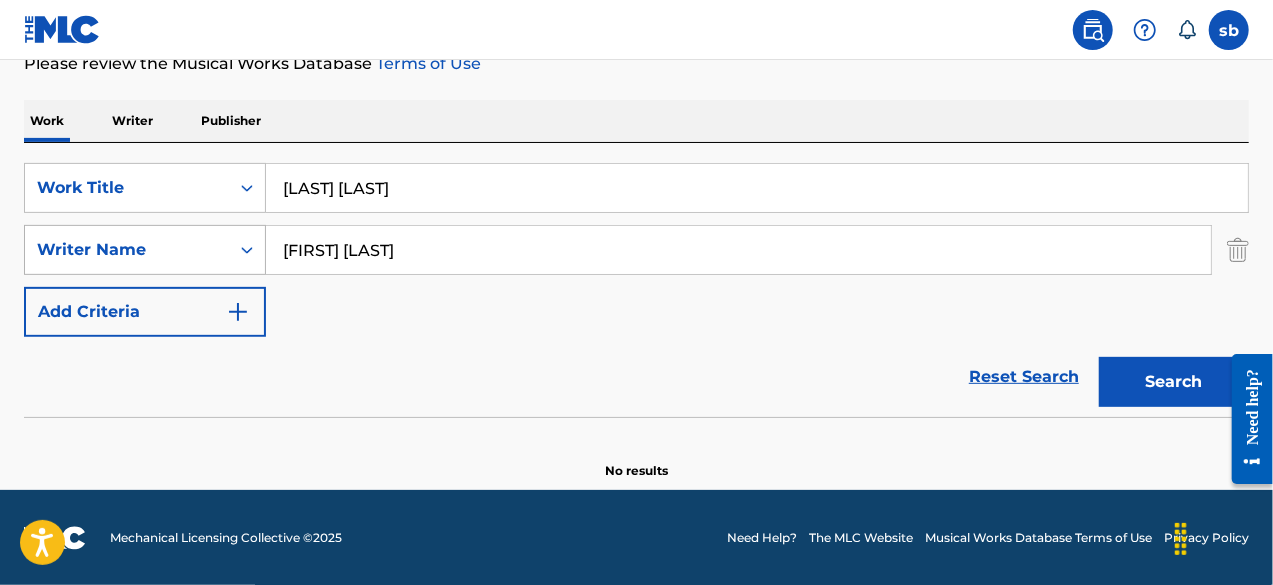 drag, startPoint x: 342, startPoint y: 251, endPoint x: 238, endPoint y: 255, distance: 104.0769 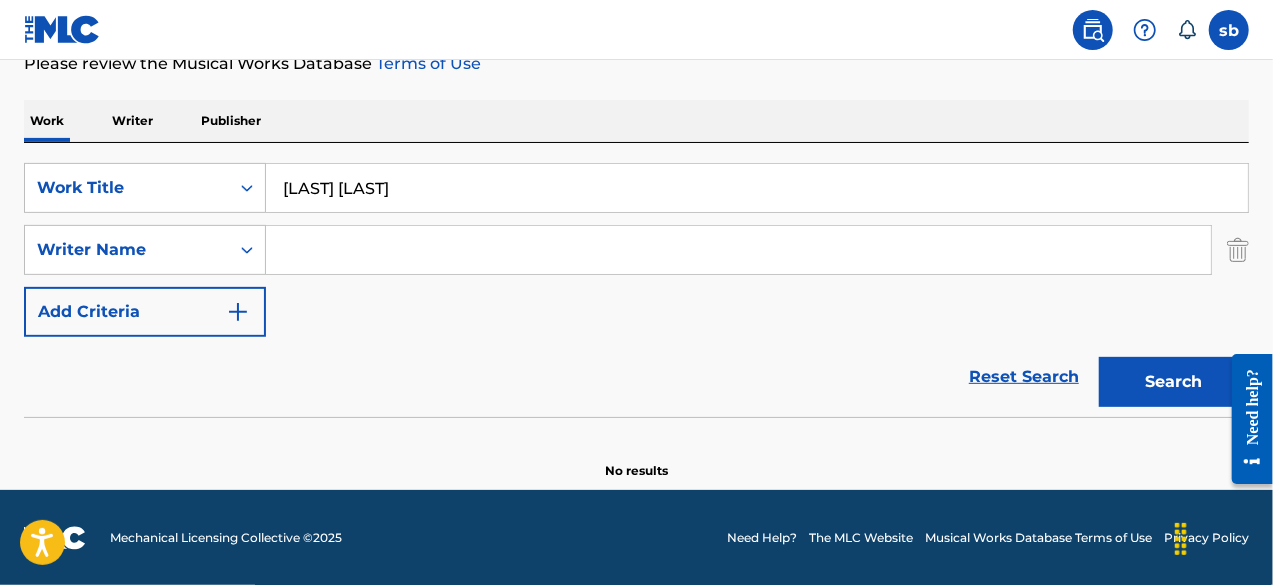click on "Search" at bounding box center [1174, 382] 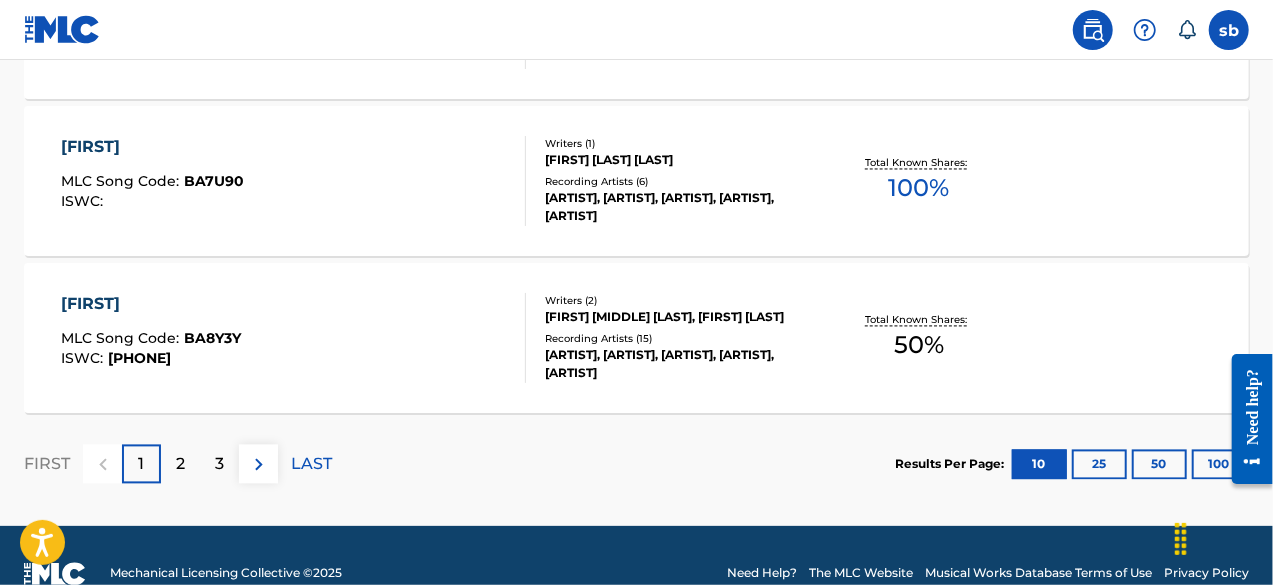 scroll, scrollTop: 1924, scrollLeft: 0, axis: vertical 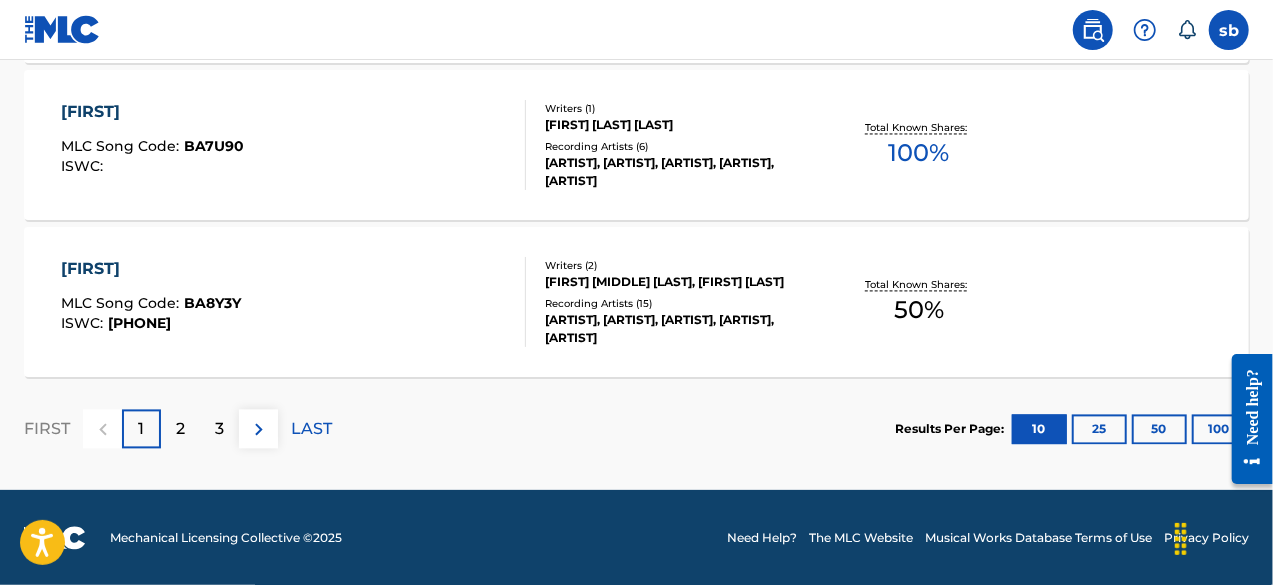 click on "25" at bounding box center [1099, 429] 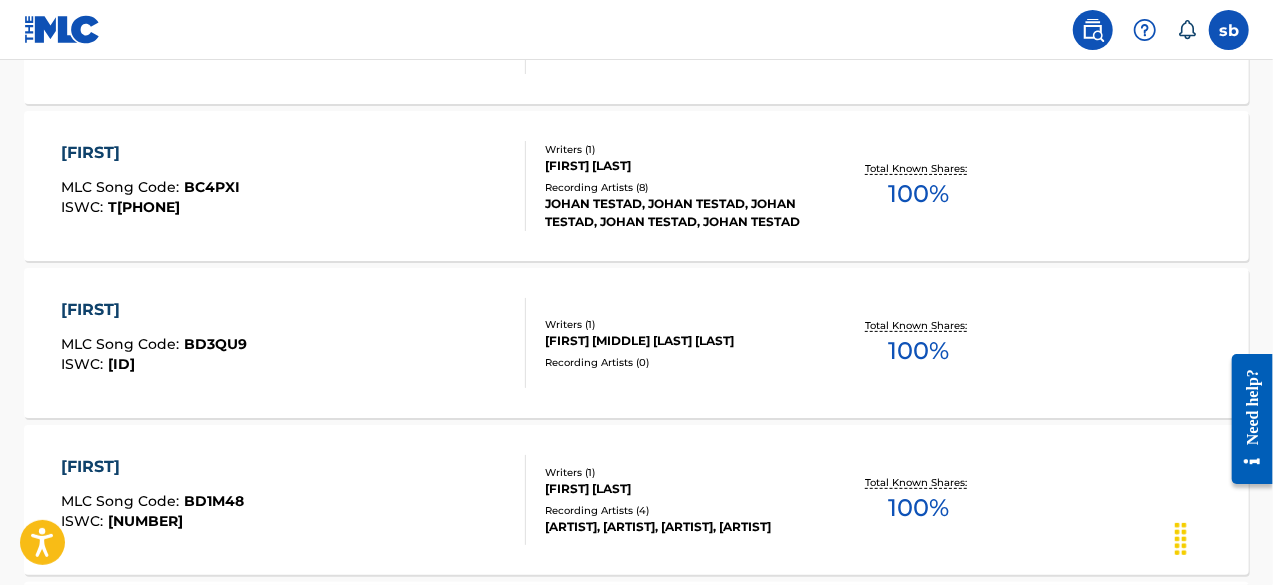 scroll, scrollTop: 4279, scrollLeft: 0, axis: vertical 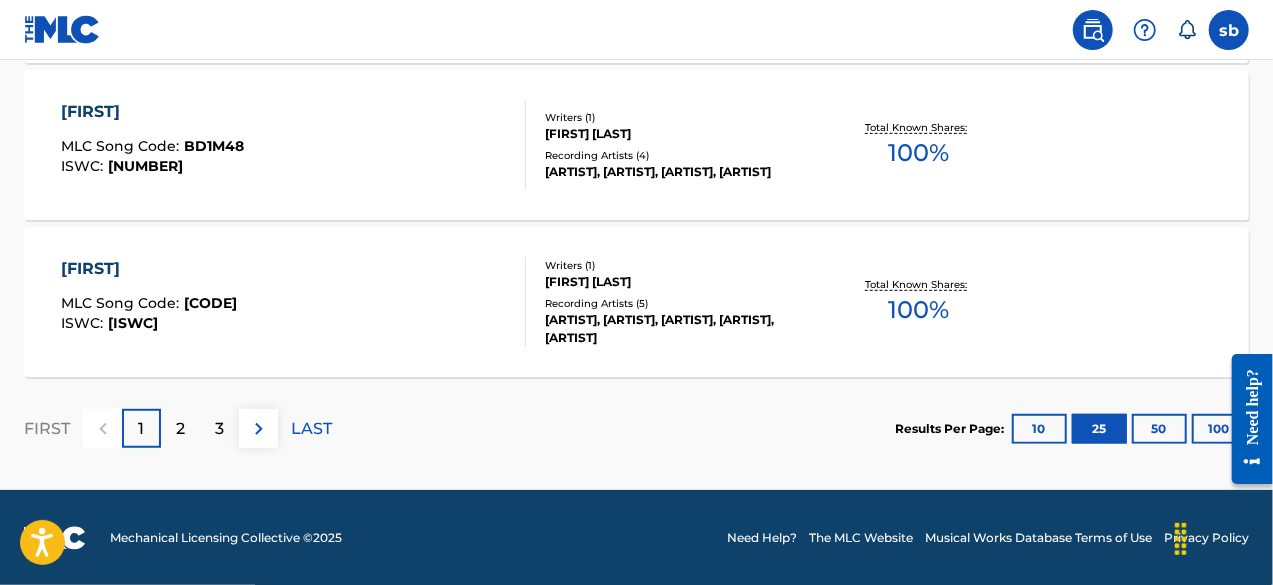 click on "2" at bounding box center (180, 429) 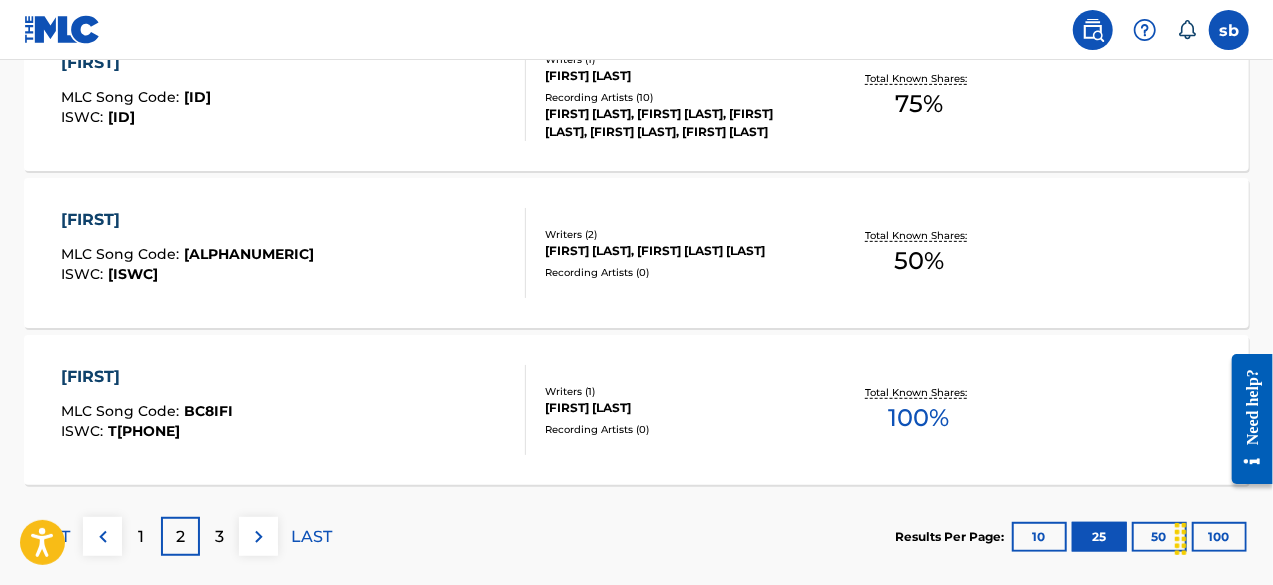 scroll, scrollTop: 4279, scrollLeft: 0, axis: vertical 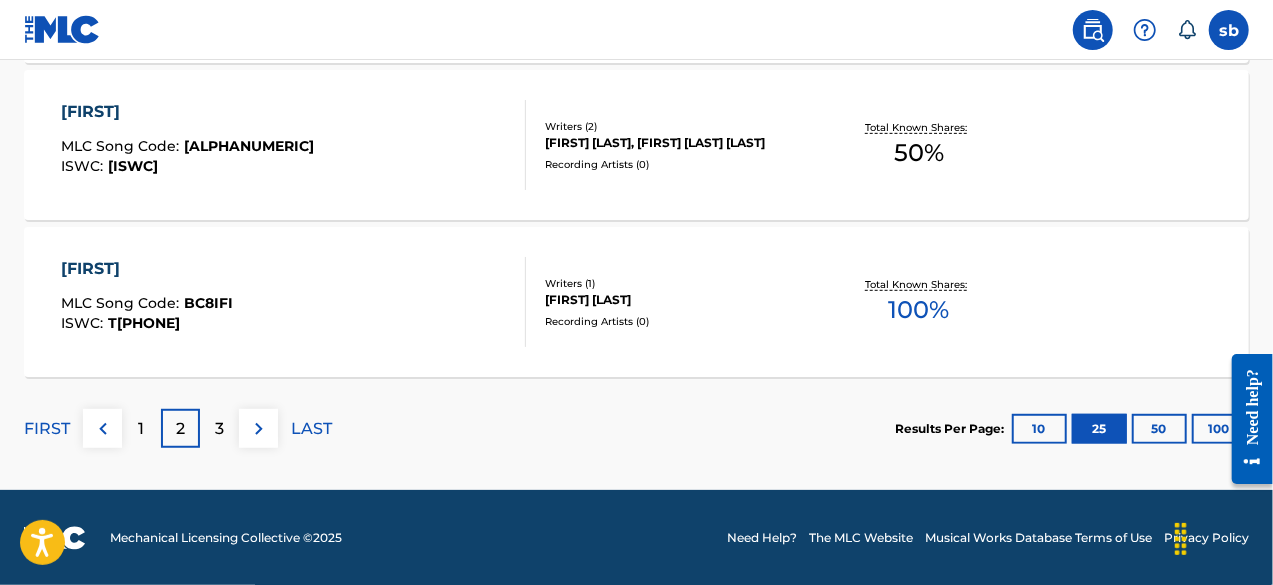 click on "3" at bounding box center [219, 429] 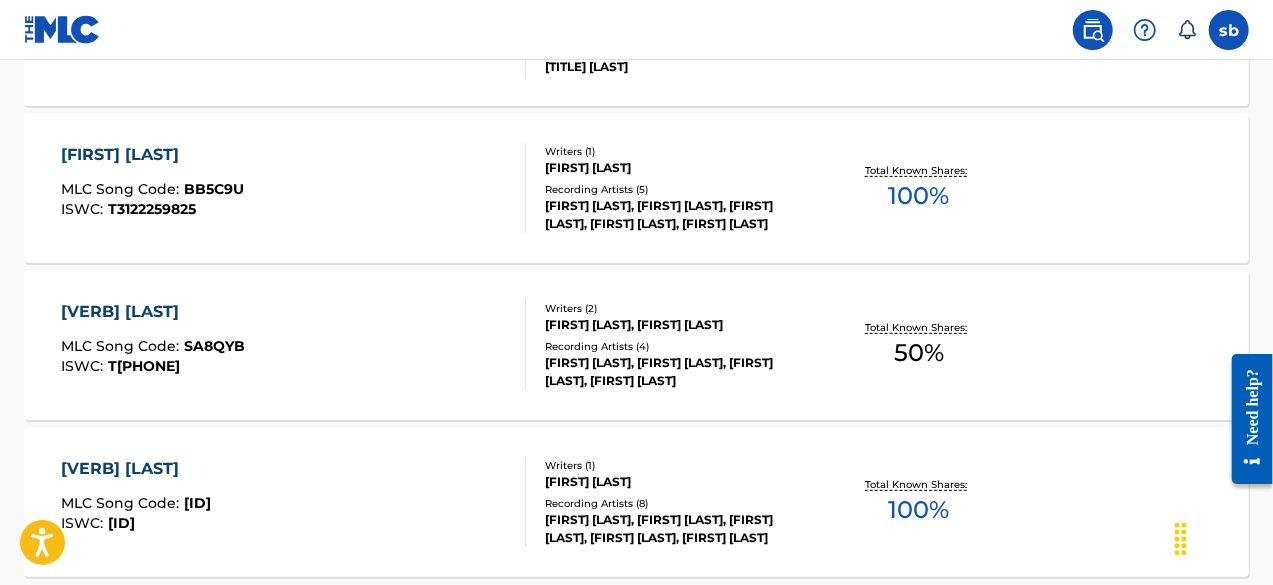 scroll, scrollTop: 4279, scrollLeft: 0, axis: vertical 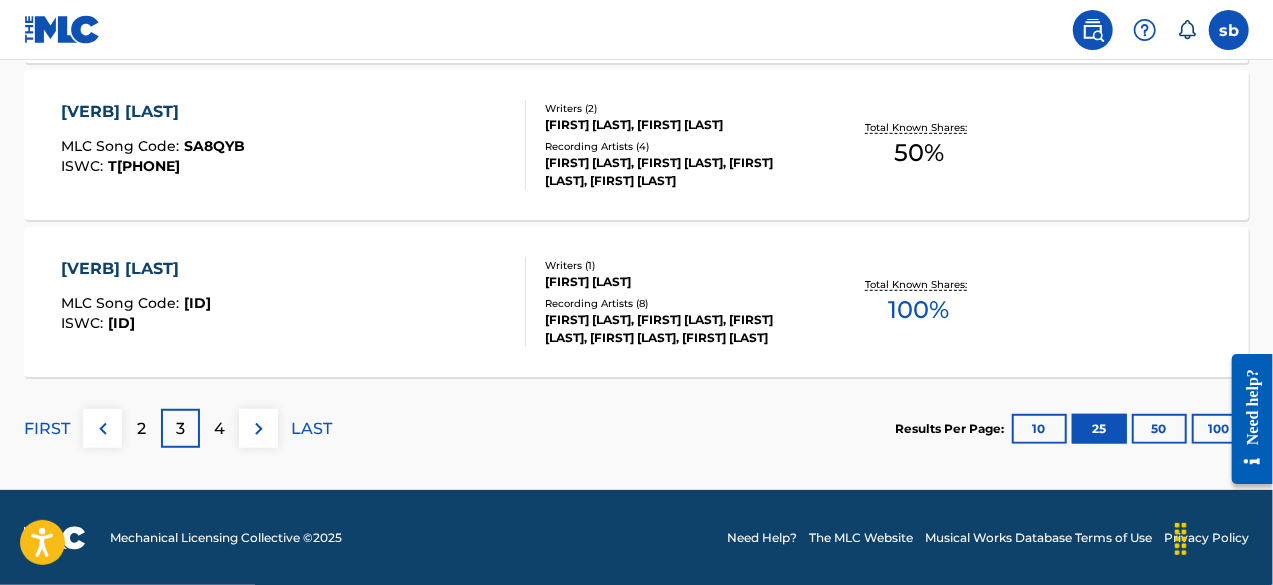 click on "4" at bounding box center [219, 429] 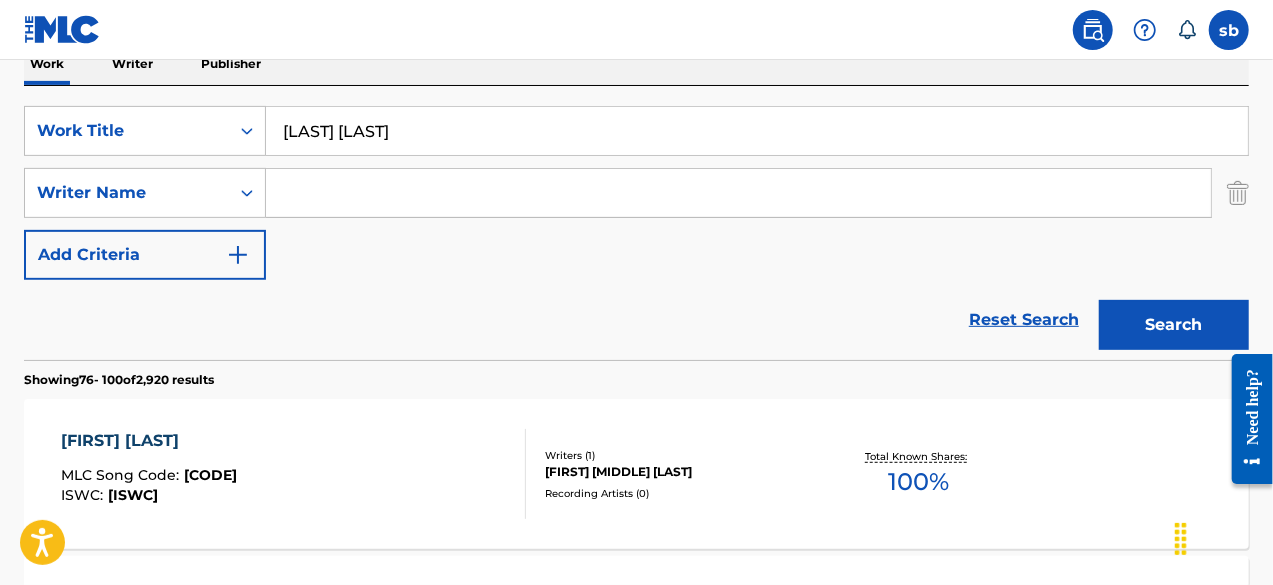 scroll, scrollTop: 279, scrollLeft: 0, axis: vertical 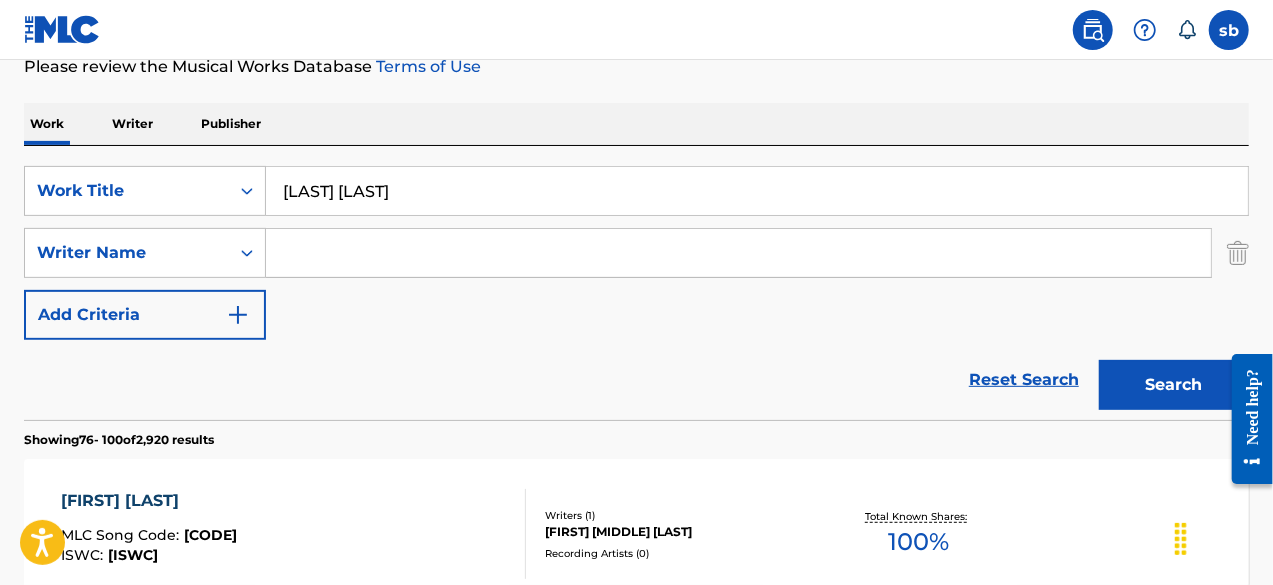 click at bounding box center (738, 253) 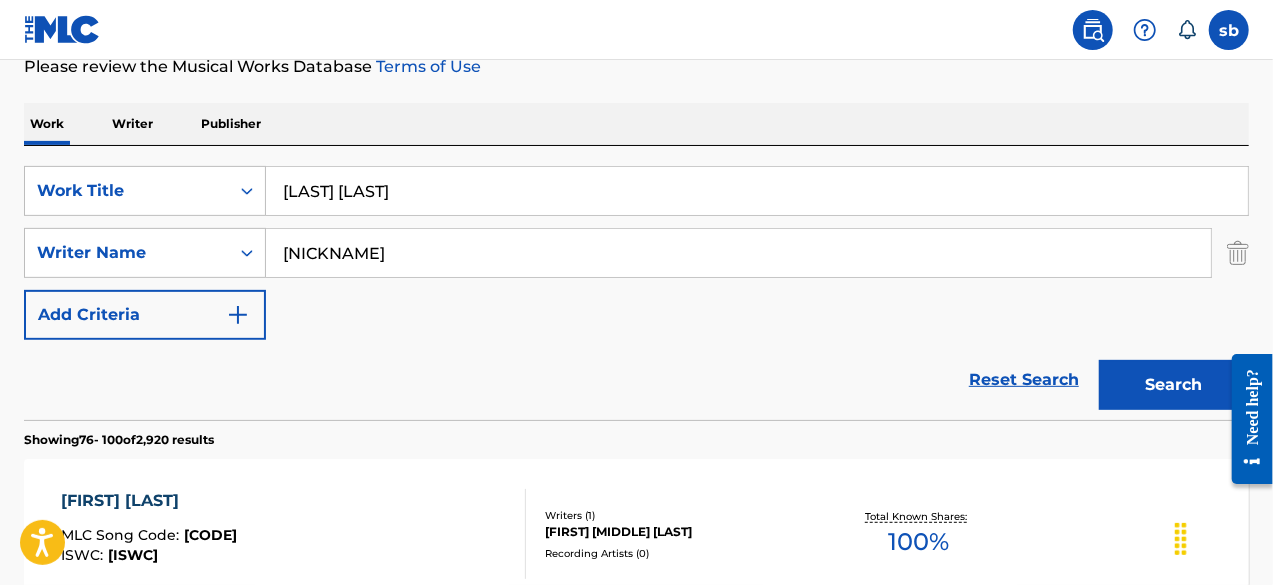 type on "[NICKNAME]" 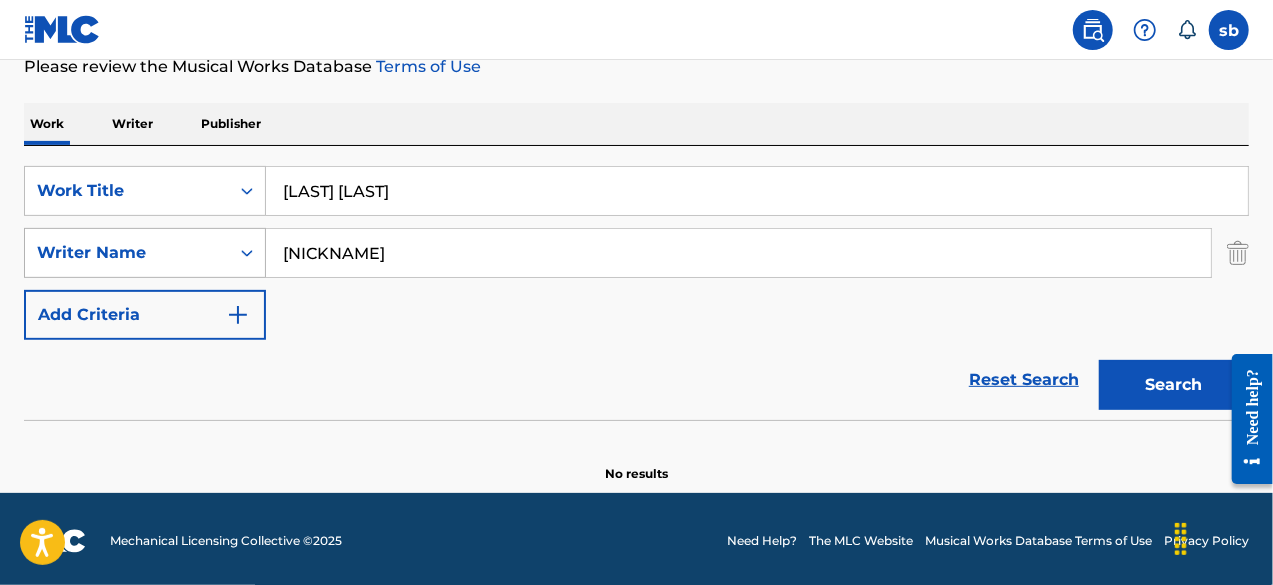 drag, startPoint x: 435, startPoint y: 255, endPoint x: 104, endPoint y: 259, distance: 331.02417 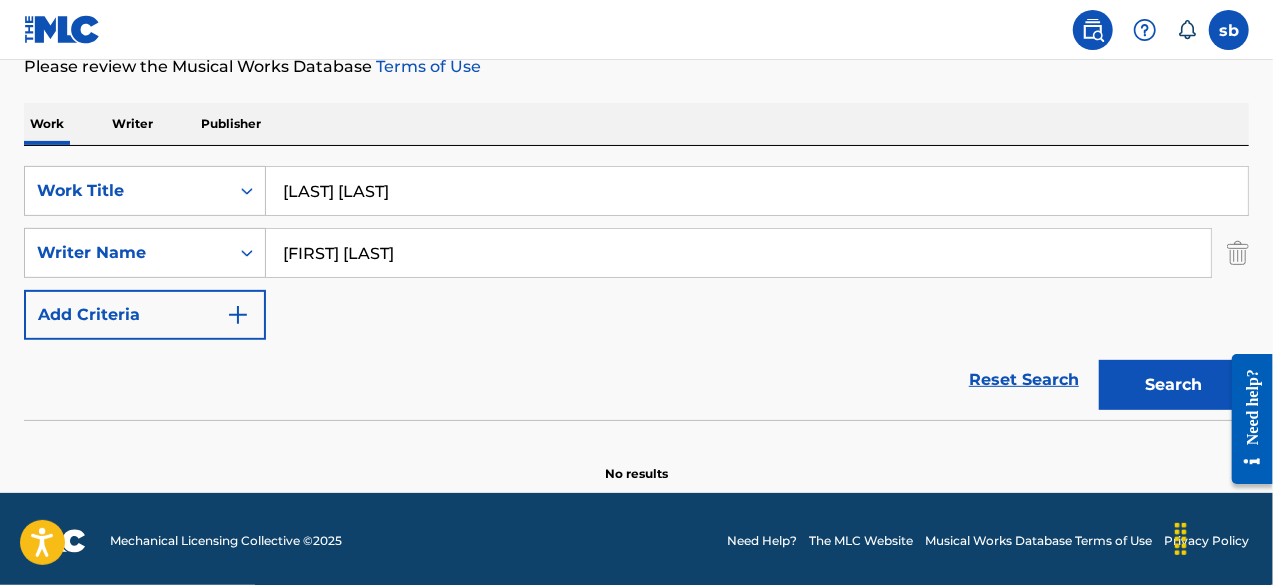 type on "[FIRST] [LAST]" 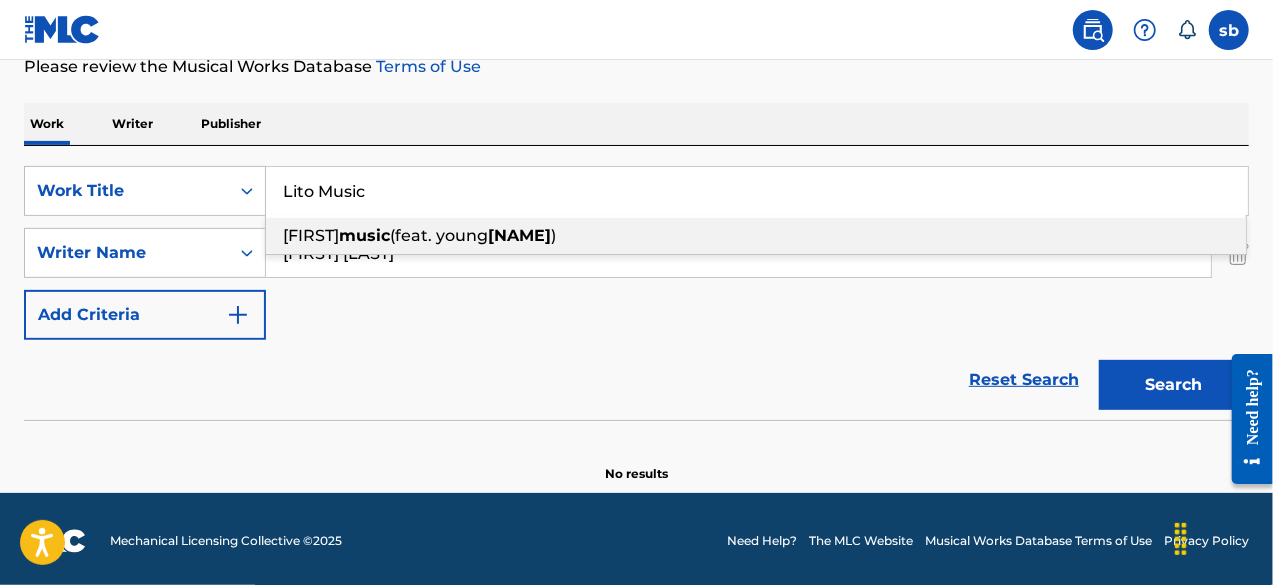 click on "Lito Music" at bounding box center (757, 191) 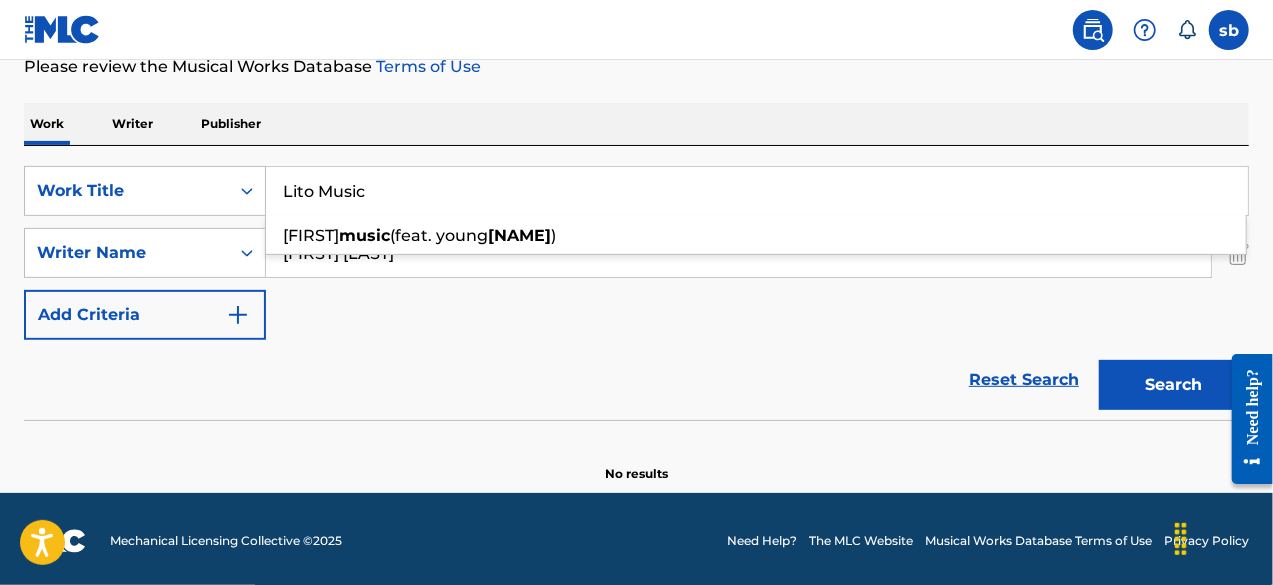 type on "Lito Music" 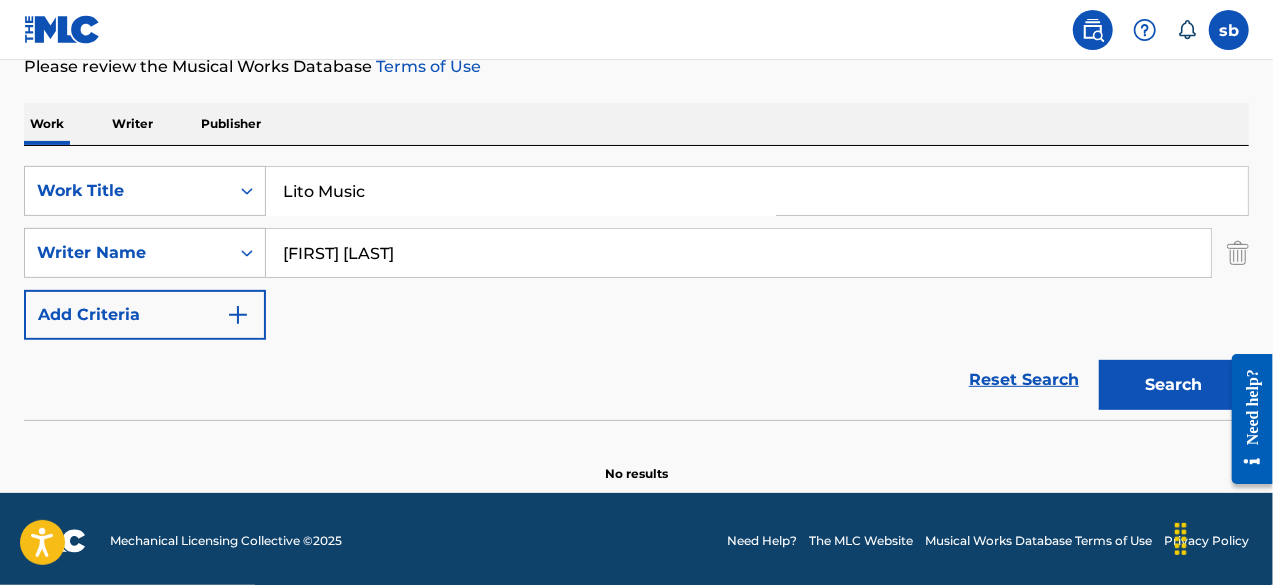 click on "Search" at bounding box center [1174, 385] 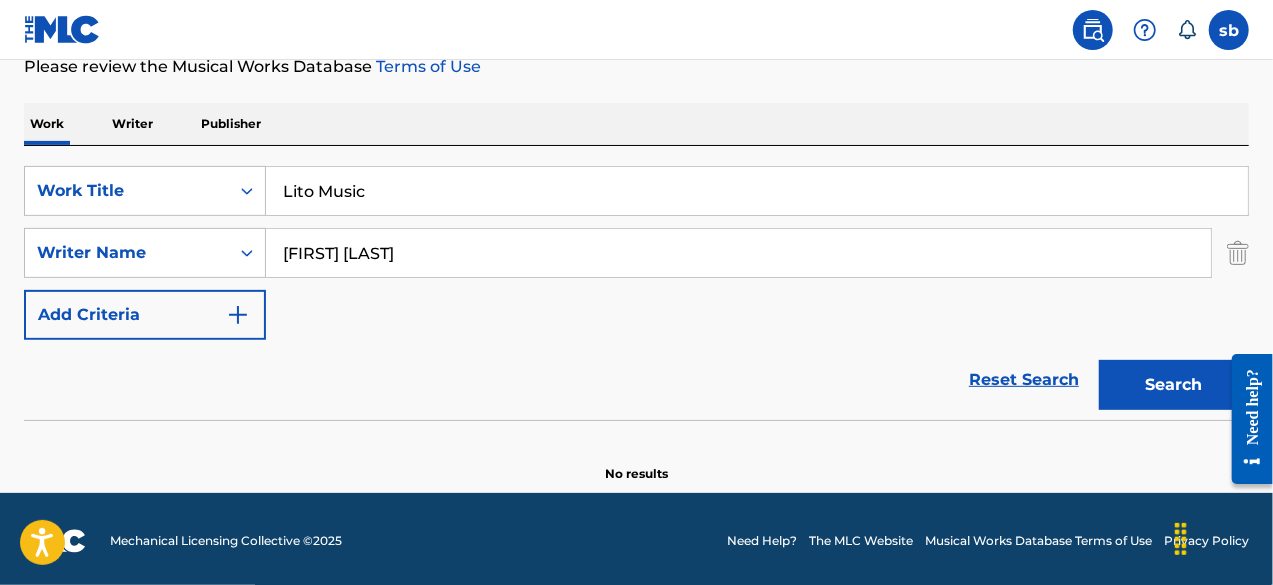 click on "Search" at bounding box center (1174, 385) 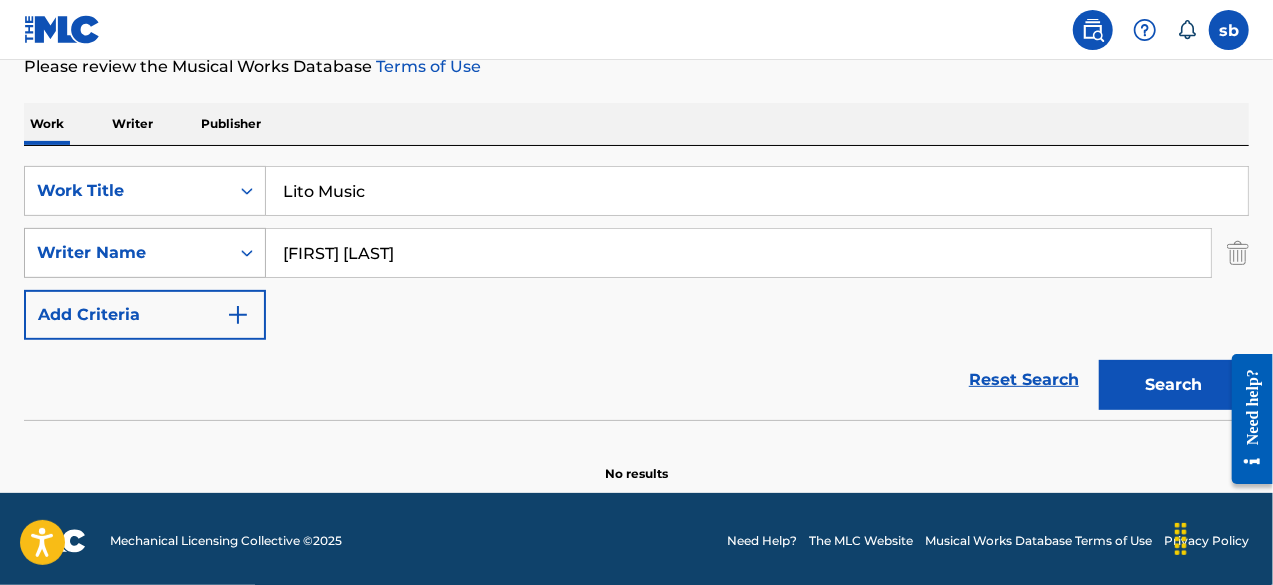 click at bounding box center (247, 253) 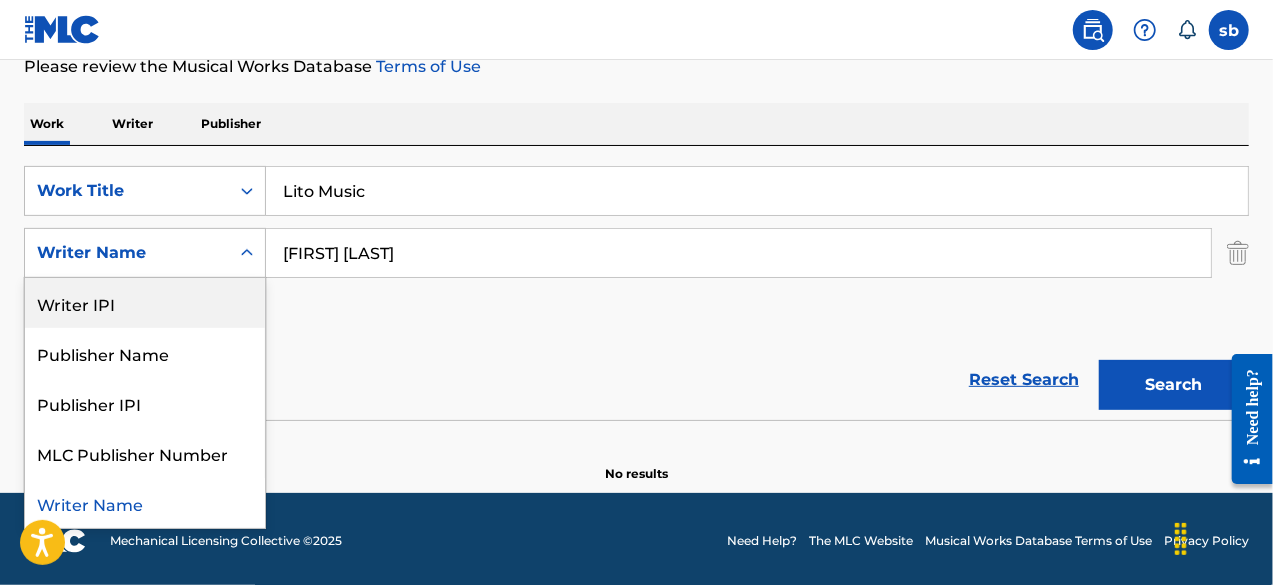 click on "Writer IPI" at bounding box center (145, 303) 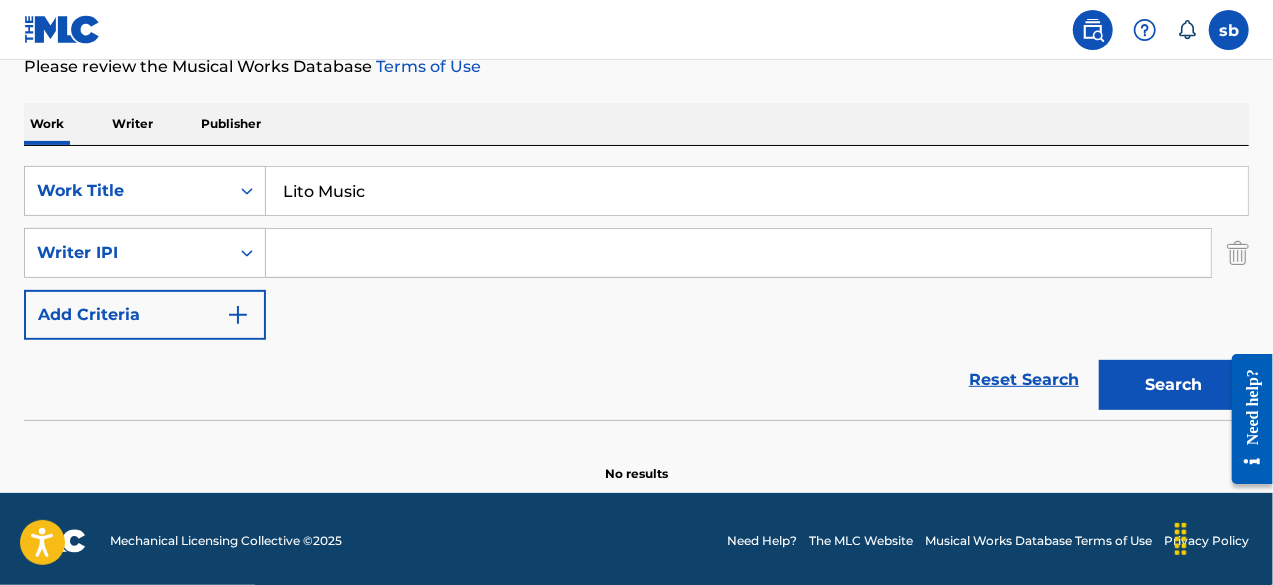 click at bounding box center [738, 253] 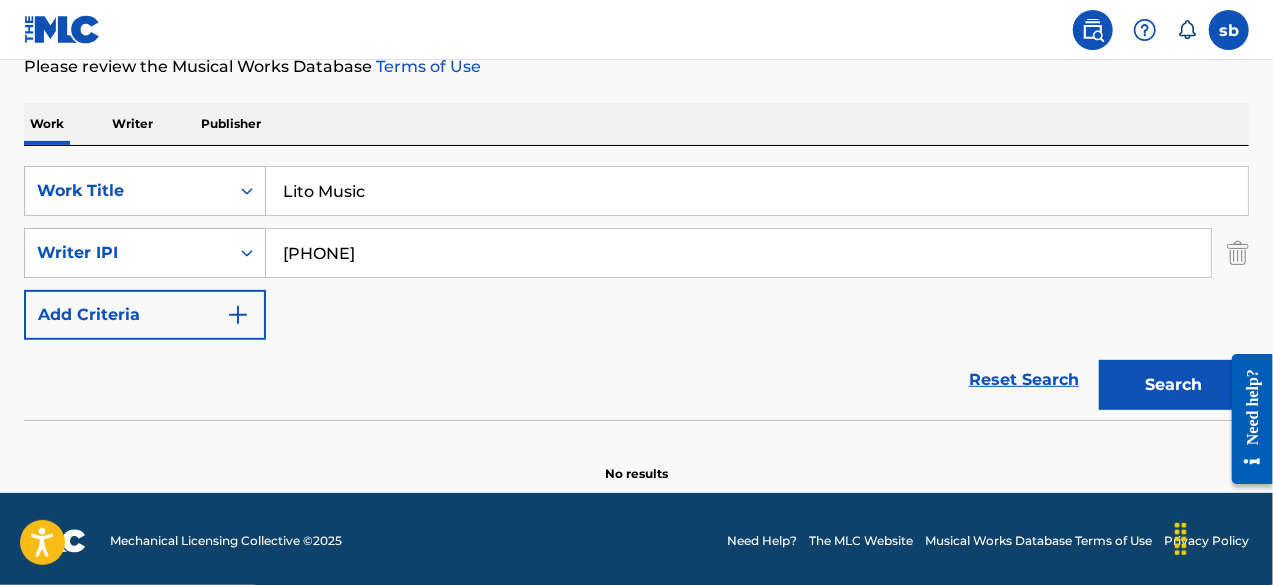type on "[PHONE]" 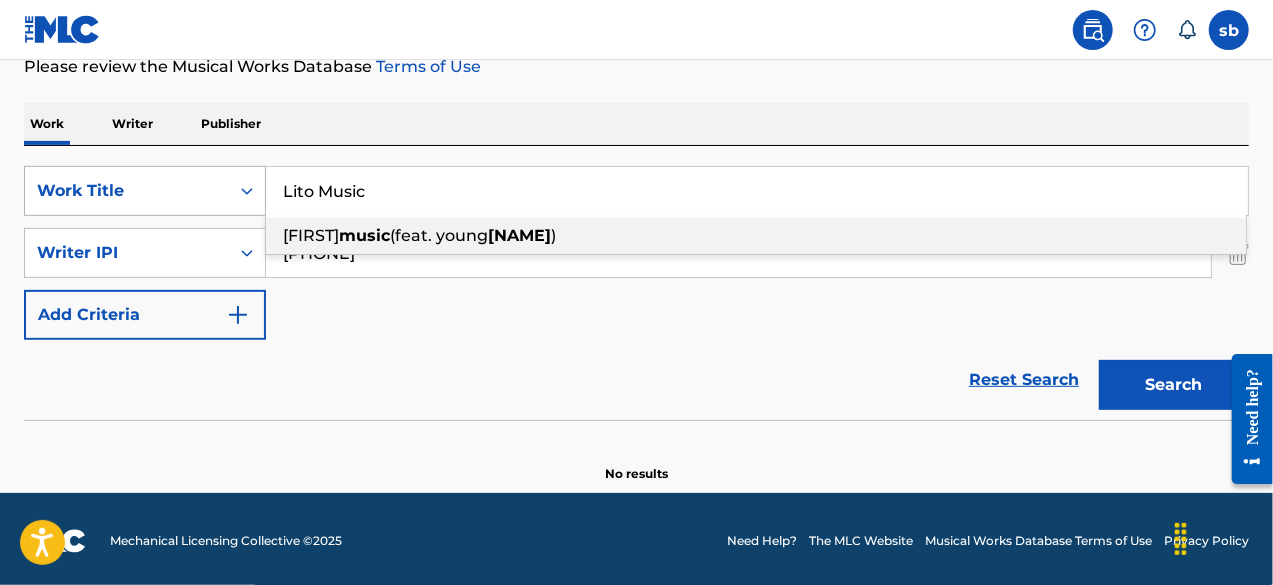 drag, startPoint x: 340, startPoint y: 186, endPoint x: 251, endPoint y: 186, distance: 89 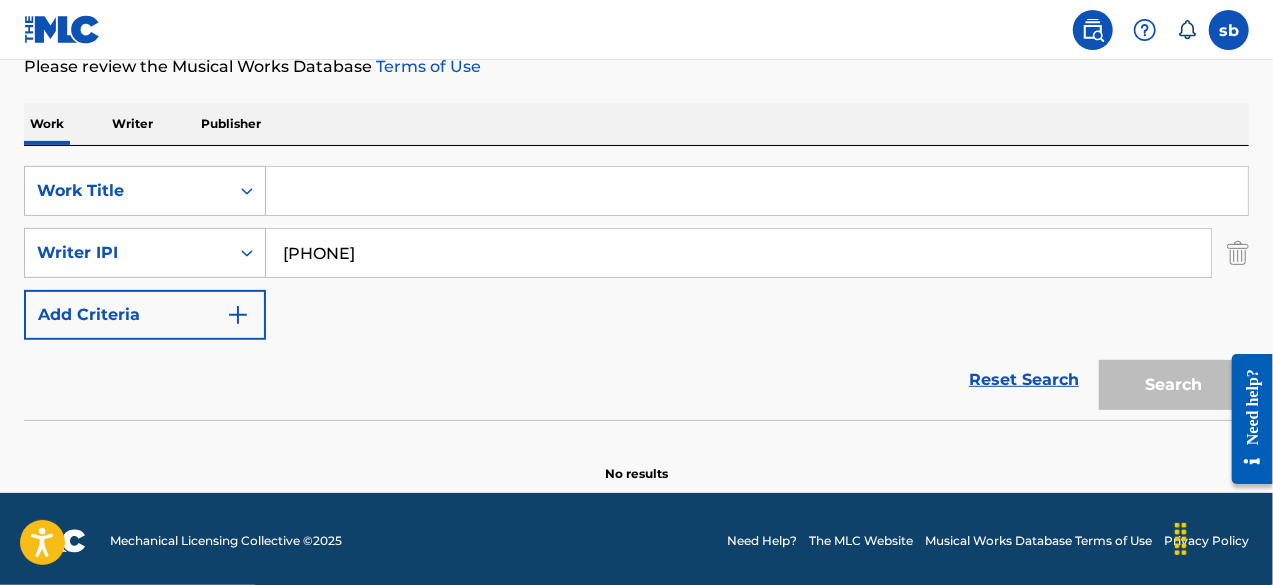 type 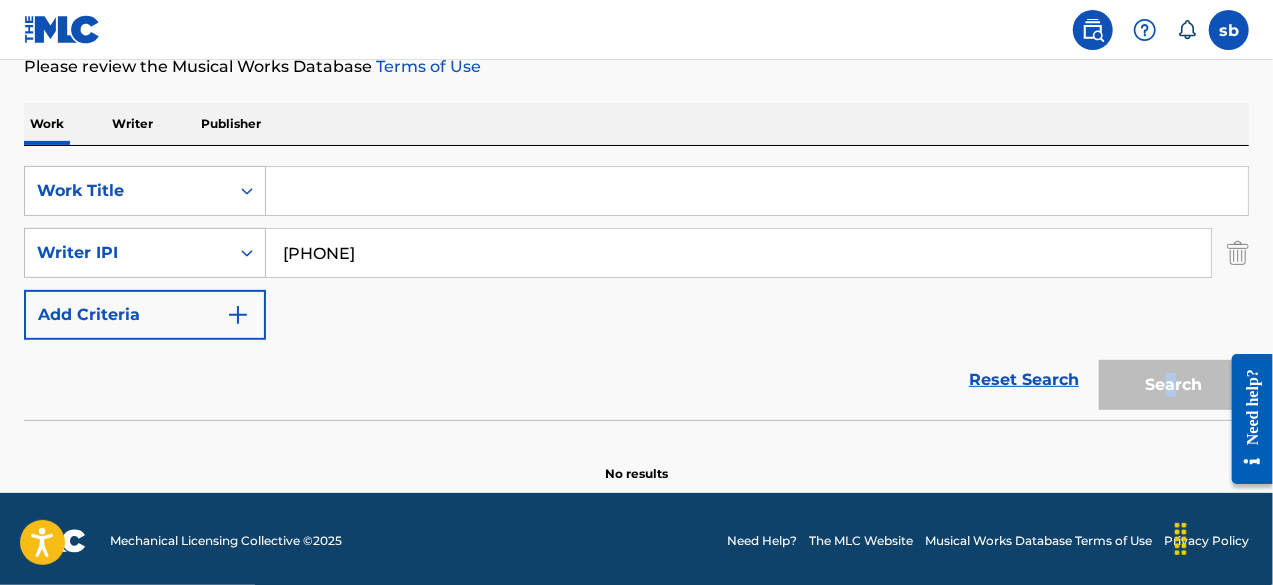 click on "Search" at bounding box center [1169, 380] 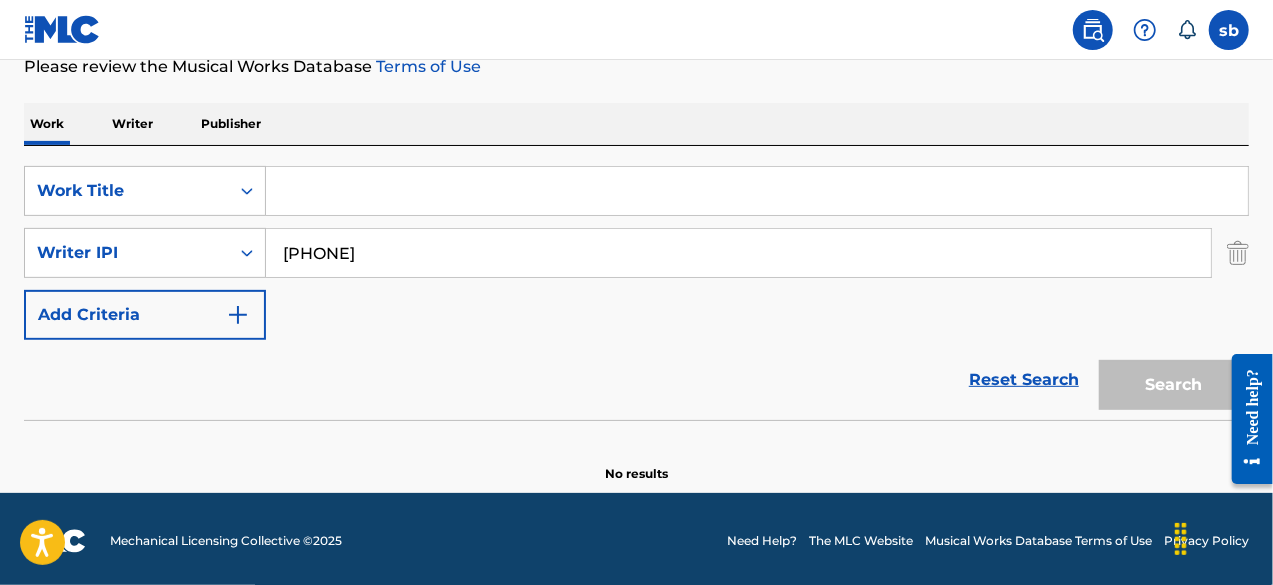 click on "Search" at bounding box center (1169, 380) 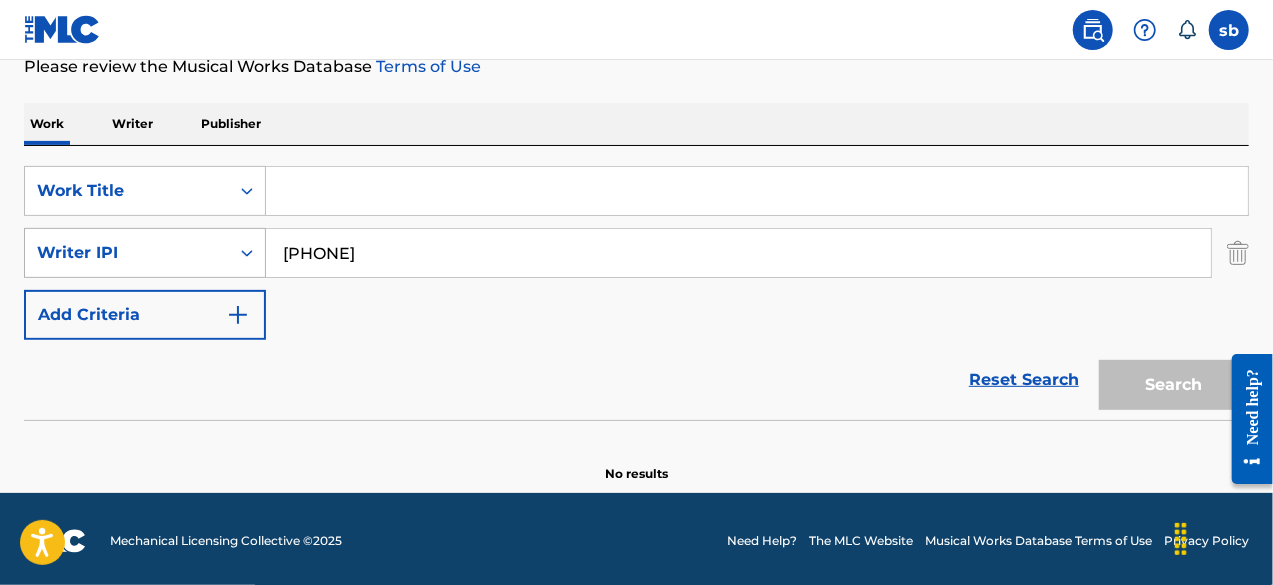 drag, startPoint x: 467, startPoint y: 252, endPoint x: 171, endPoint y: 235, distance: 296.48776 